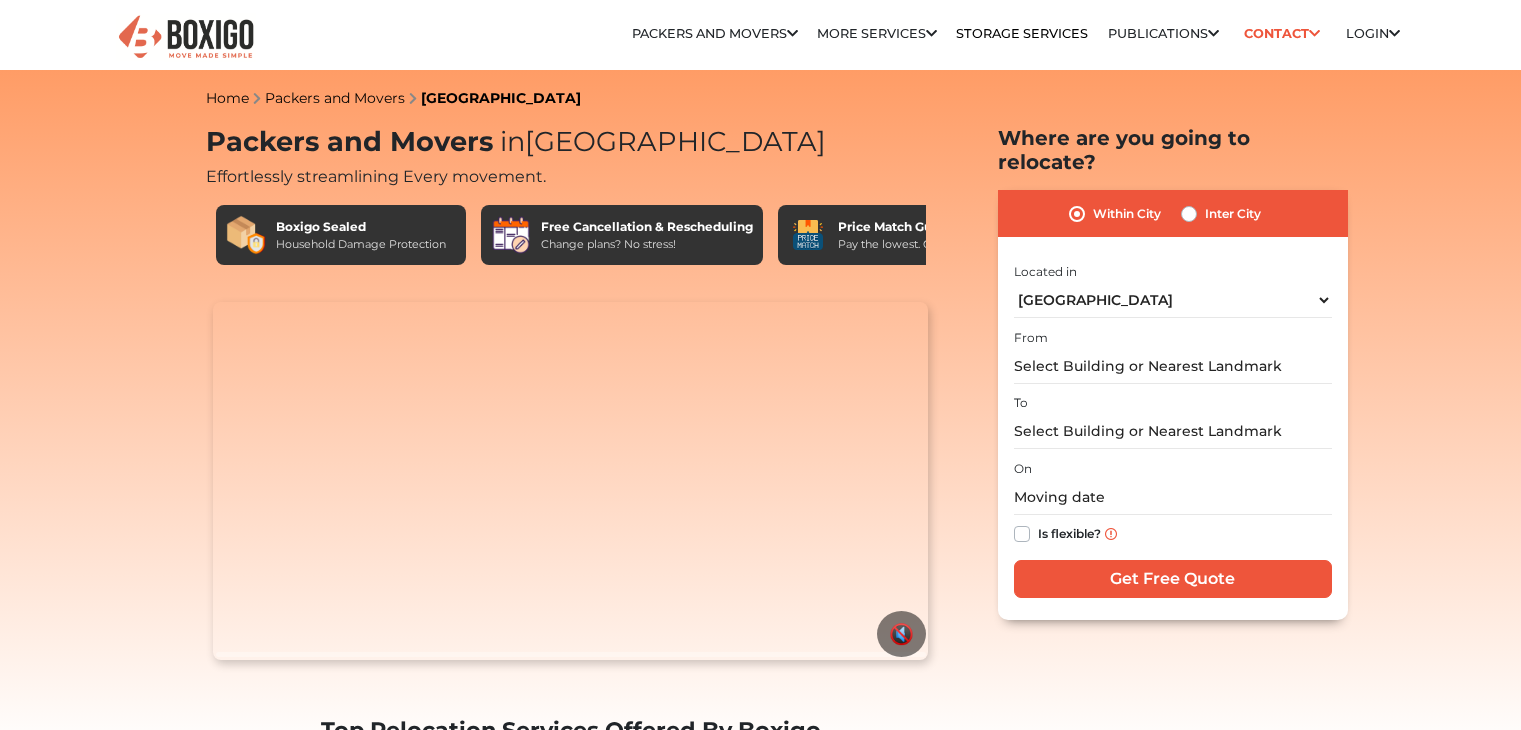 scroll, scrollTop: 0, scrollLeft: 0, axis: both 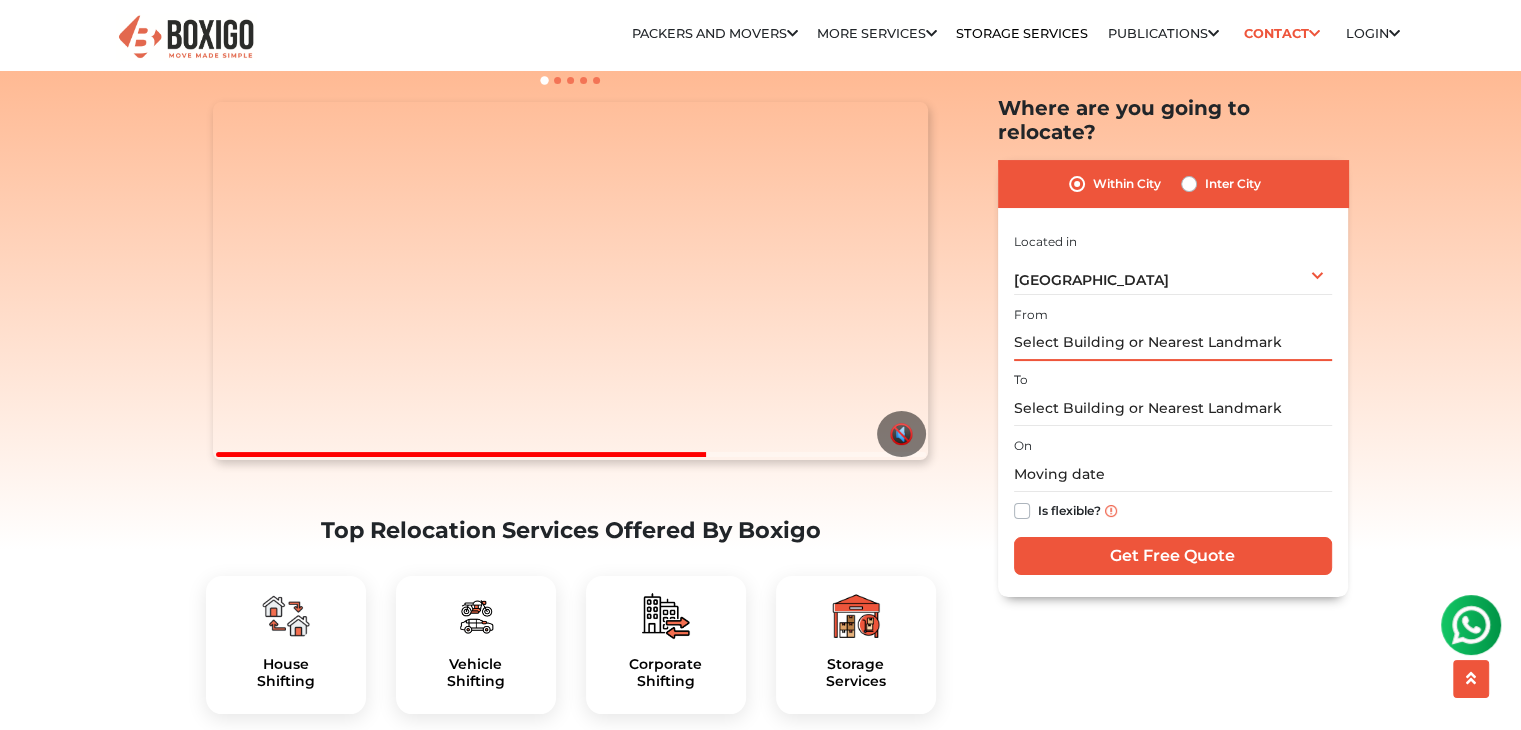 click at bounding box center (1173, 343) 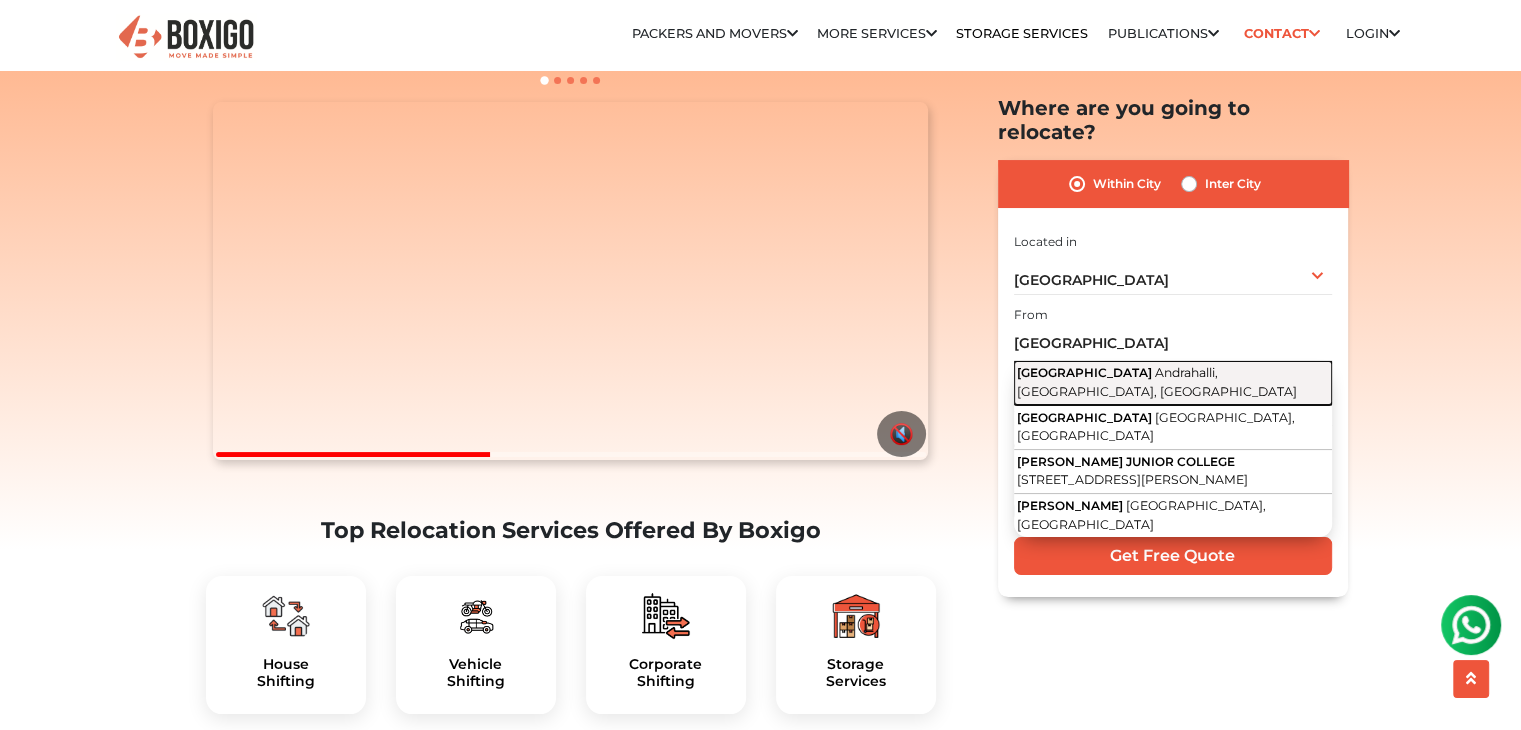 click on "[GEOGRAPHIC_DATA], [GEOGRAPHIC_DATA]" at bounding box center (1173, 383) 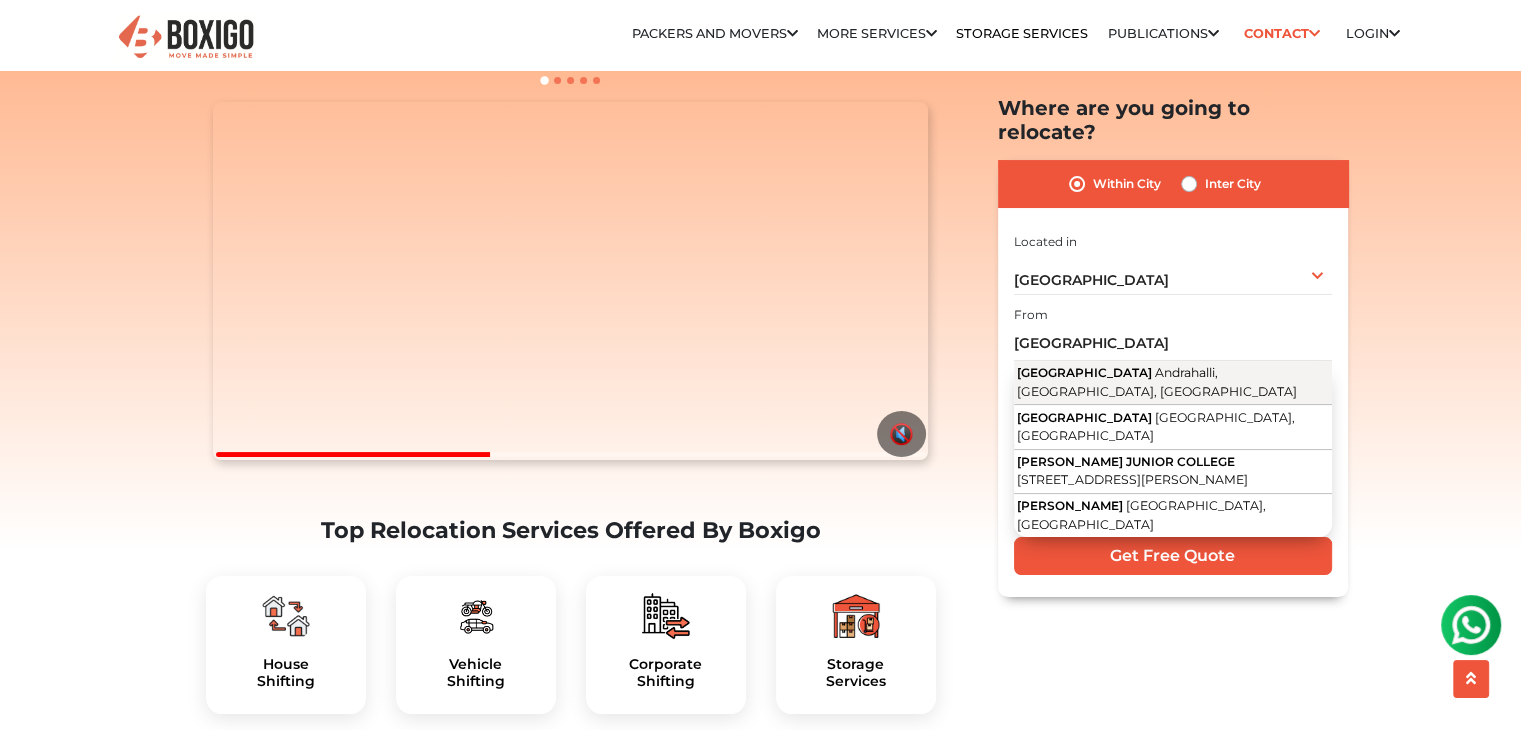 type on "[GEOGRAPHIC_DATA], [GEOGRAPHIC_DATA]" 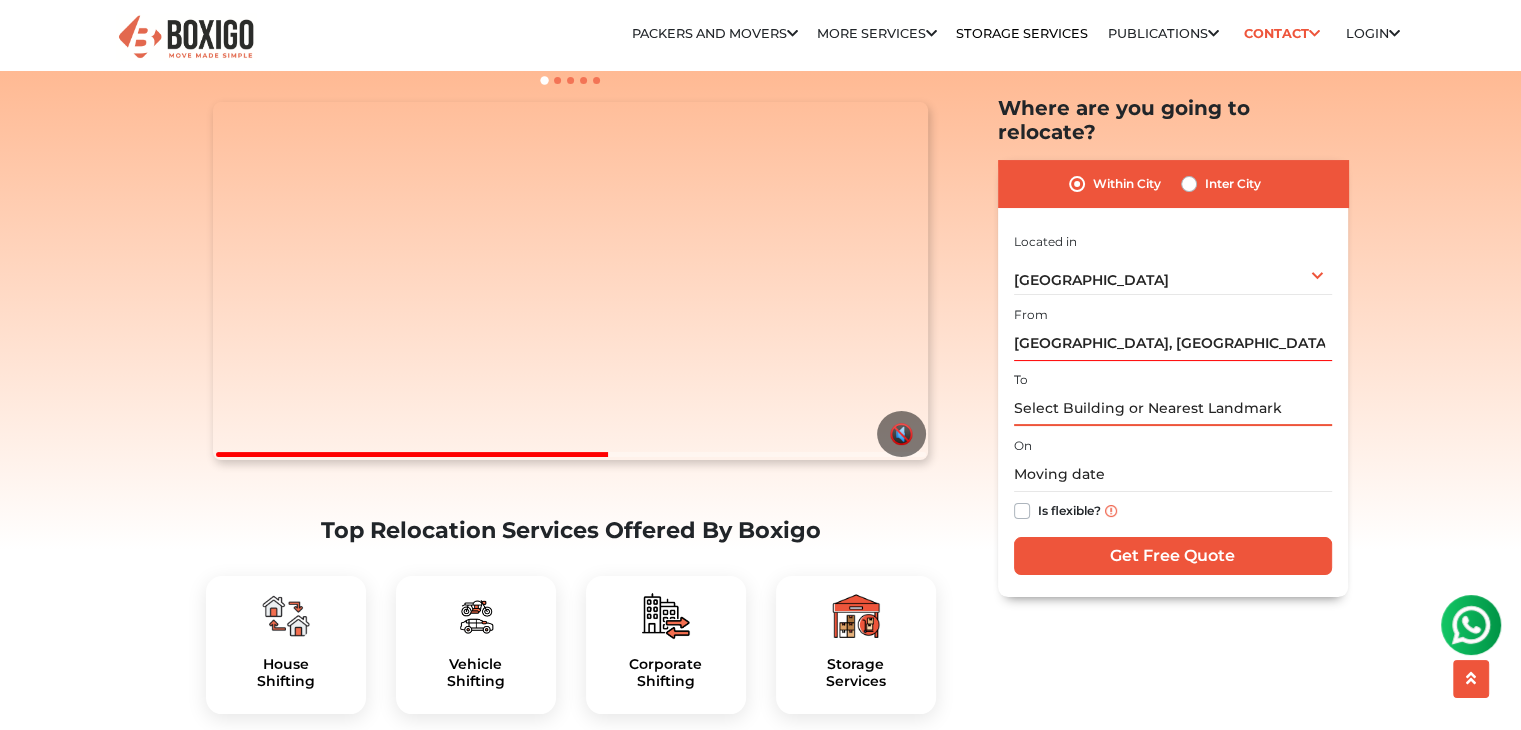 click at bounding box center (1173, 408) 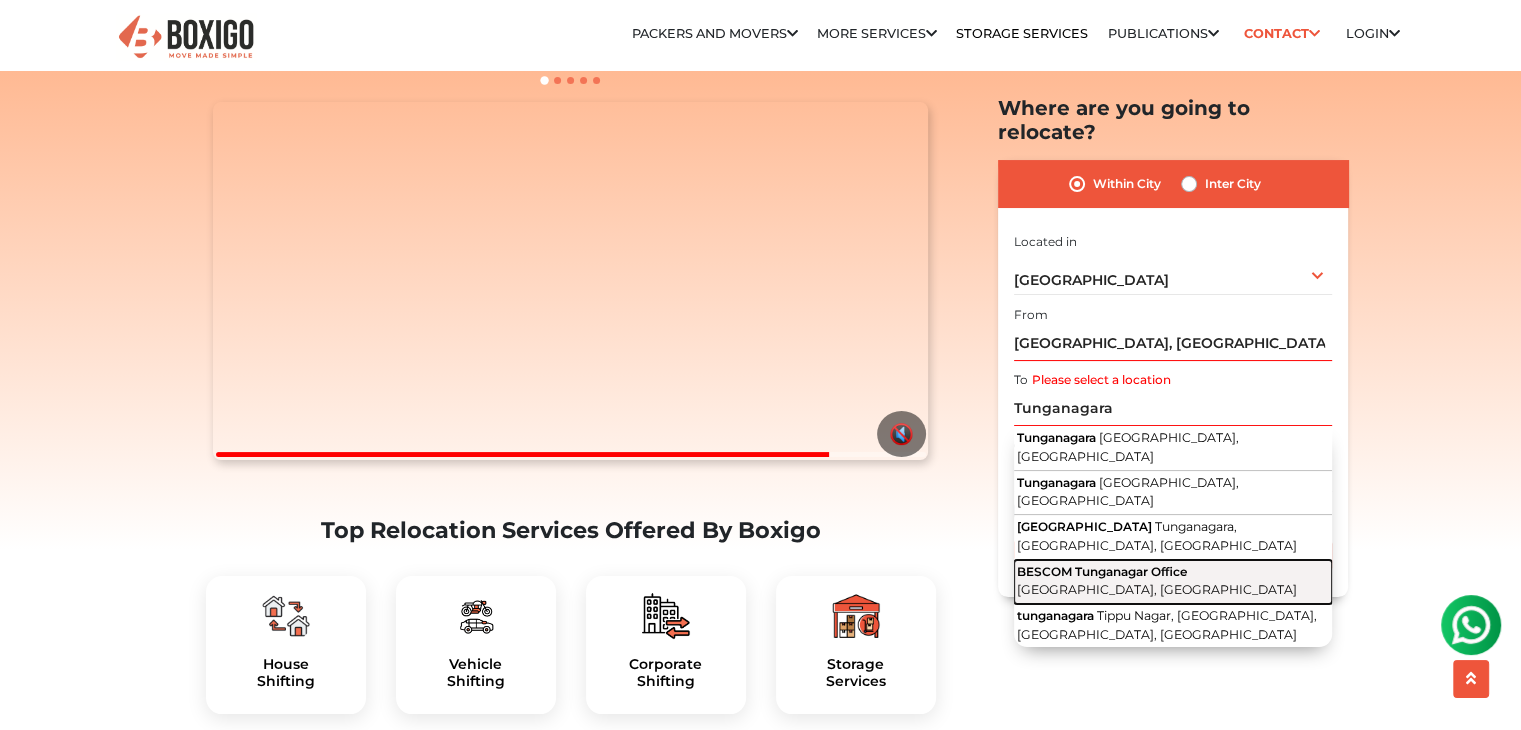 click on "[GEOGRAPHIC_DATA], [GEOGRAPHIC_DATA]" at bounding box center [1157, 589] 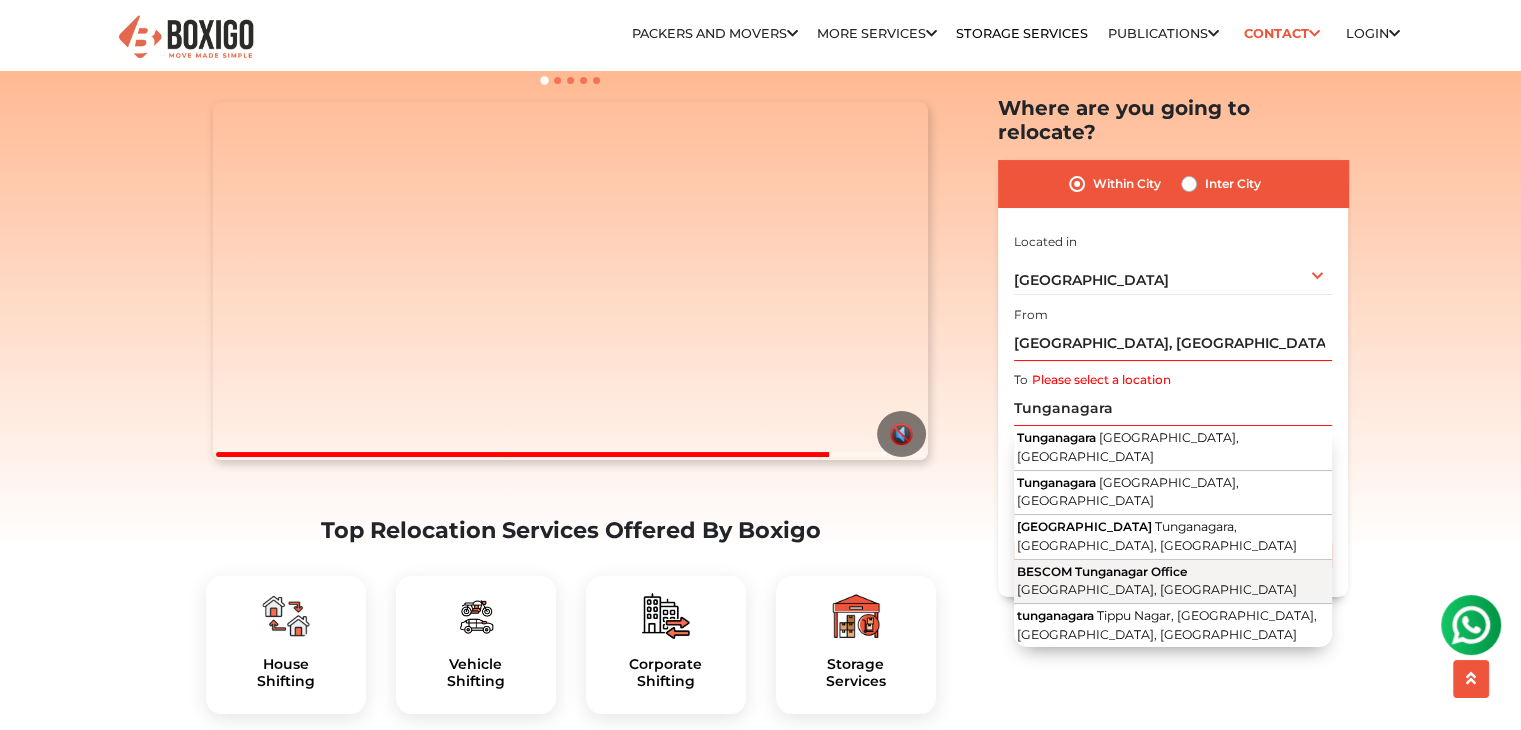 type on "BESCOM Tunganagar Office, [GEOGRAPHIC_DATA], [GEOGRAPHIC_DATA]" 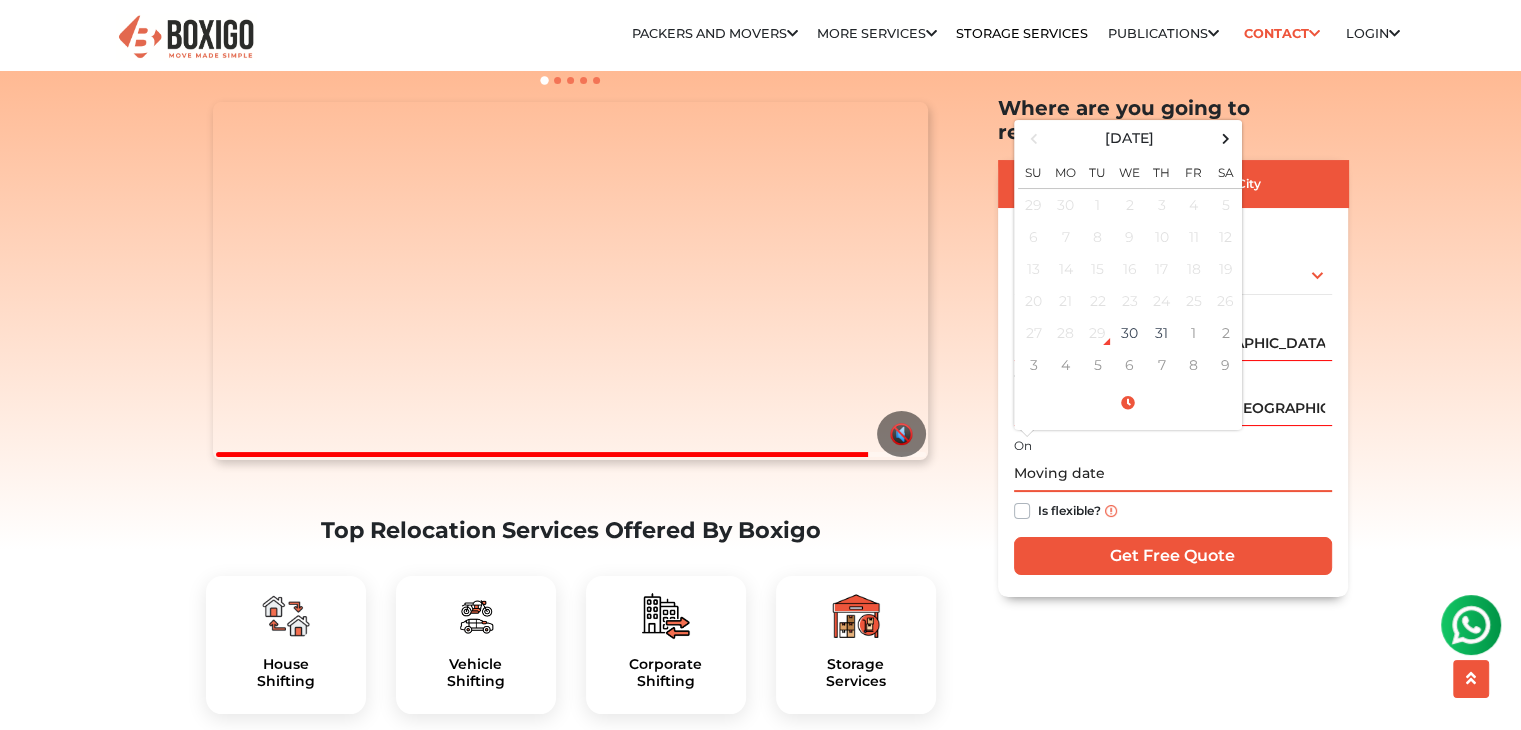 click at bounding box center (1173, 474) 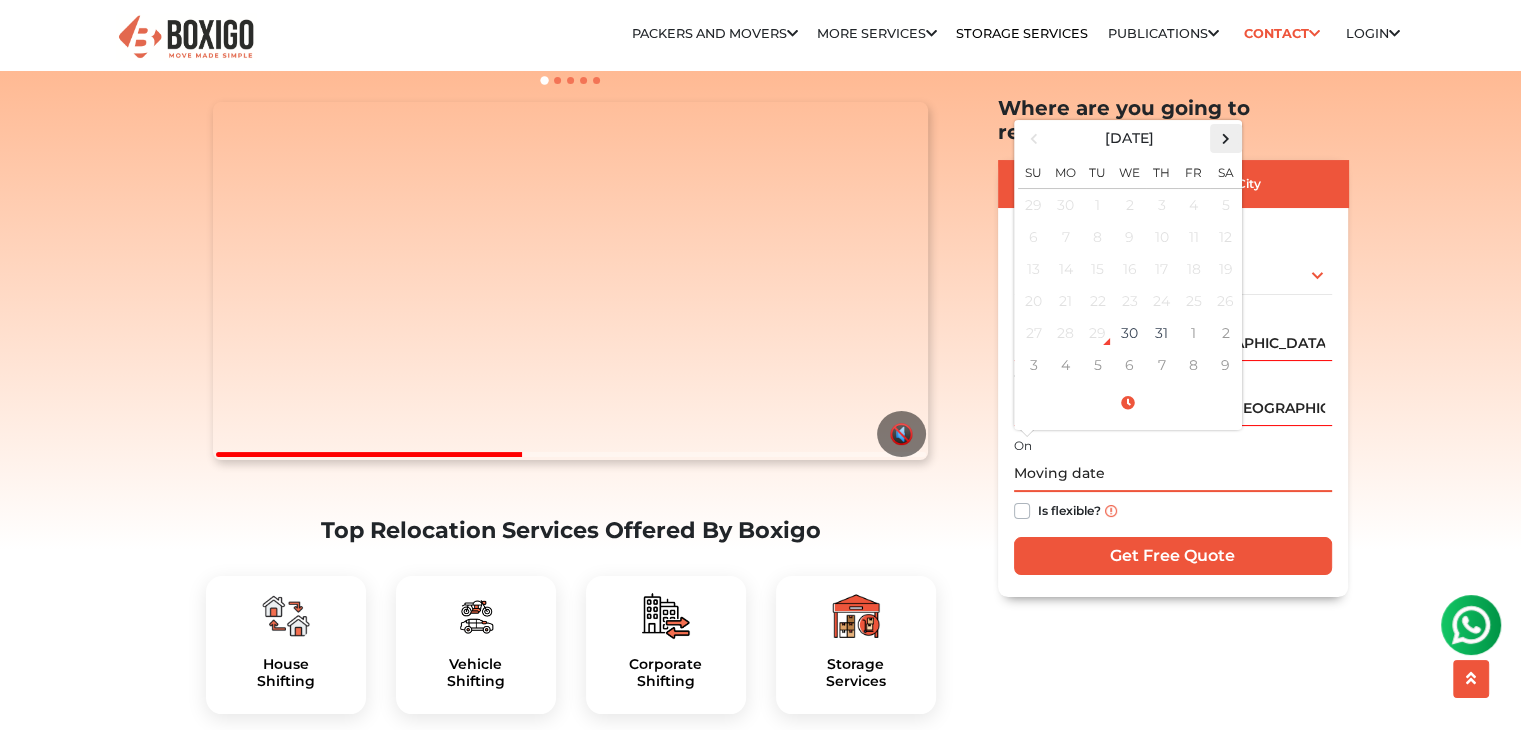 click at bounding box center (1225, 138) 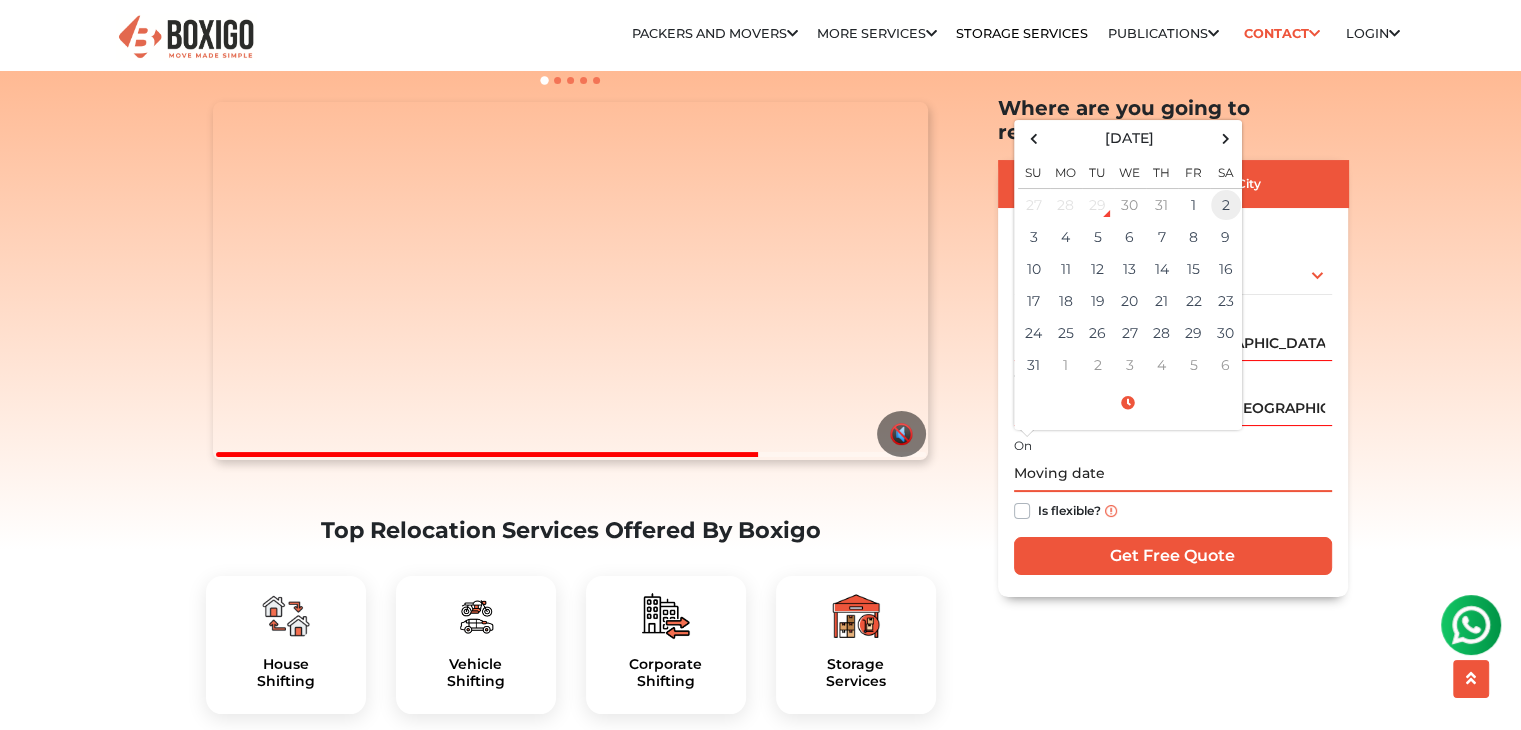 click on "2" at bounding box center [1226, 204] 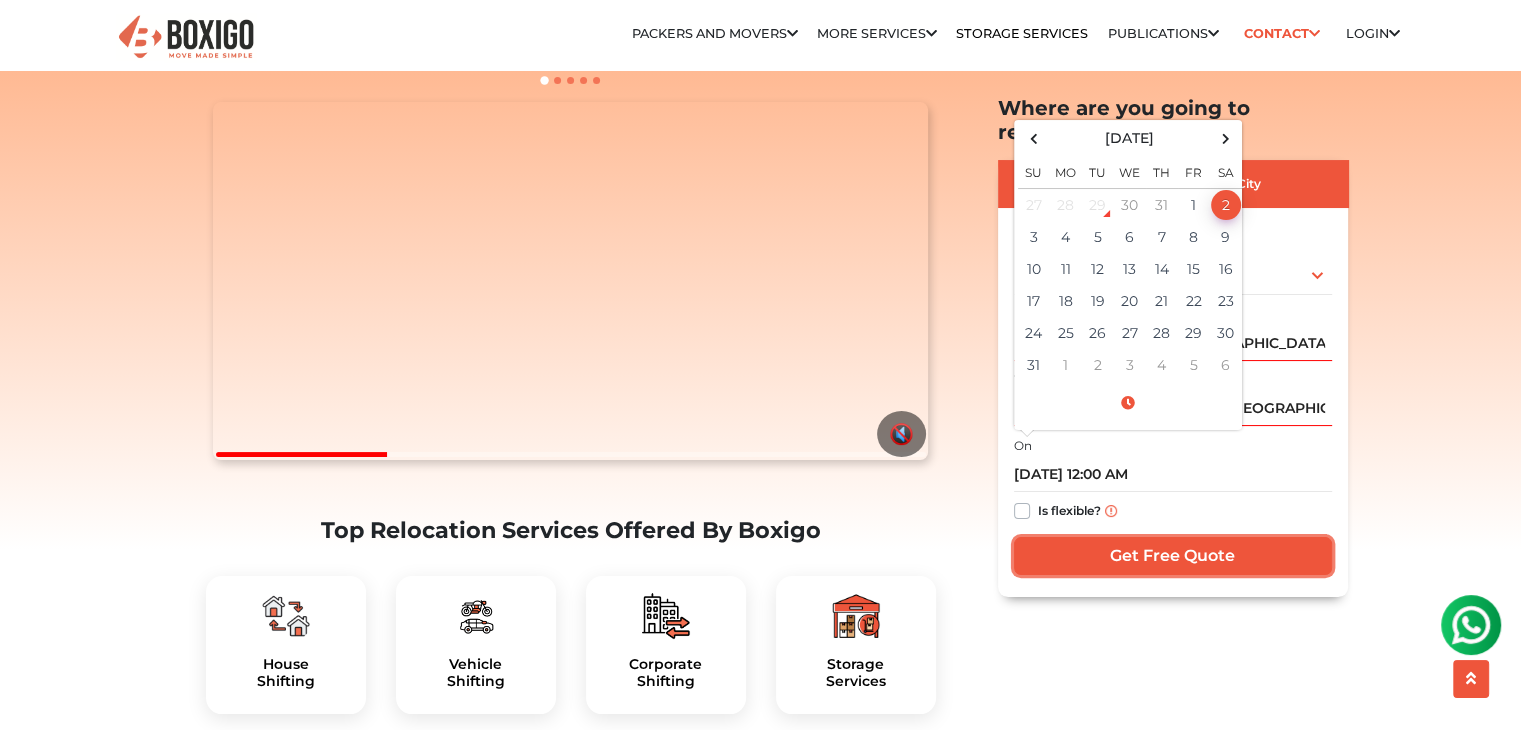 click on "Get Free Quote" at bounding box center (1173, 556) 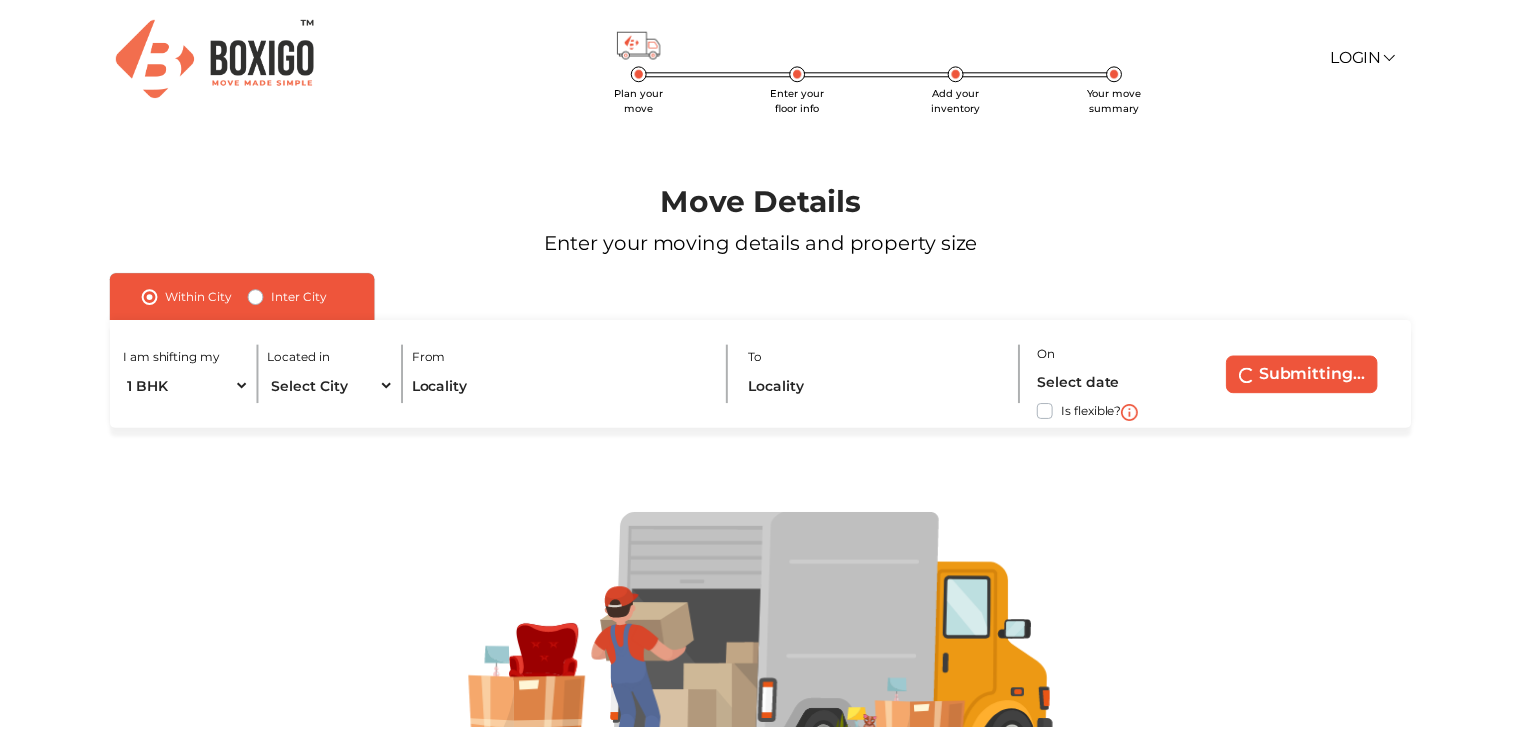 scroll, scrollTop: 0, scrollLeft: 0, axis: both 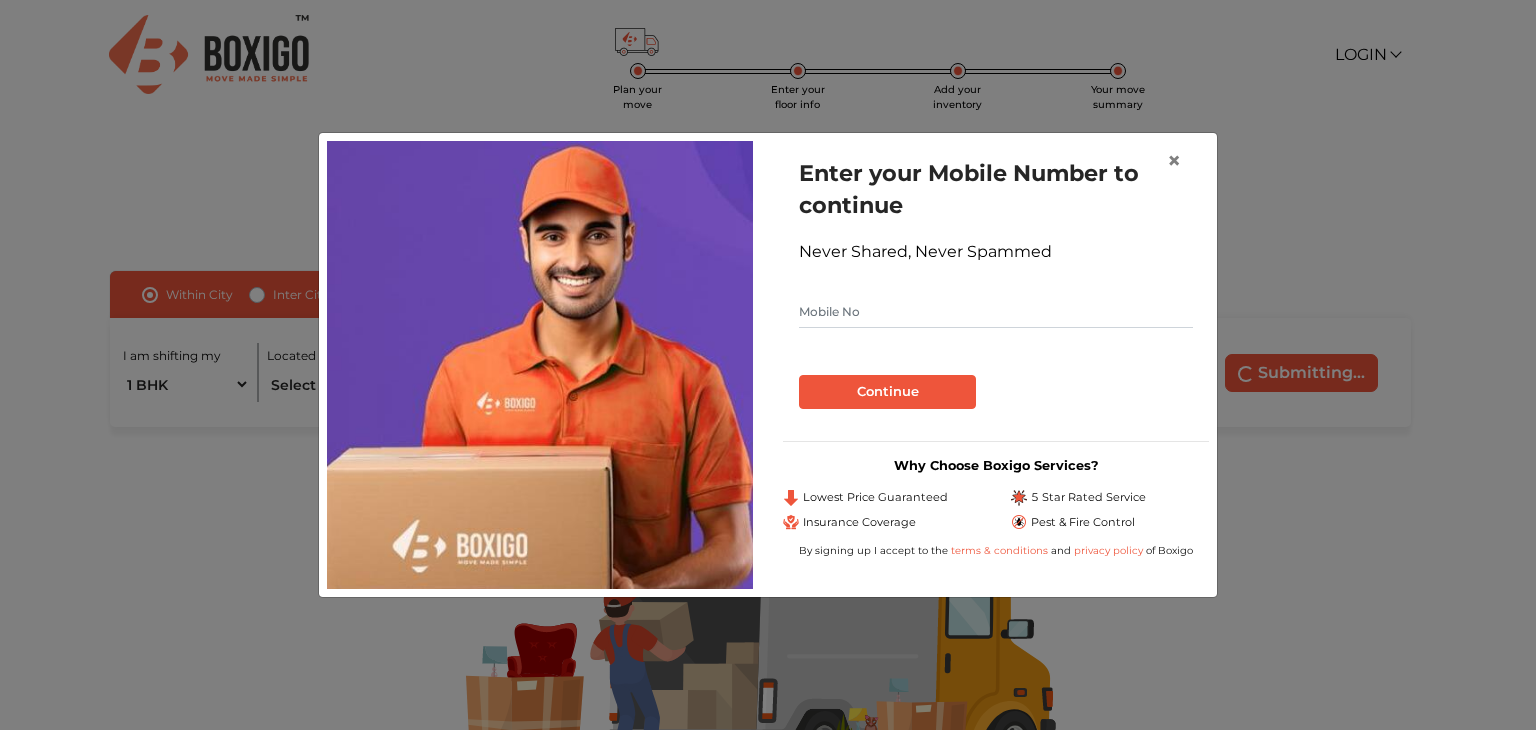 click at bounding box center [996, 312] 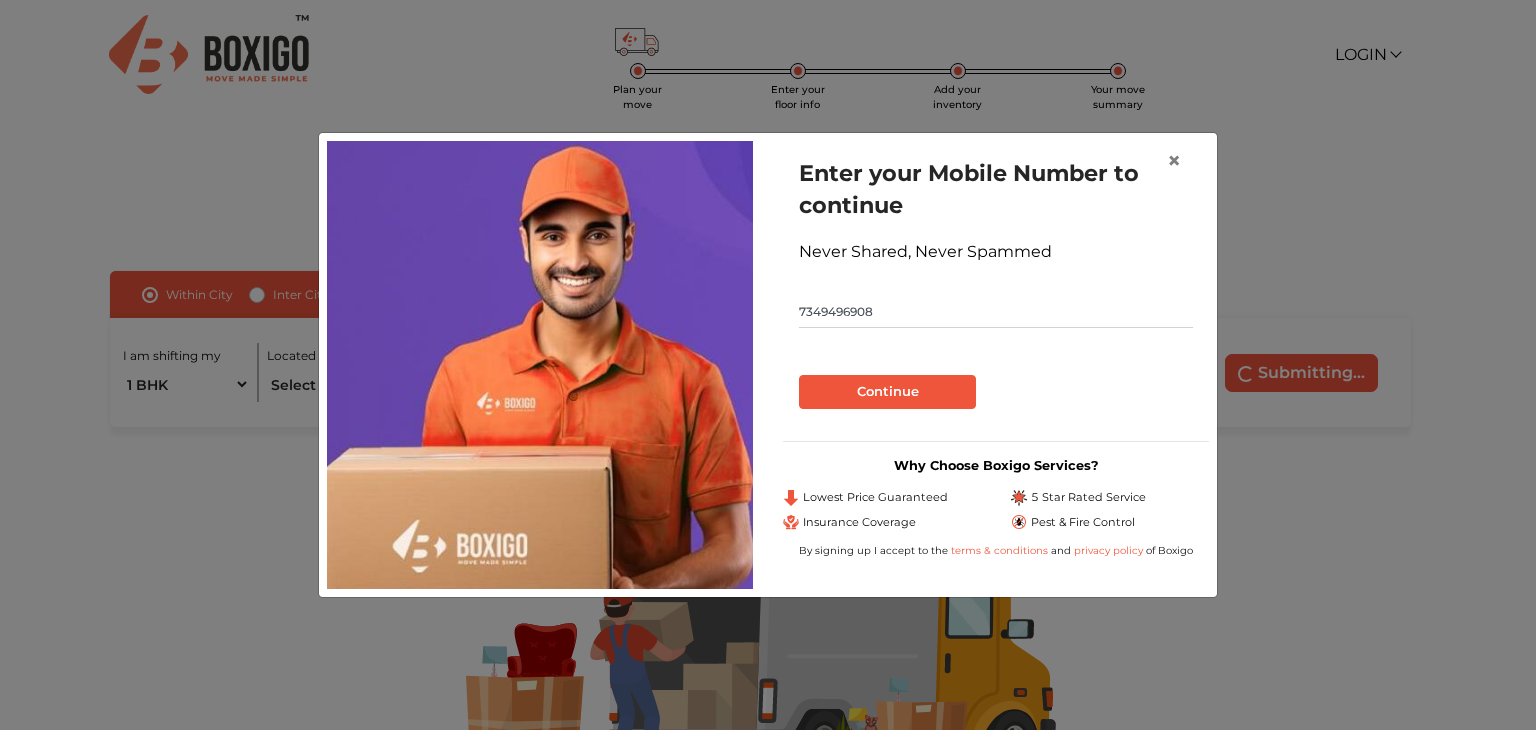 type on "7349496908" 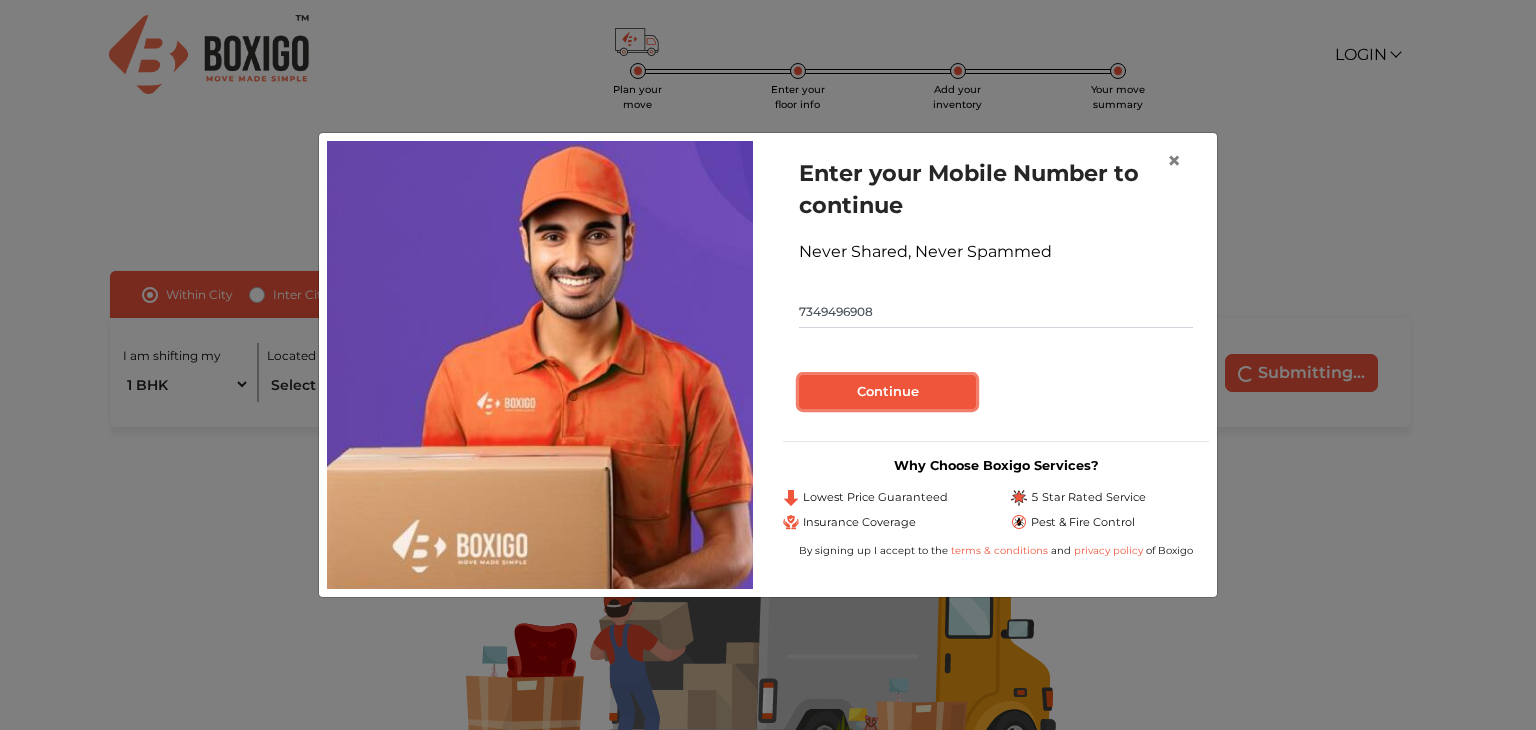 click on "Continue" at bounding box center (887, 392) 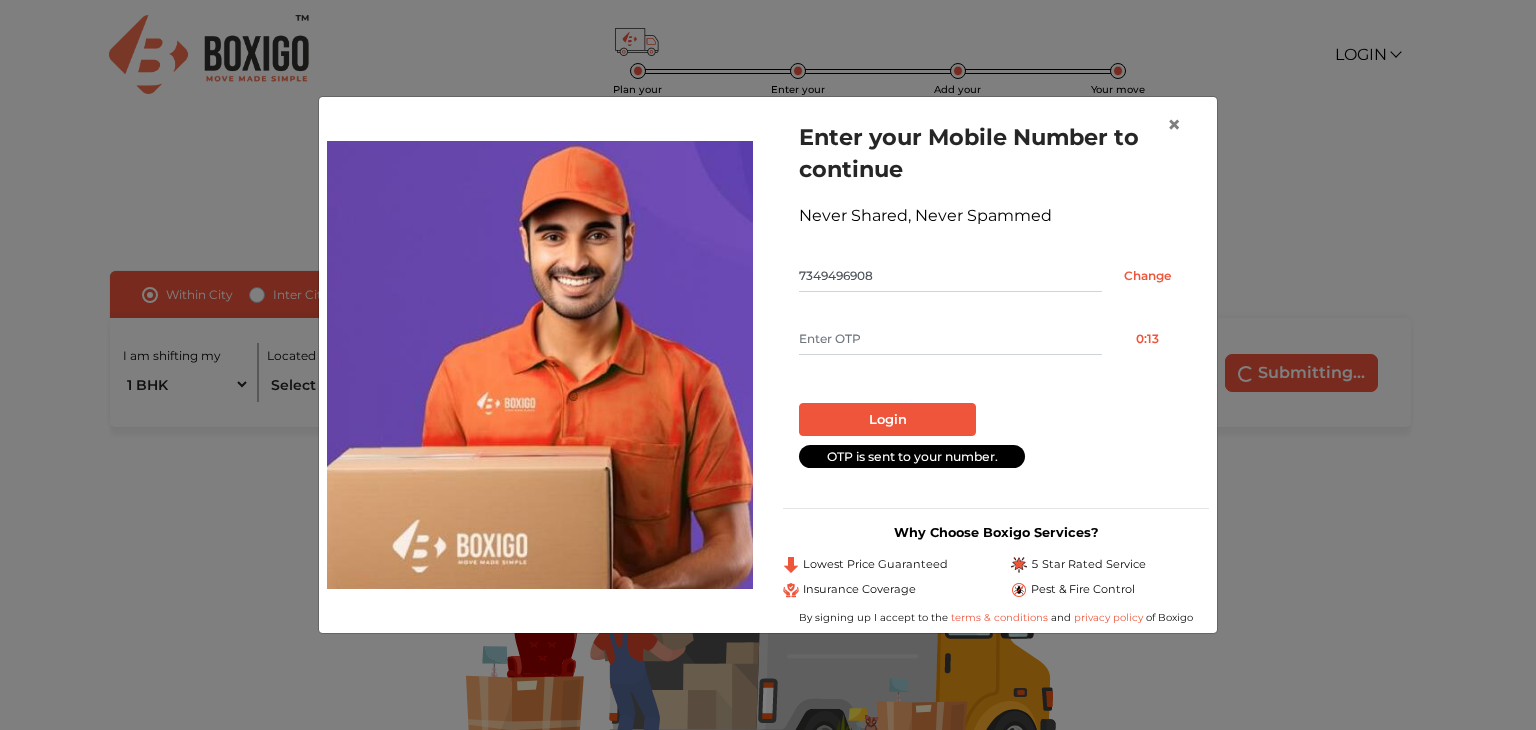 click at bounding box center [950, 339] 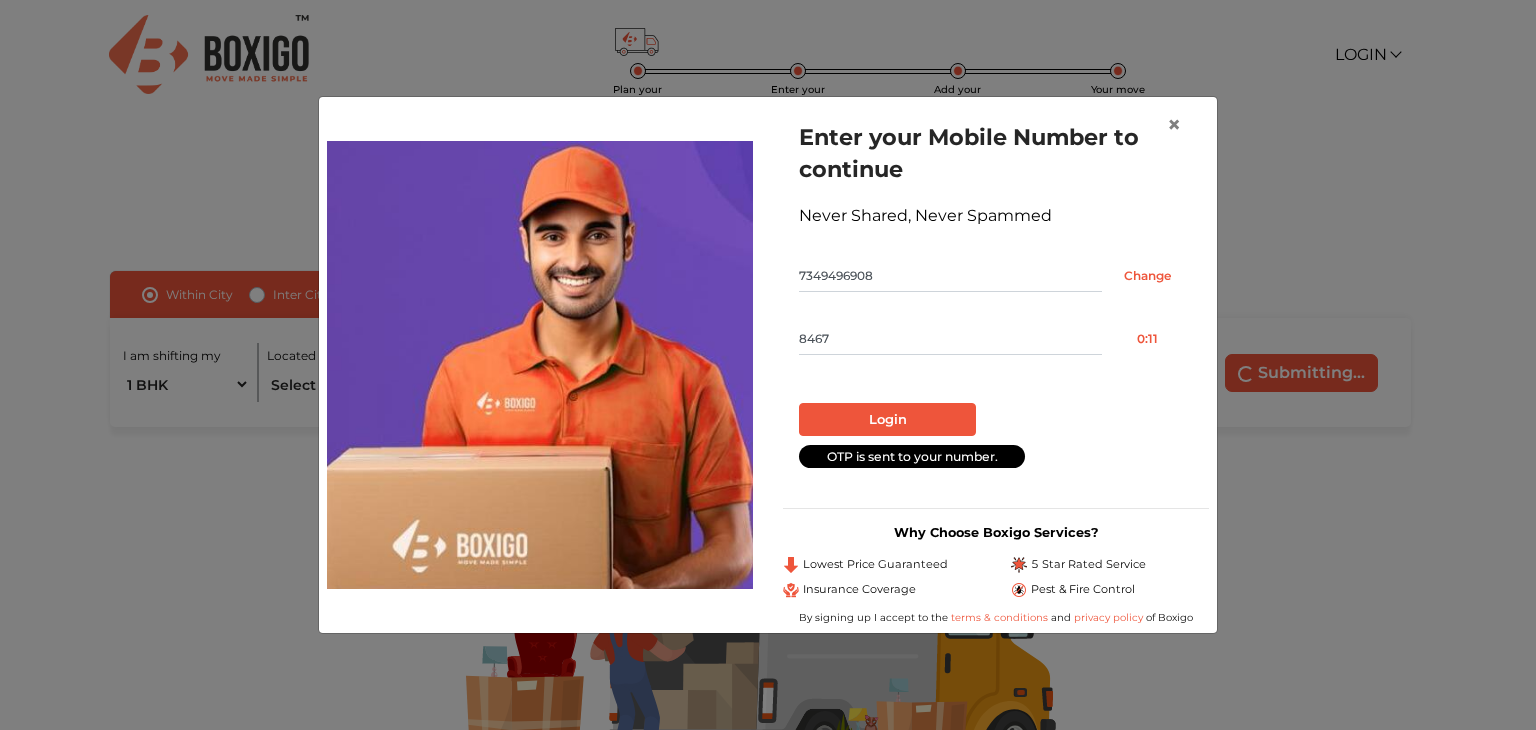 type on "8467" 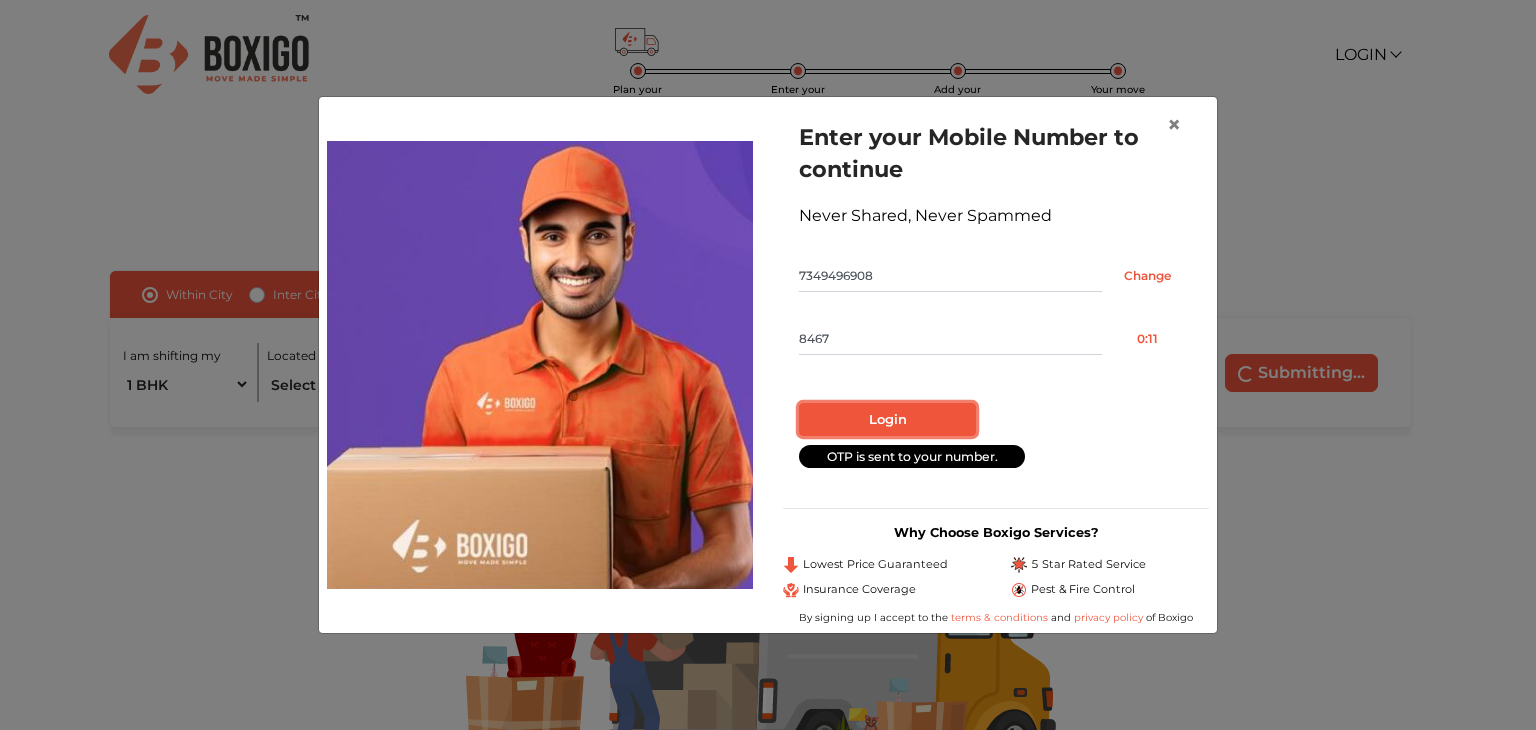 click on "Login" at bounding box center (887, 420) 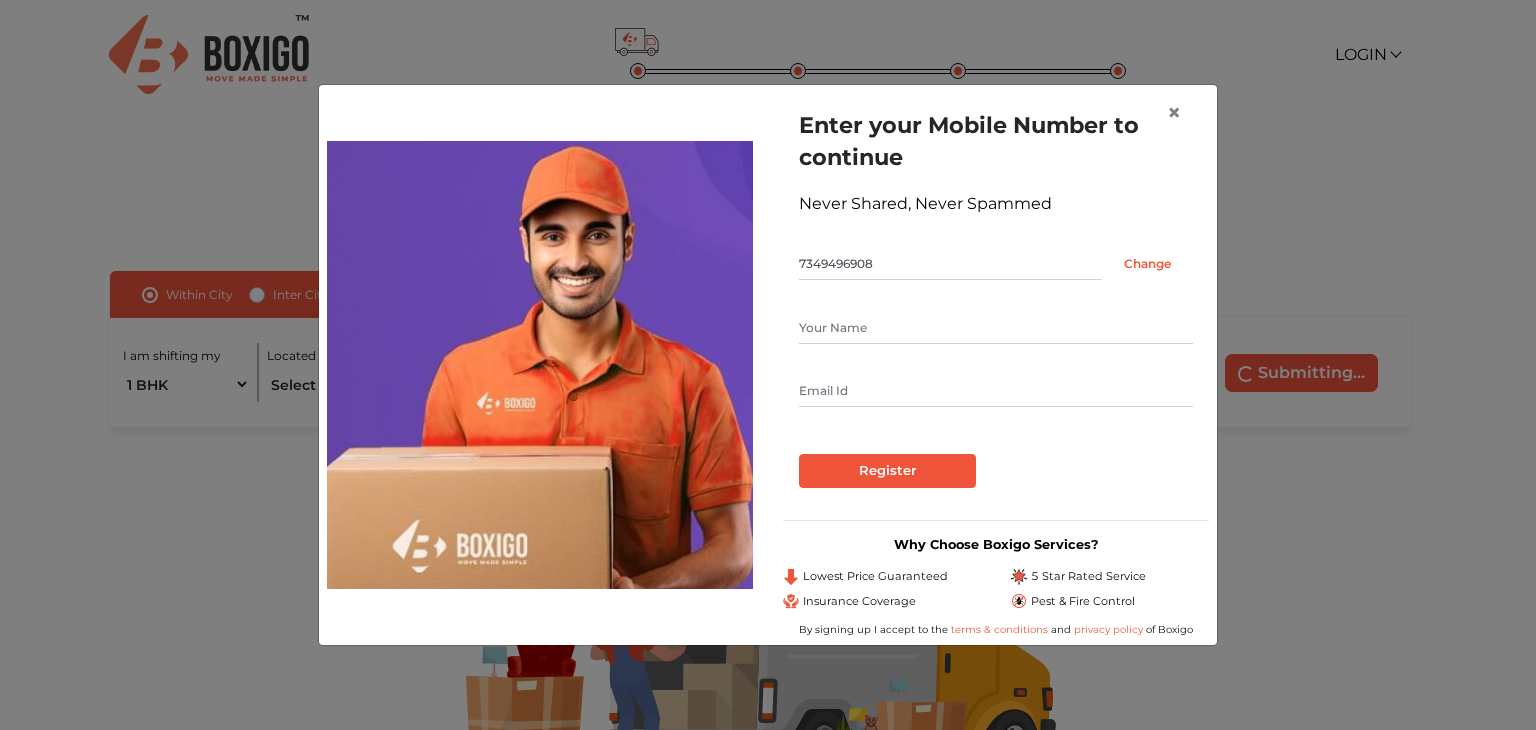 click at bounding box center [996, 328] 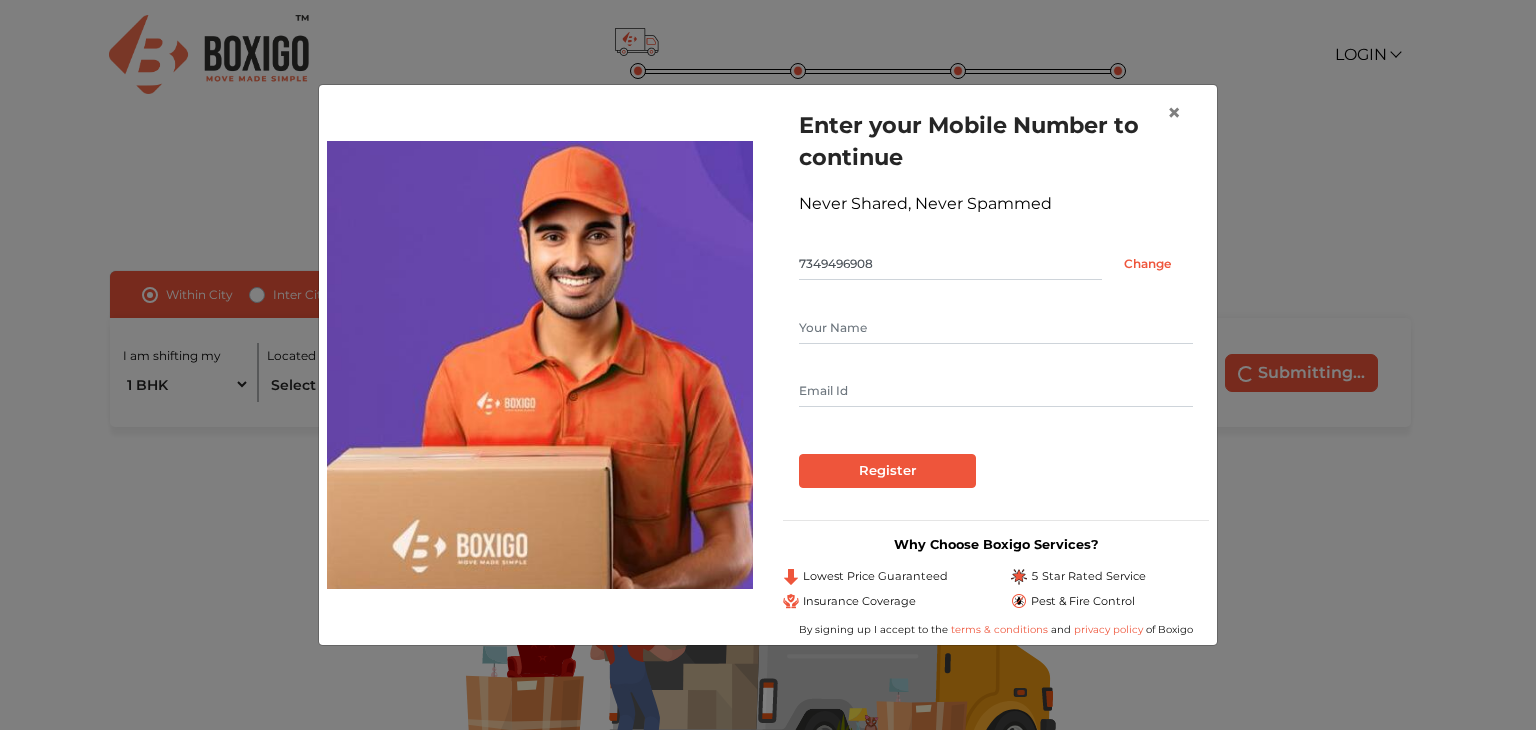 type on "Roja S" 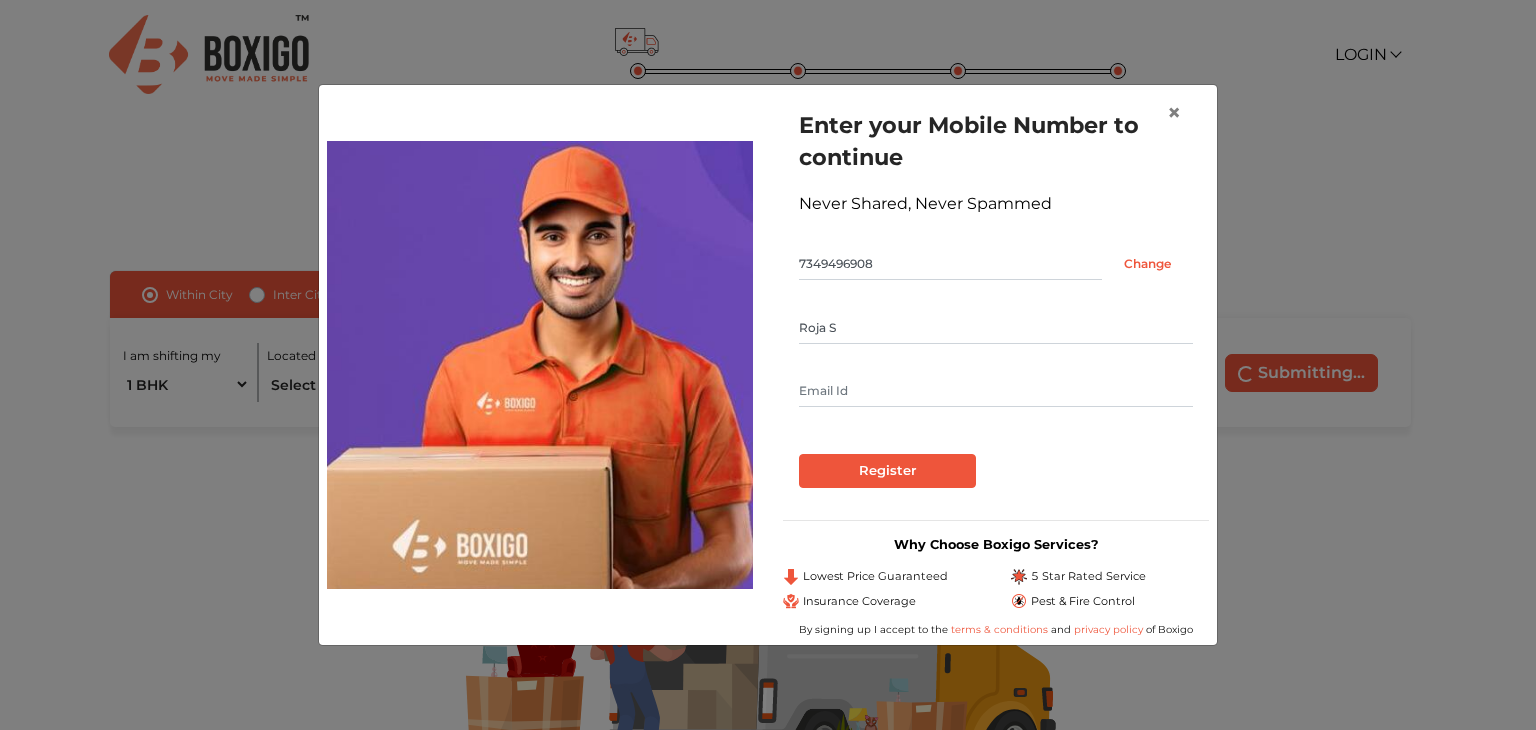 click at bounding box center [996, 391] 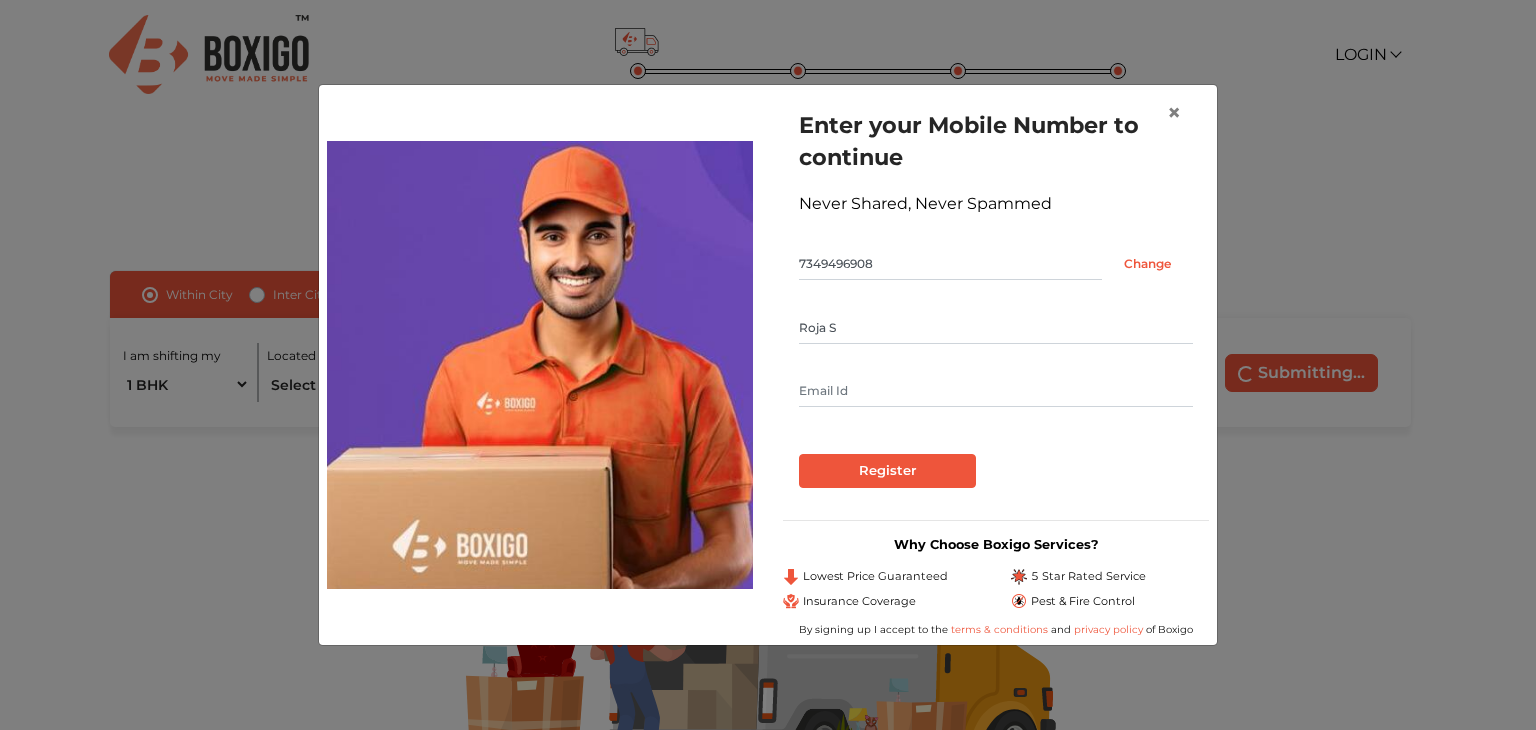 type on "z" 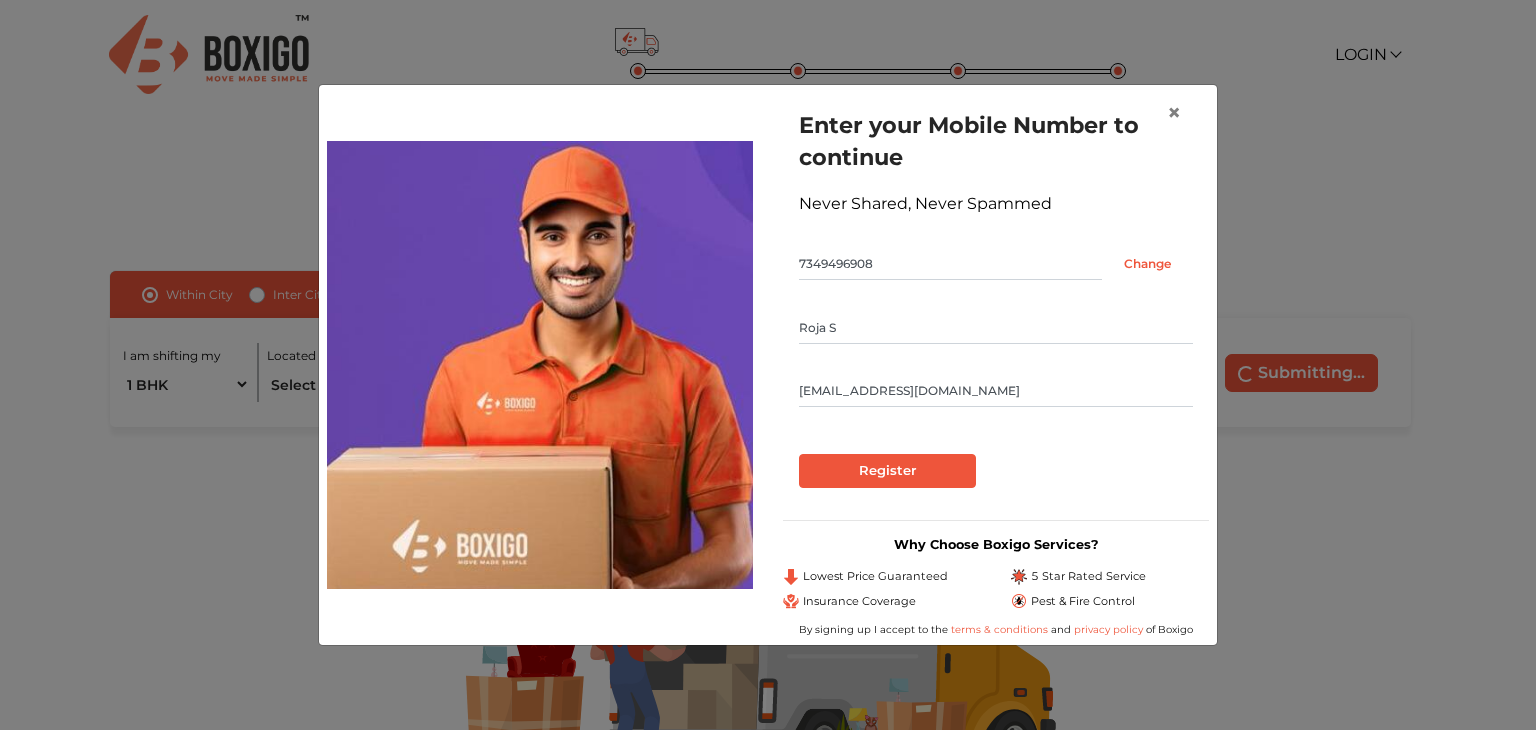 type on "rojasuresh26114715@gmail.com" 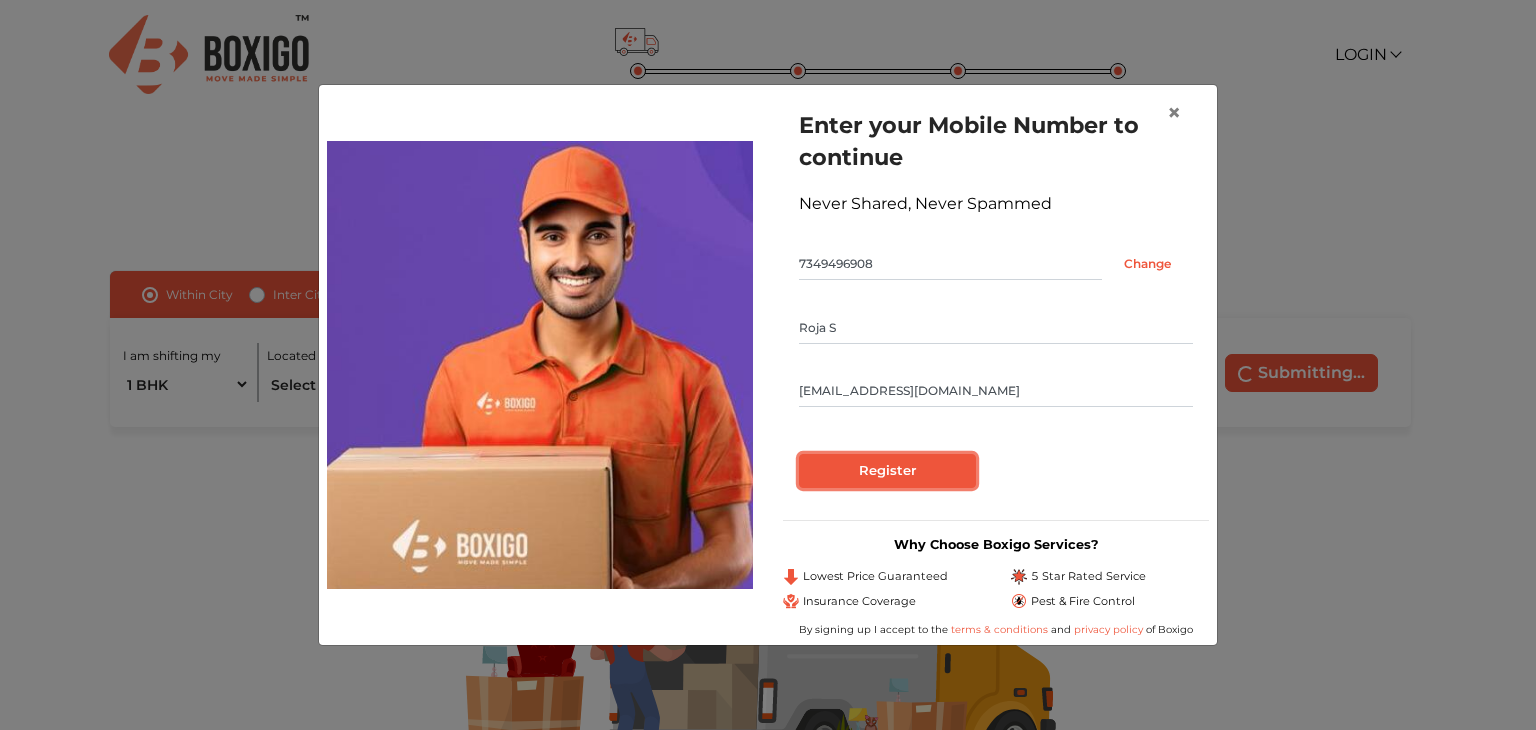 click on "Register" at bounding box center [887, 471] 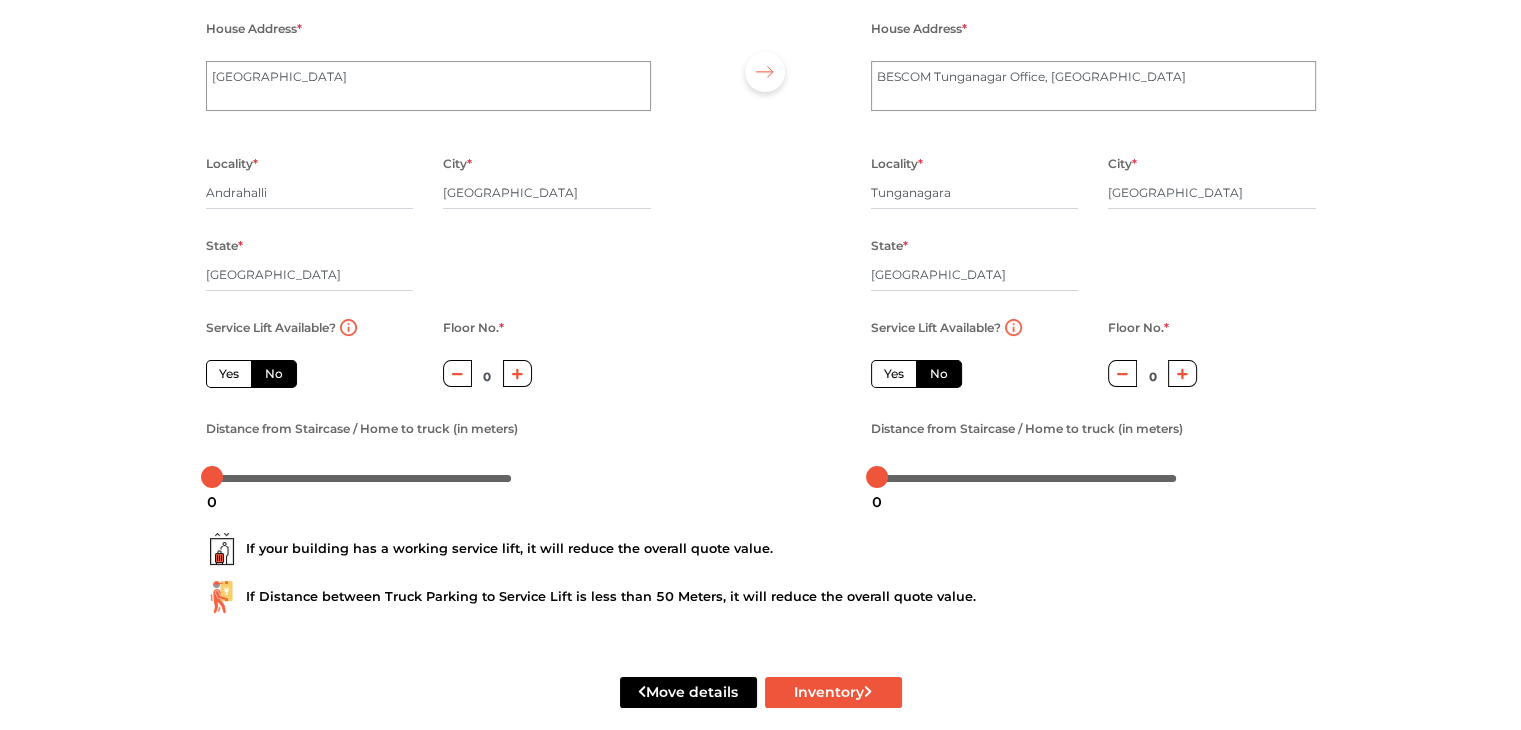 scroll, scrollTop: 200, scrollLeft: 0, axis: vertical 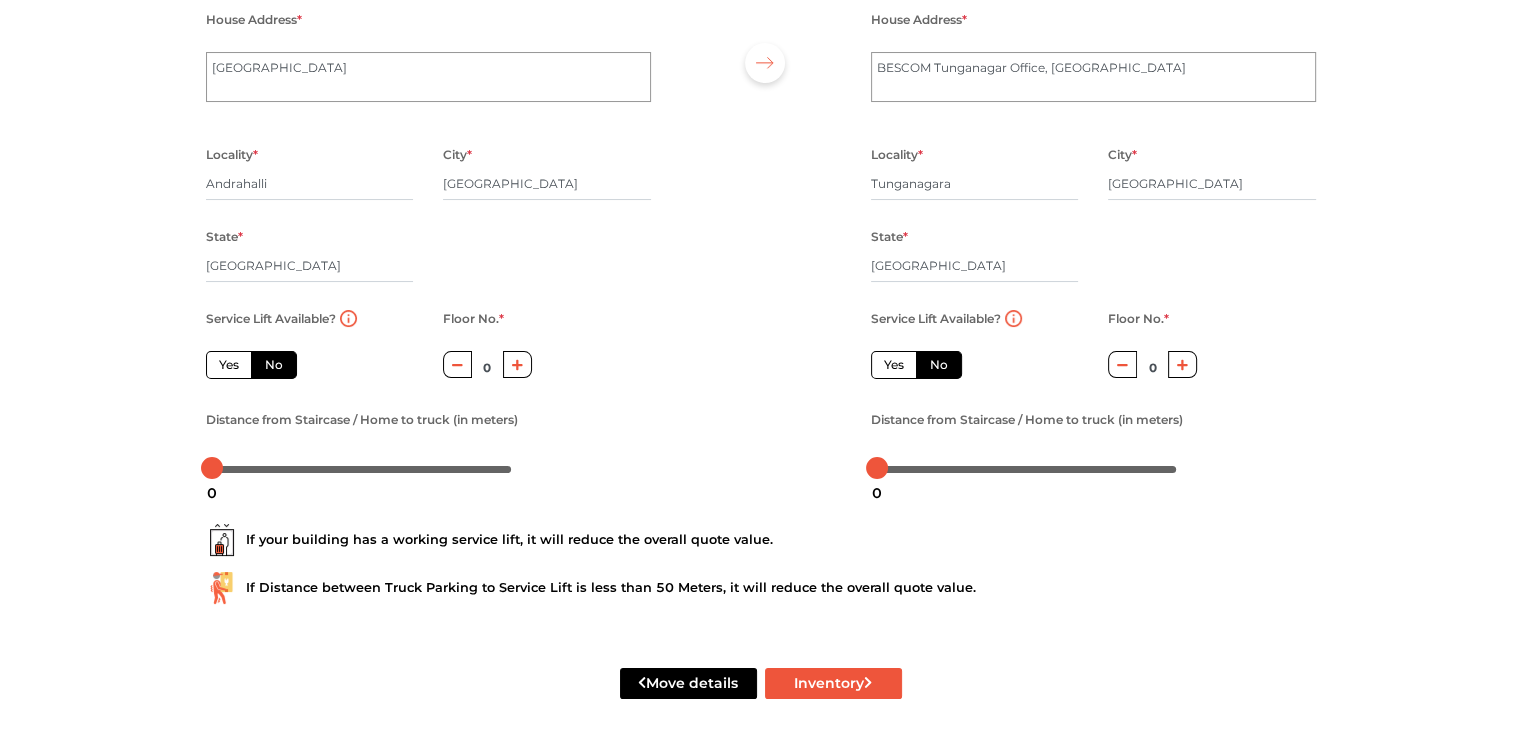 click at bounding box center [517, 364] 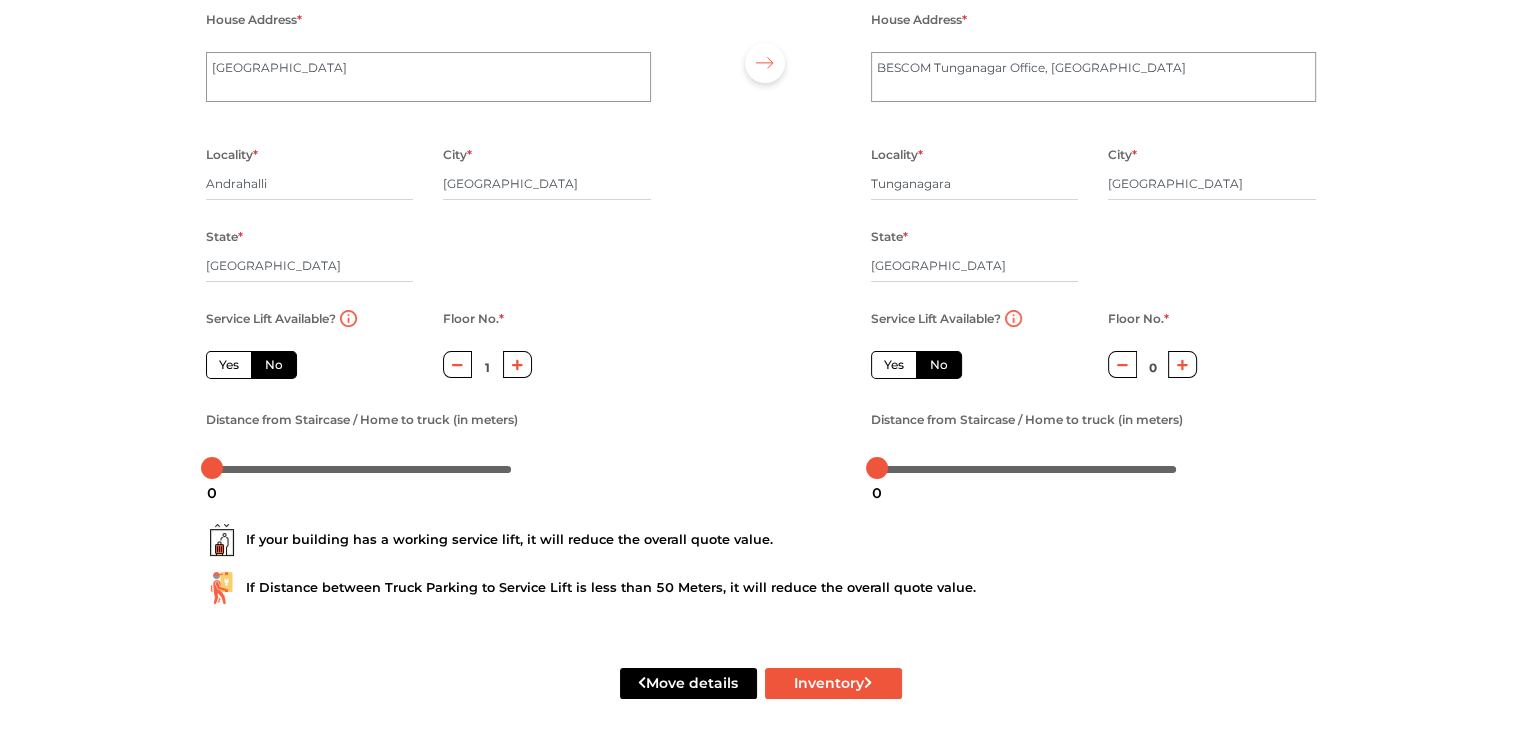 click 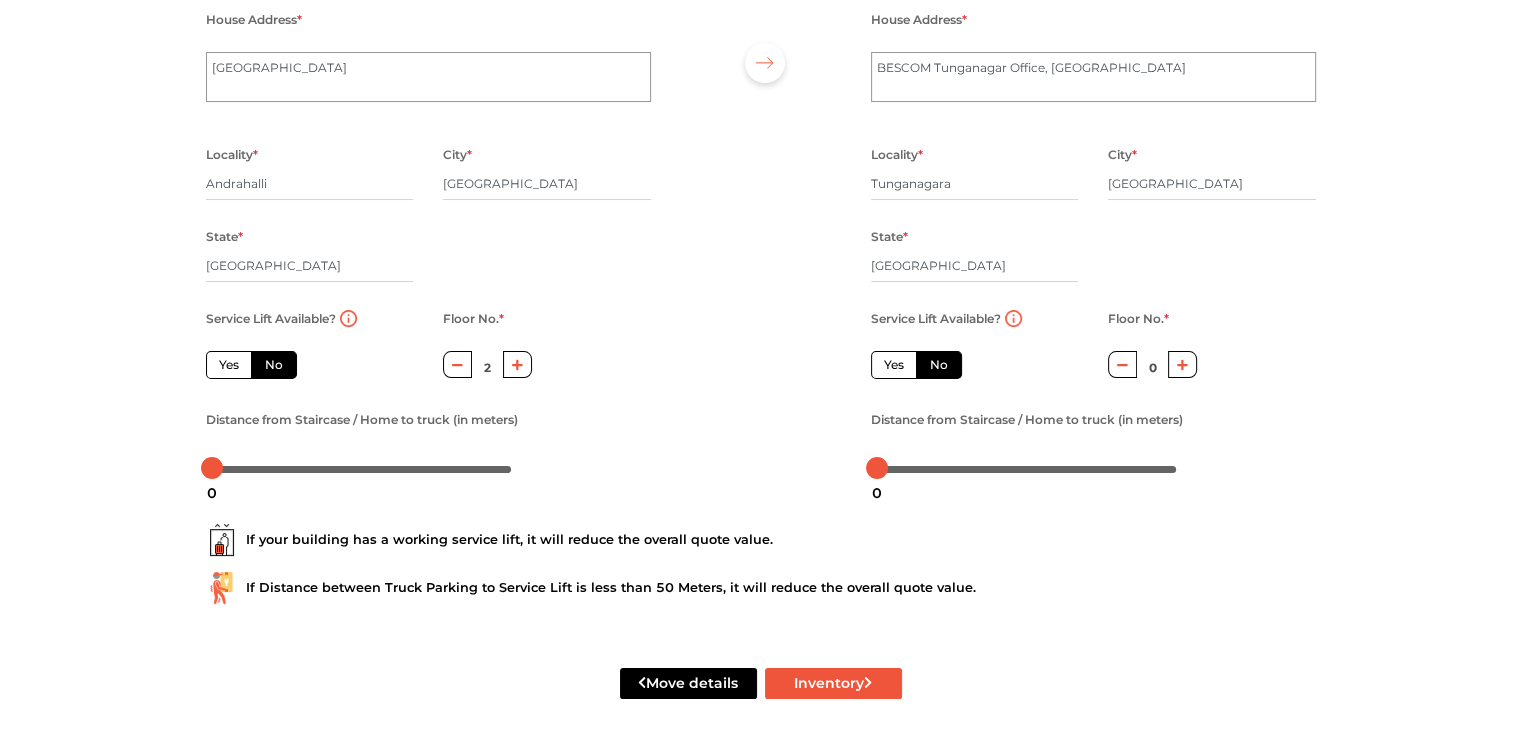 click at bounding box center (1182, 364) 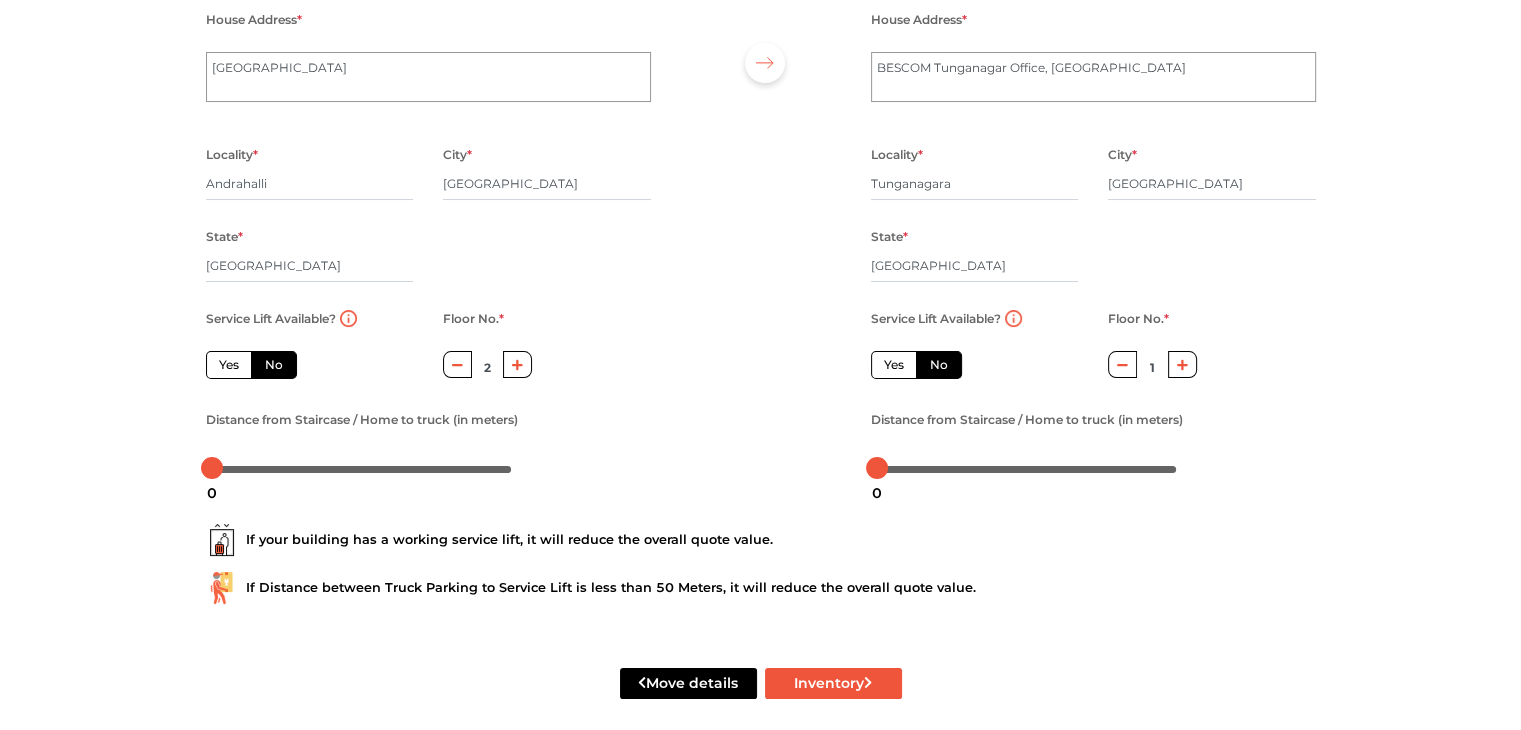 click at bounding box center (1182, 364) 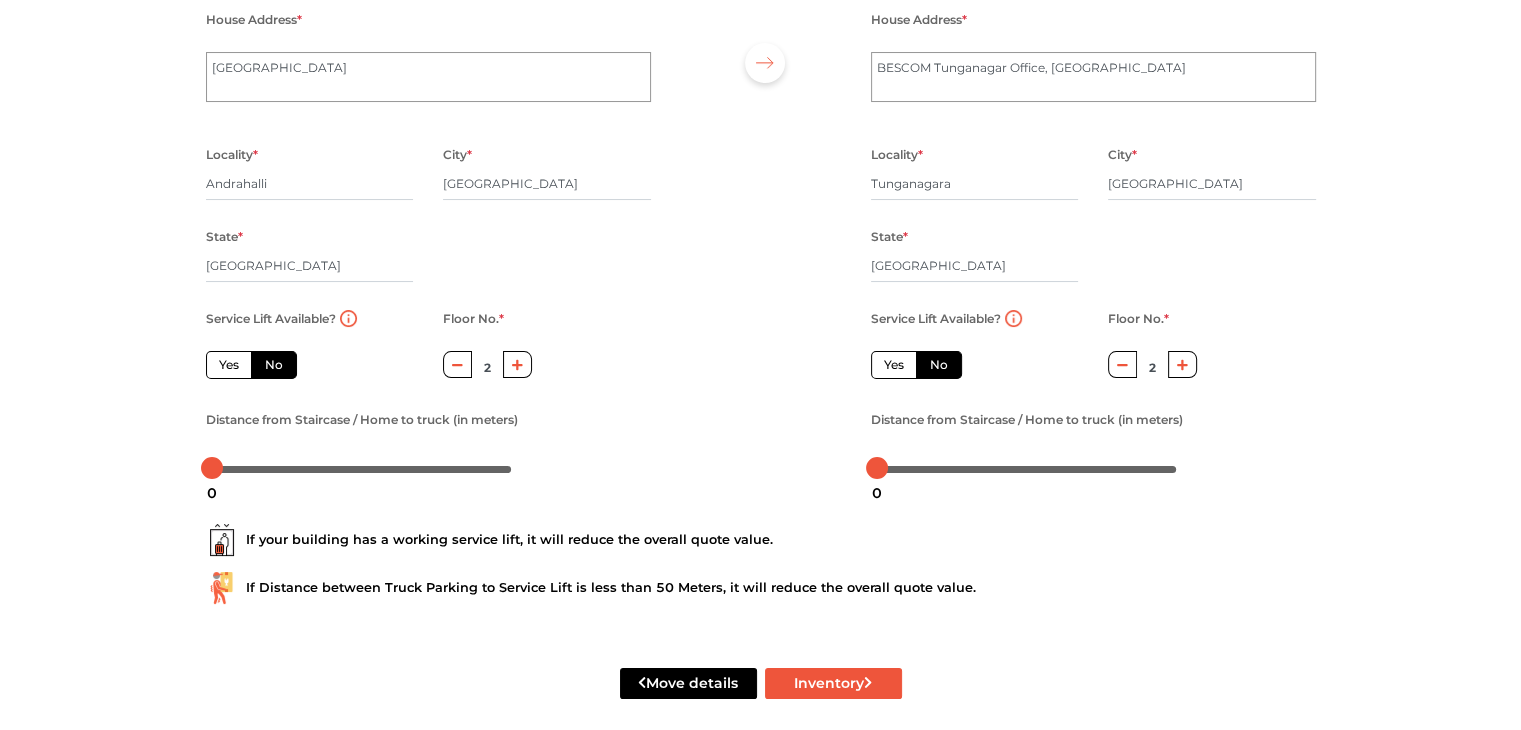 click at bounding box center [1182, 364] 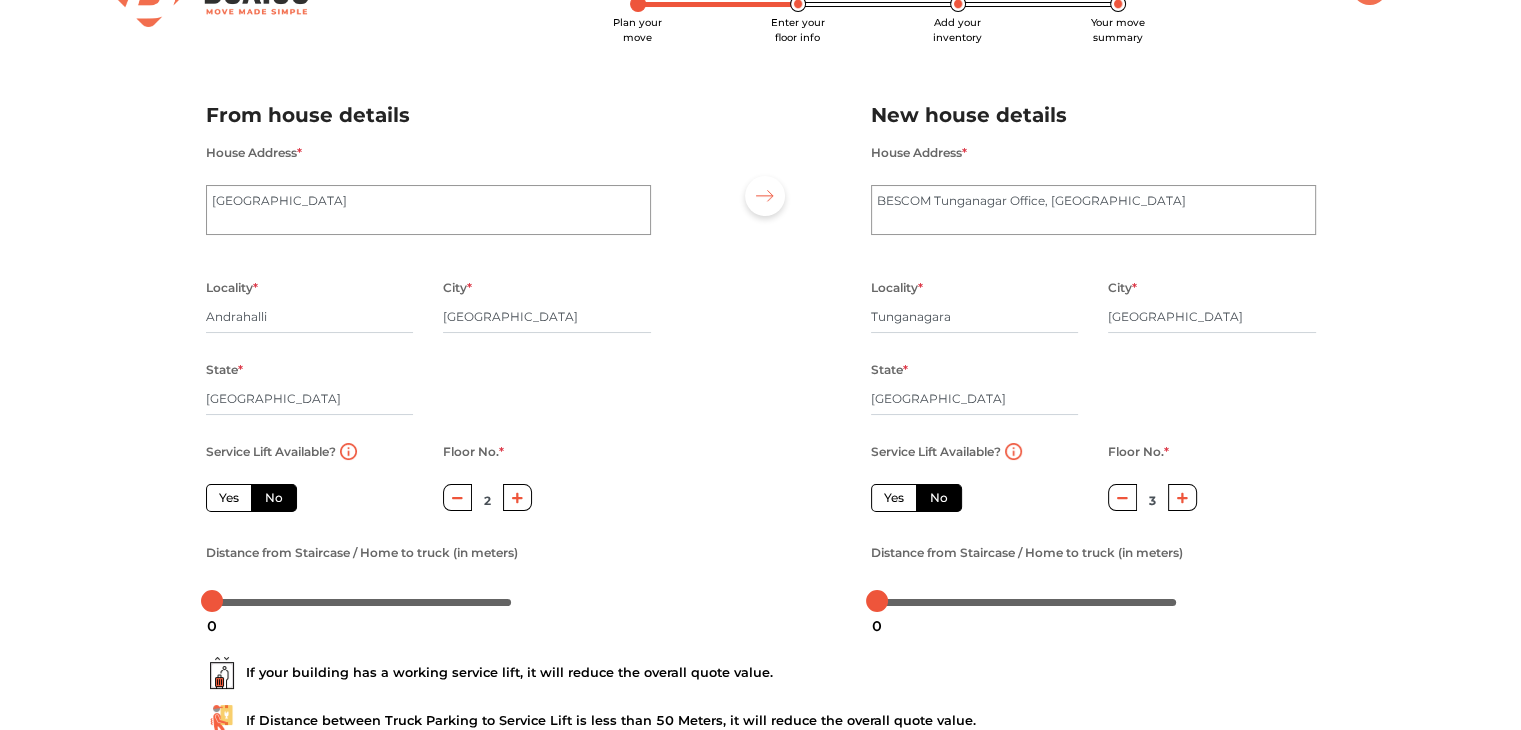 scroll, scrollTop: 0, scrollLeft: 0, axis: both 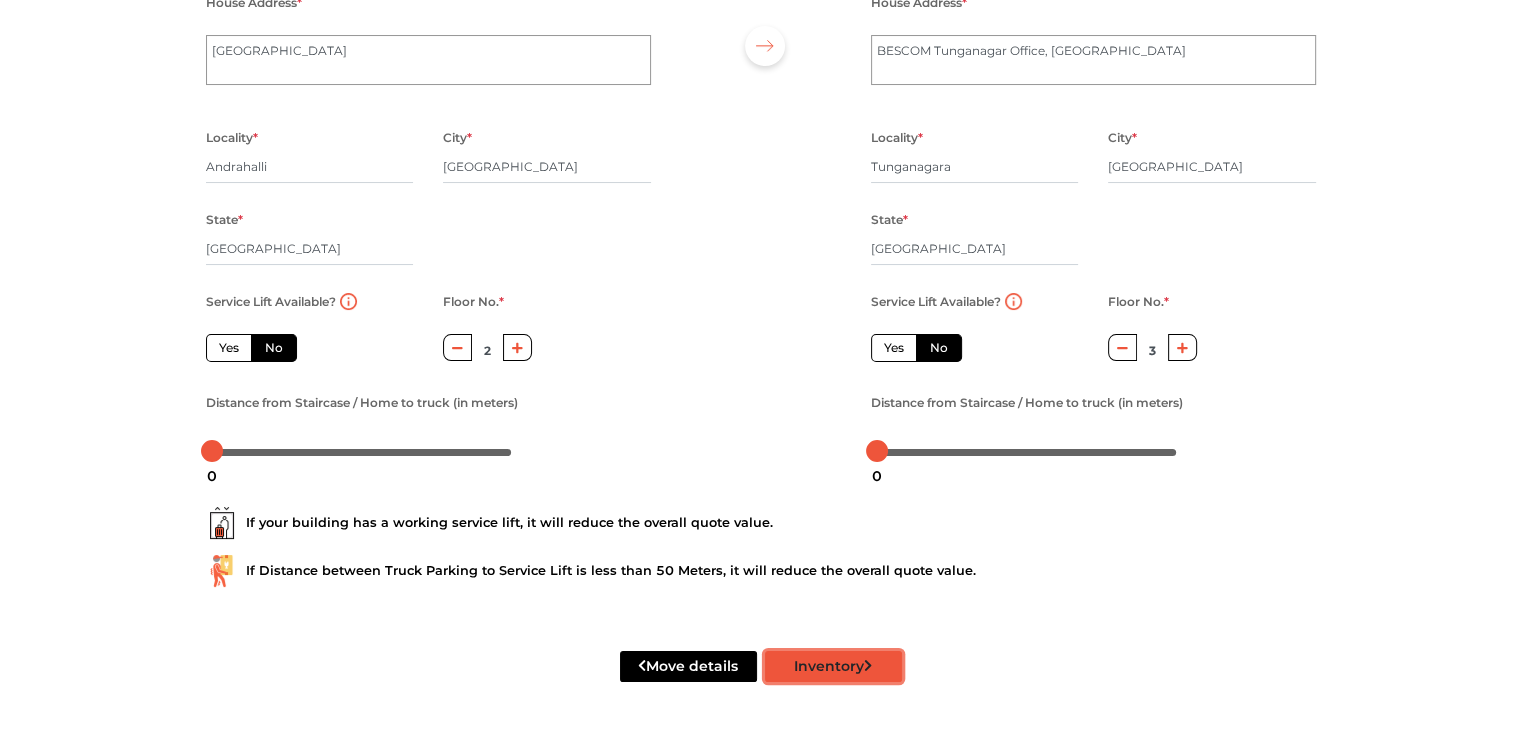 click on "Inventory" at bounding box center (833, 666) 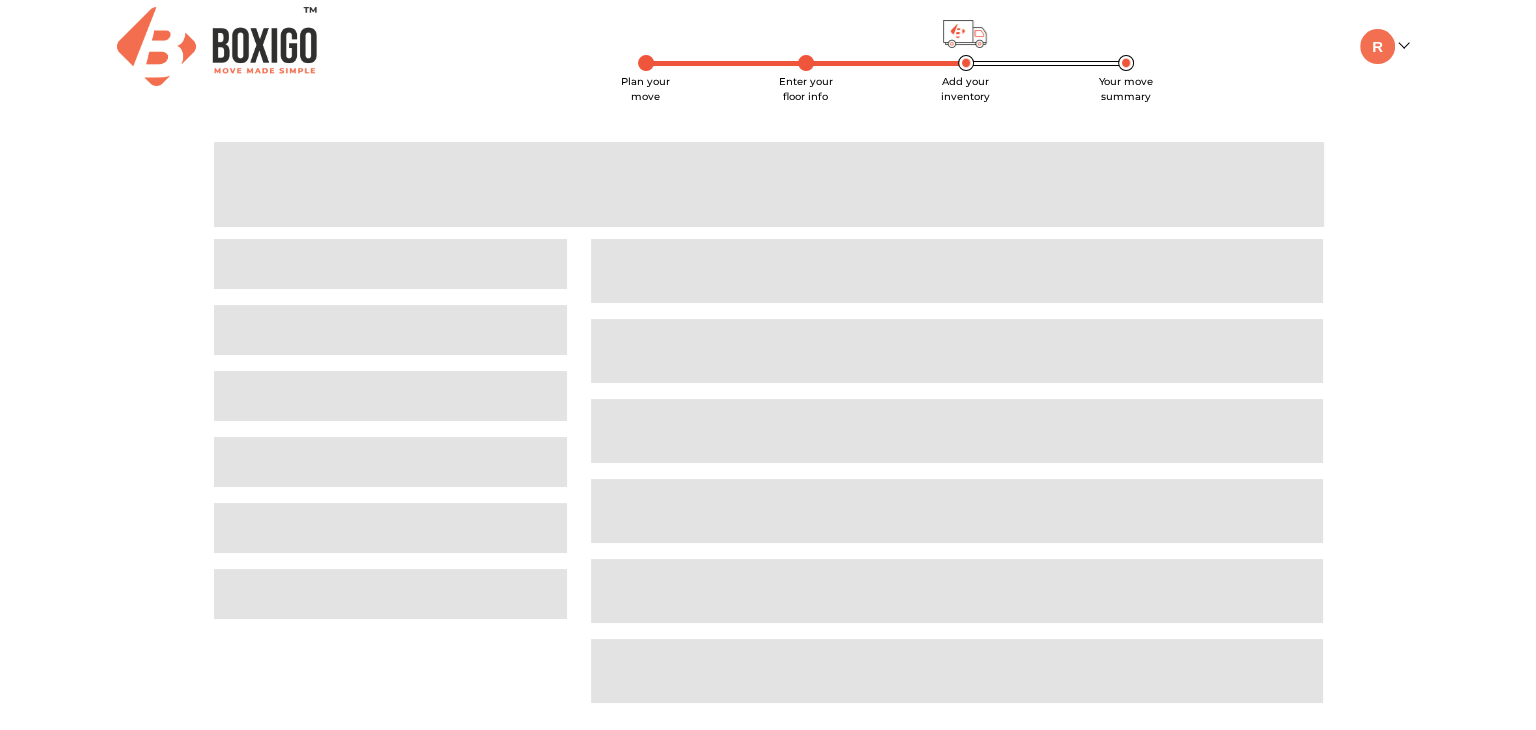 scroll, scrollTop: 0, scrollLeft: 0, axis: both 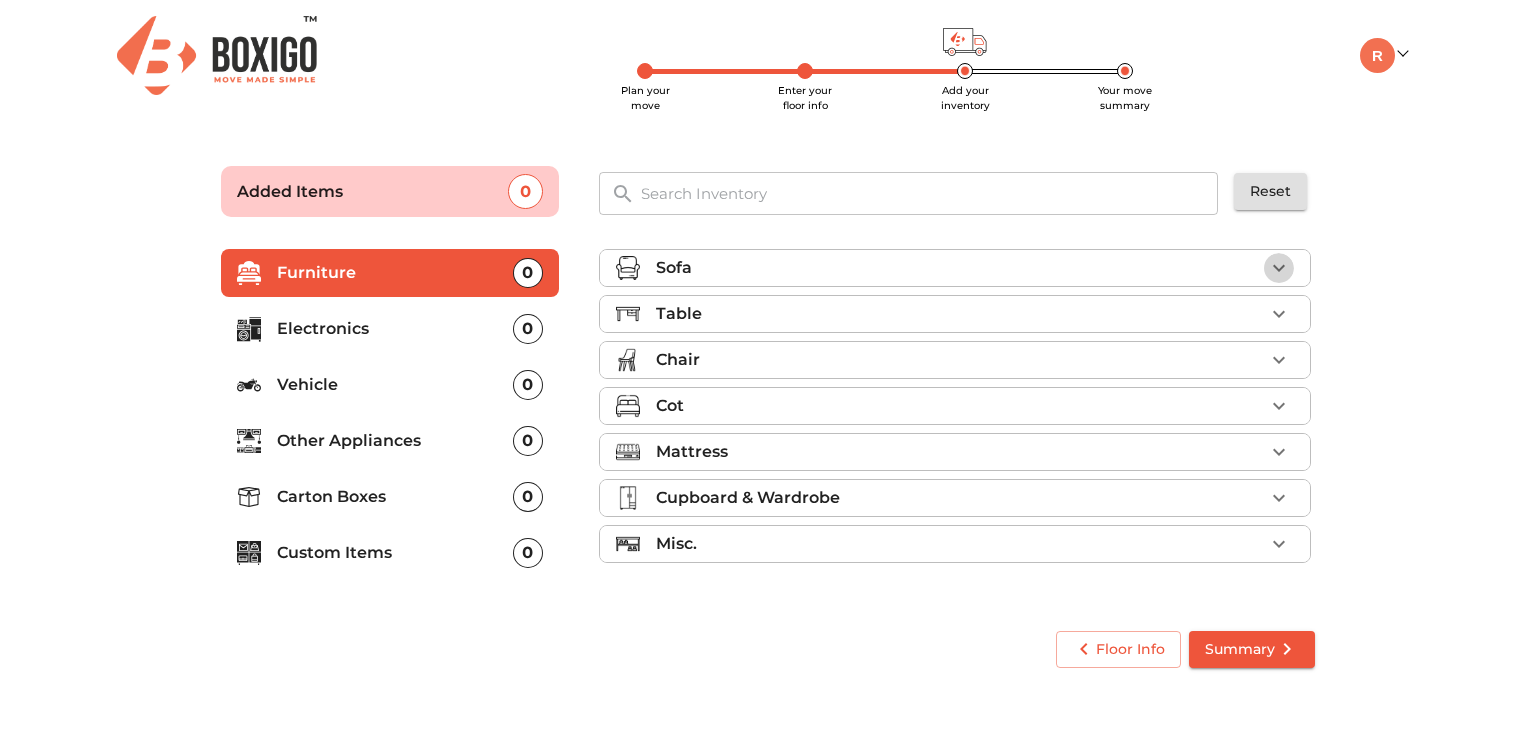 click 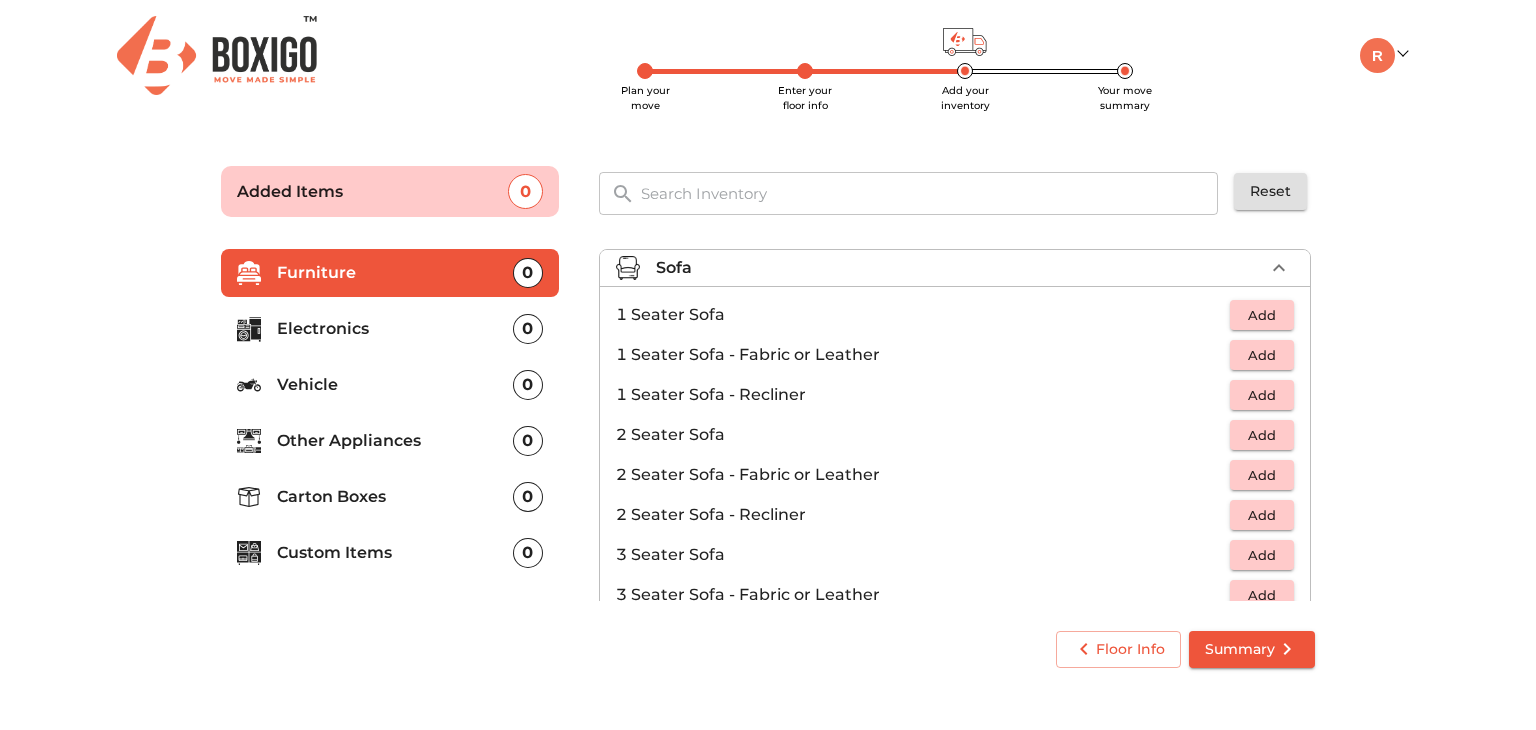 click 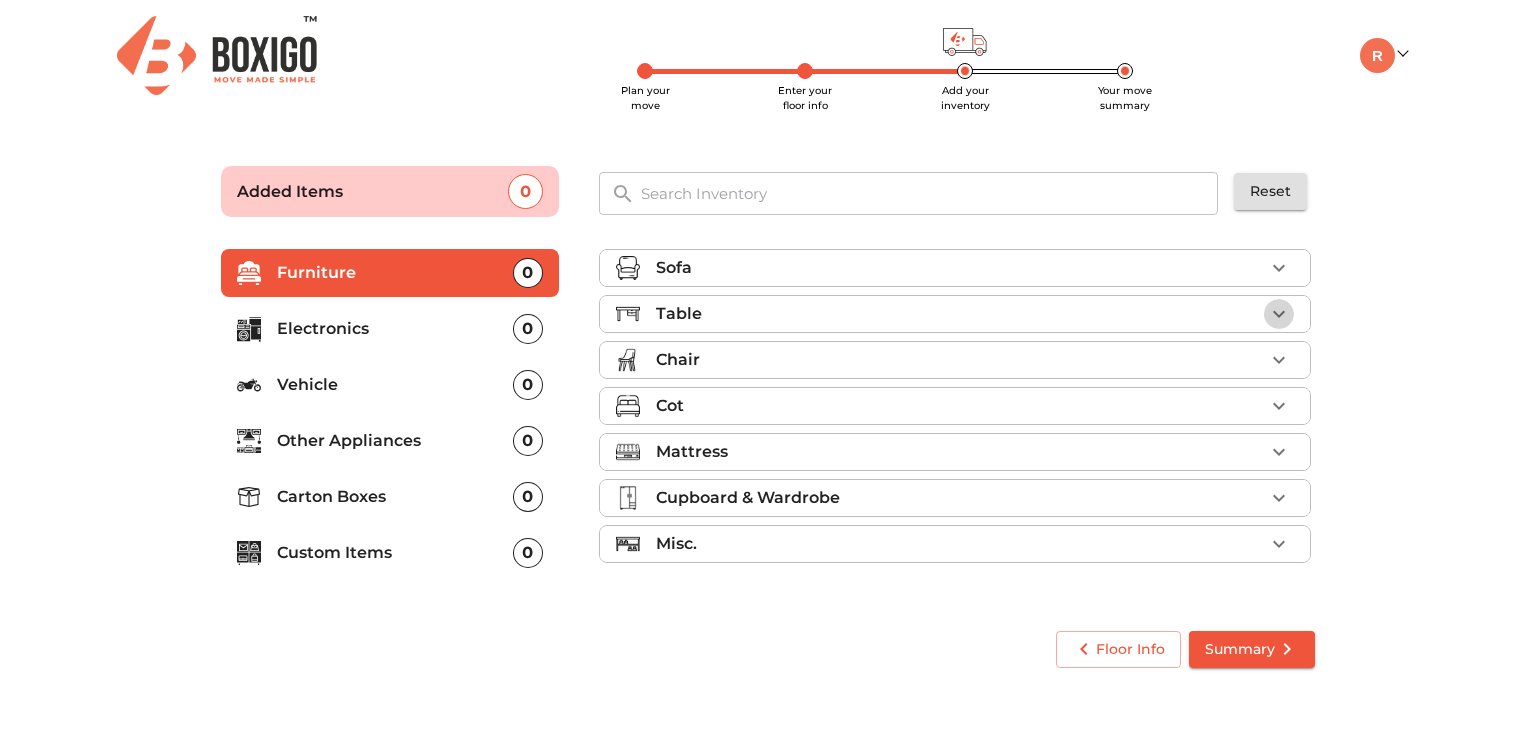 click 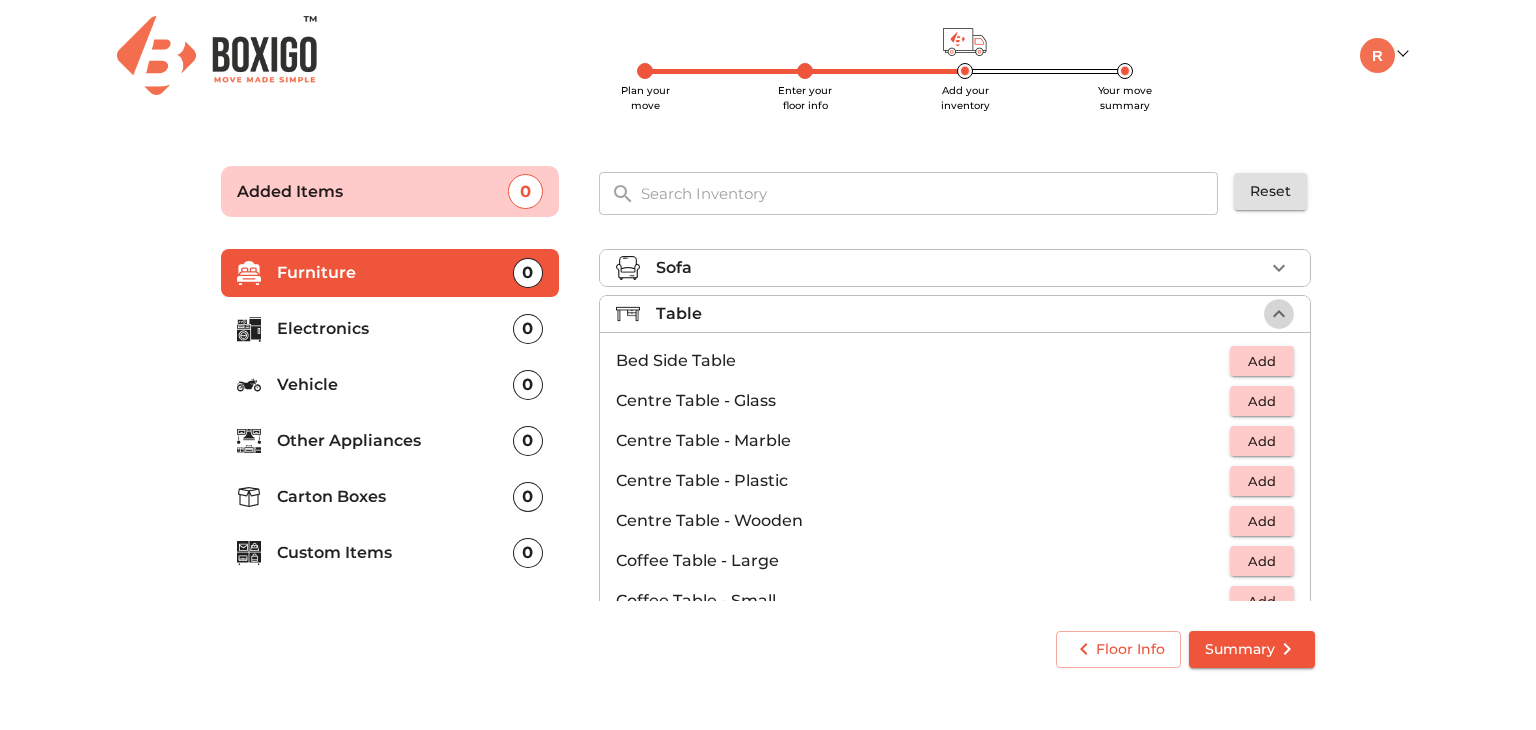click 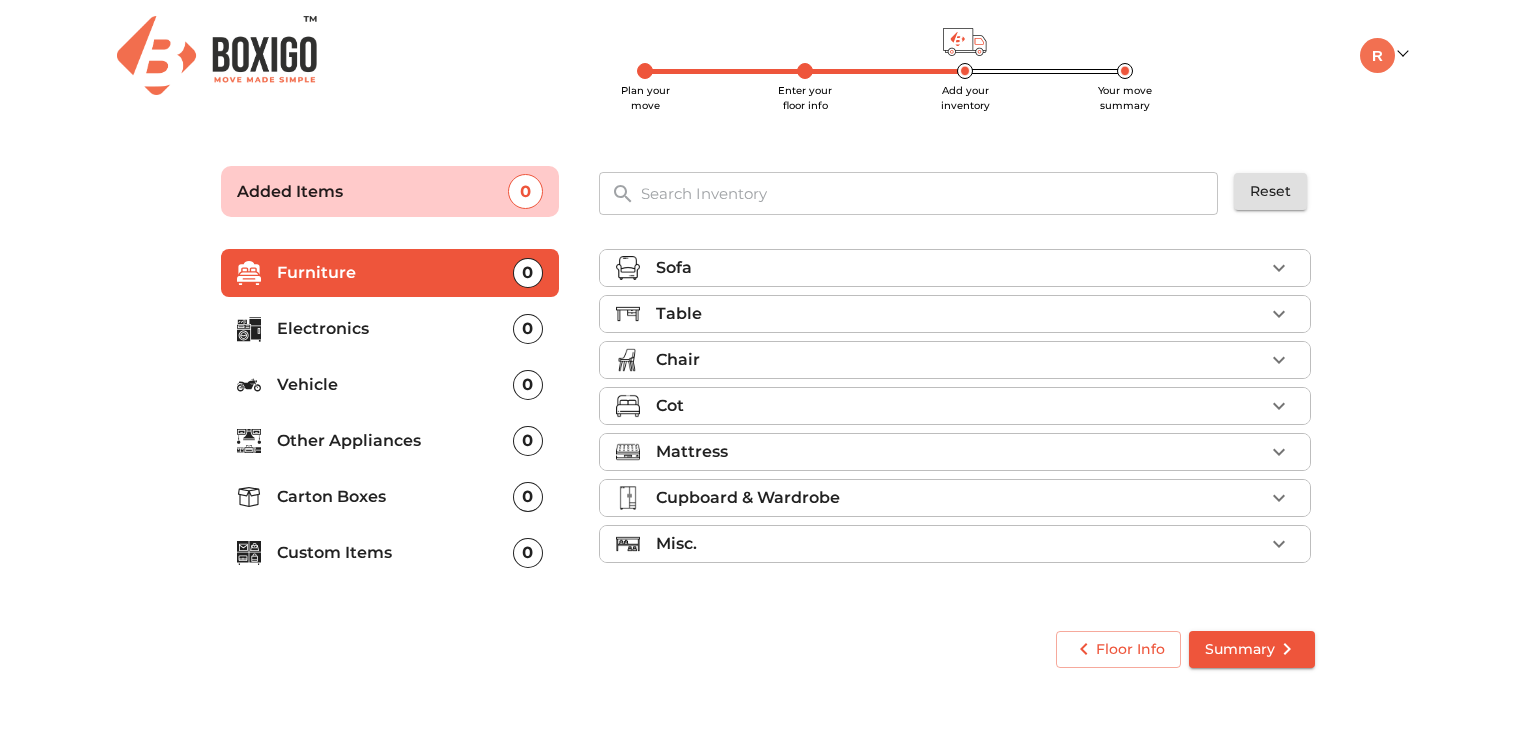 click on "Chair" at bounding box center (678, 360) 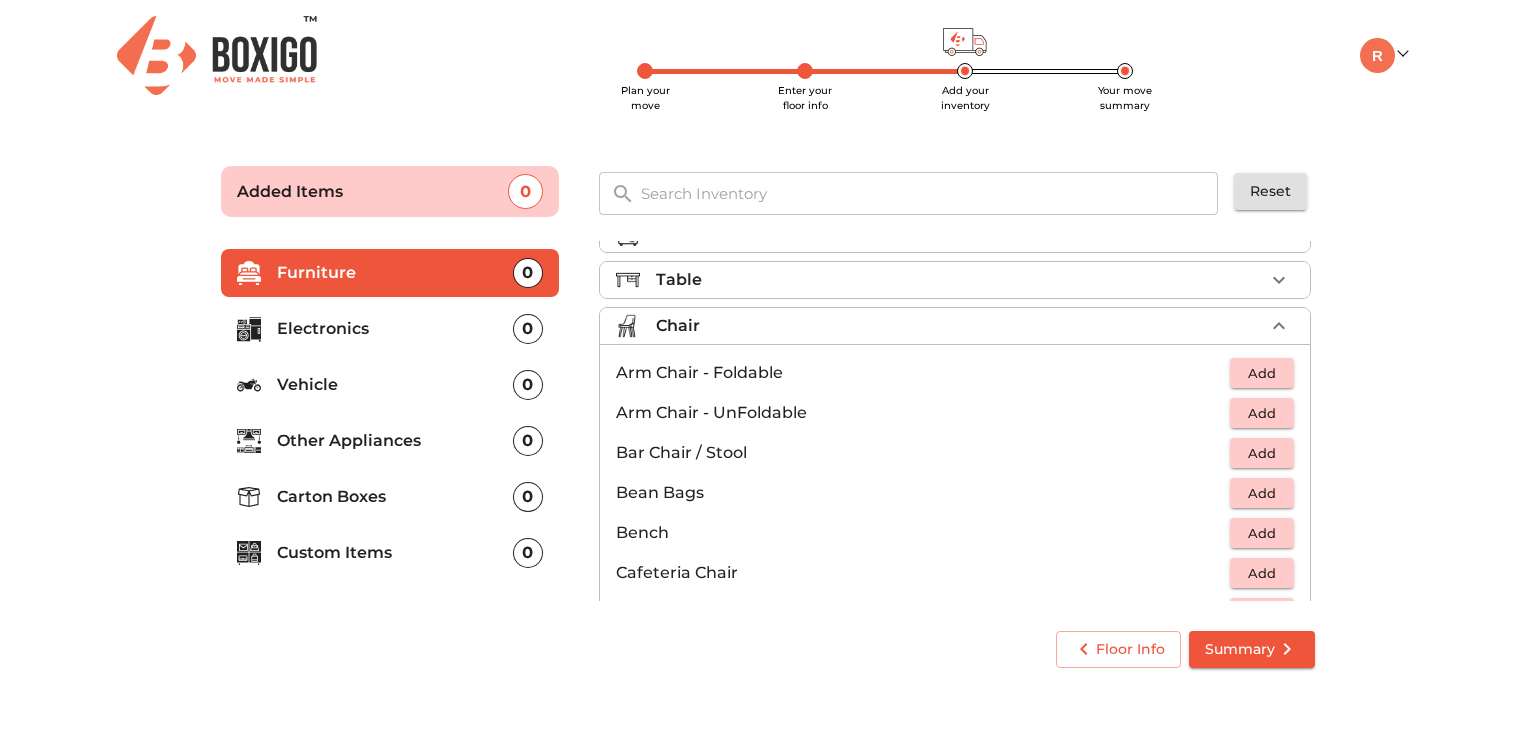 scroll, scrollTop: 0, scrollLeft: 0, axis: both 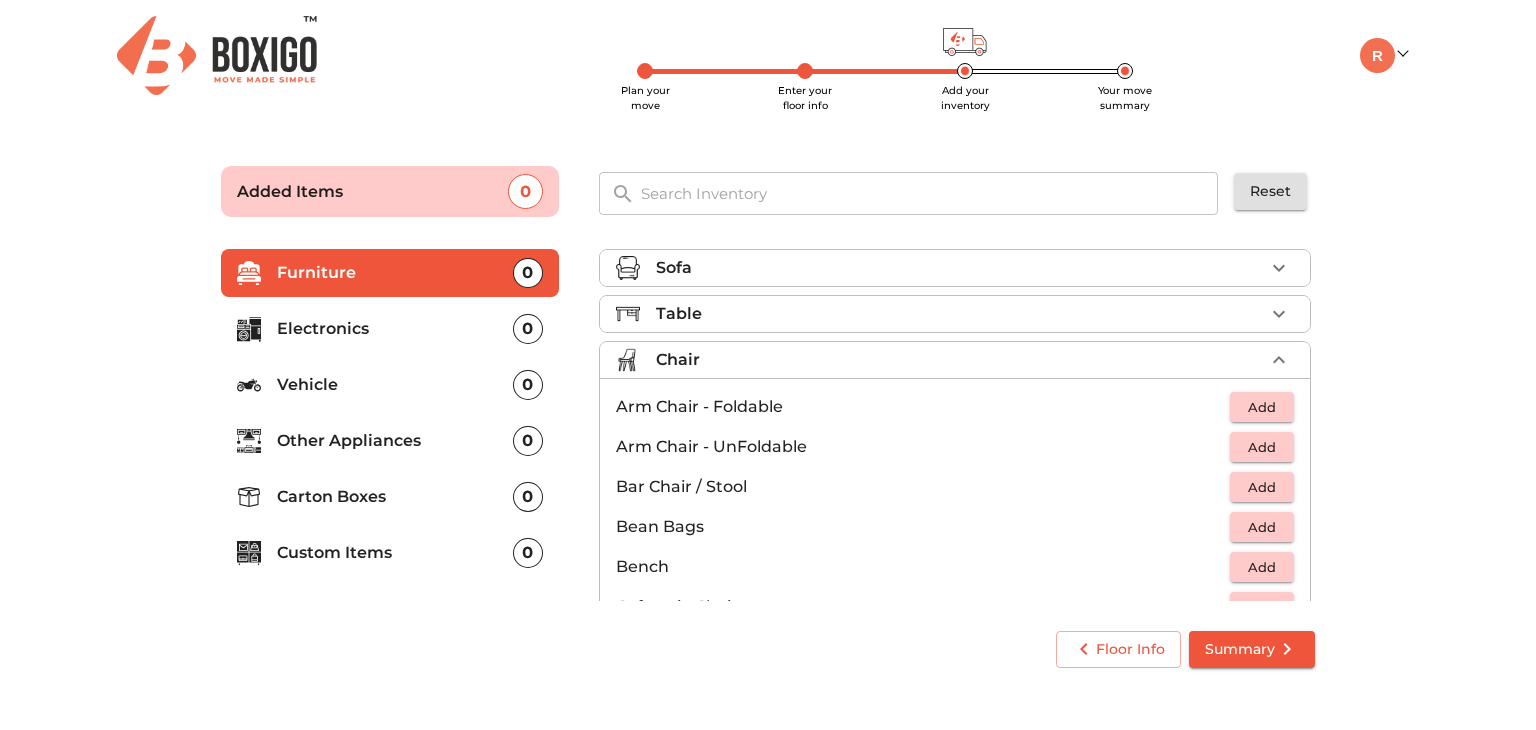 click on "Add" at bounding box center (1262, 447) 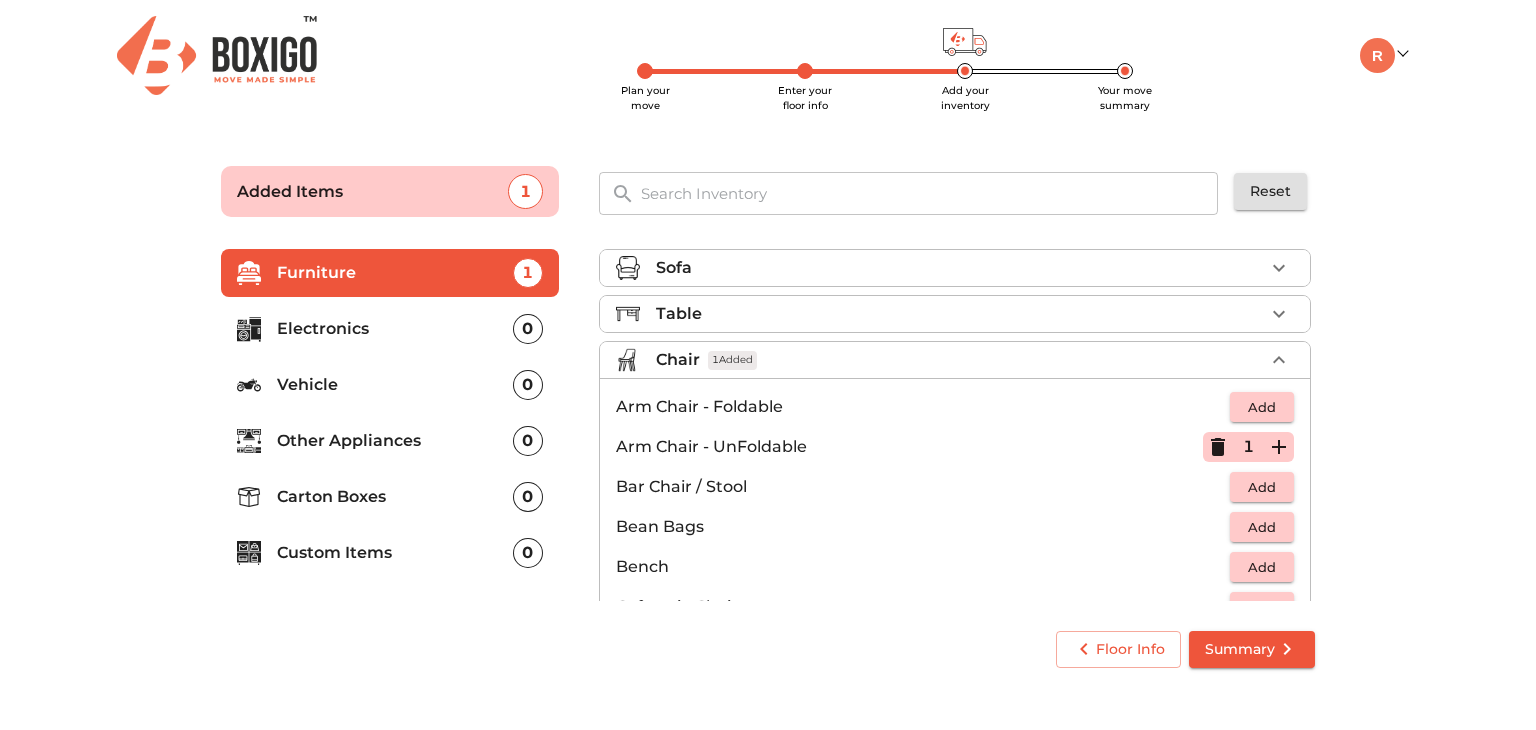 click 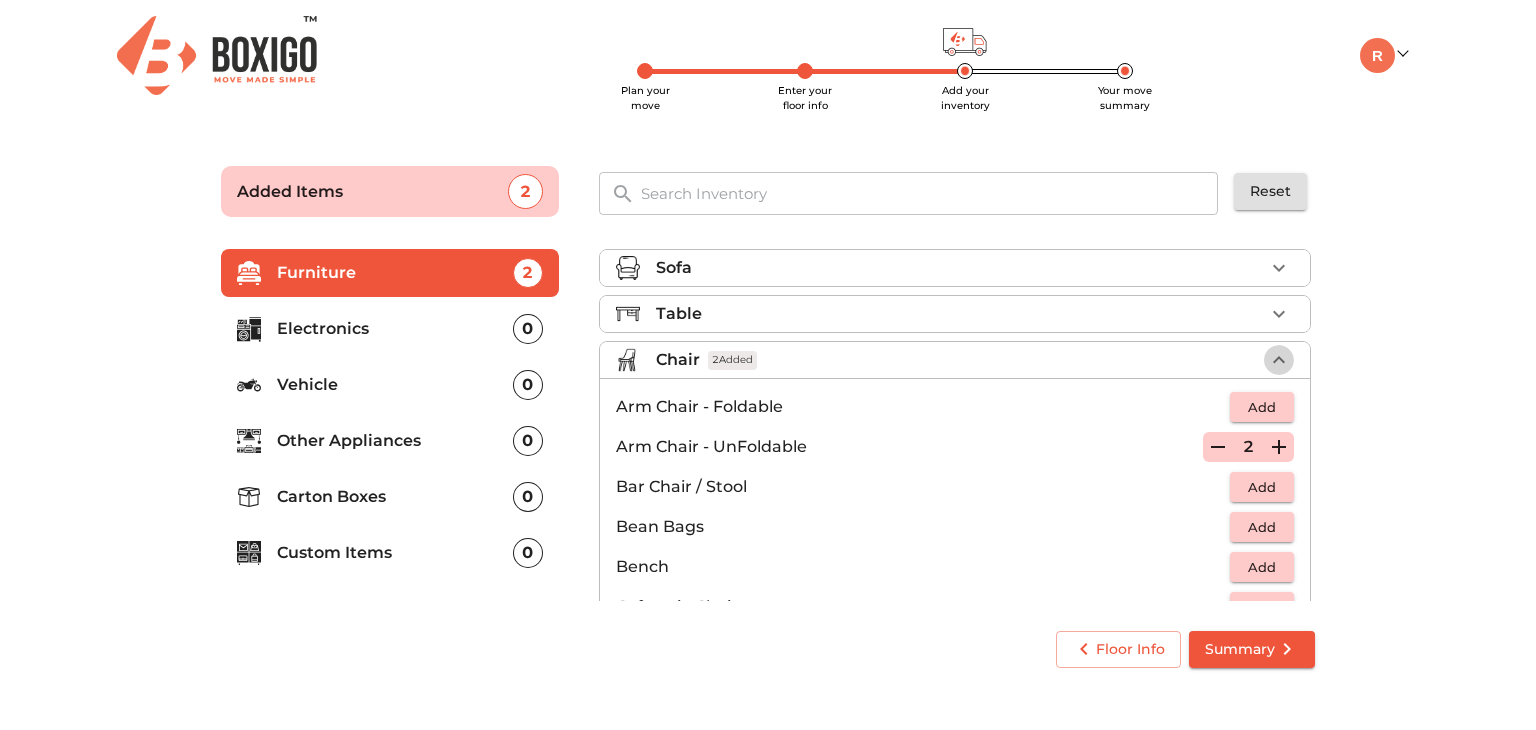 click 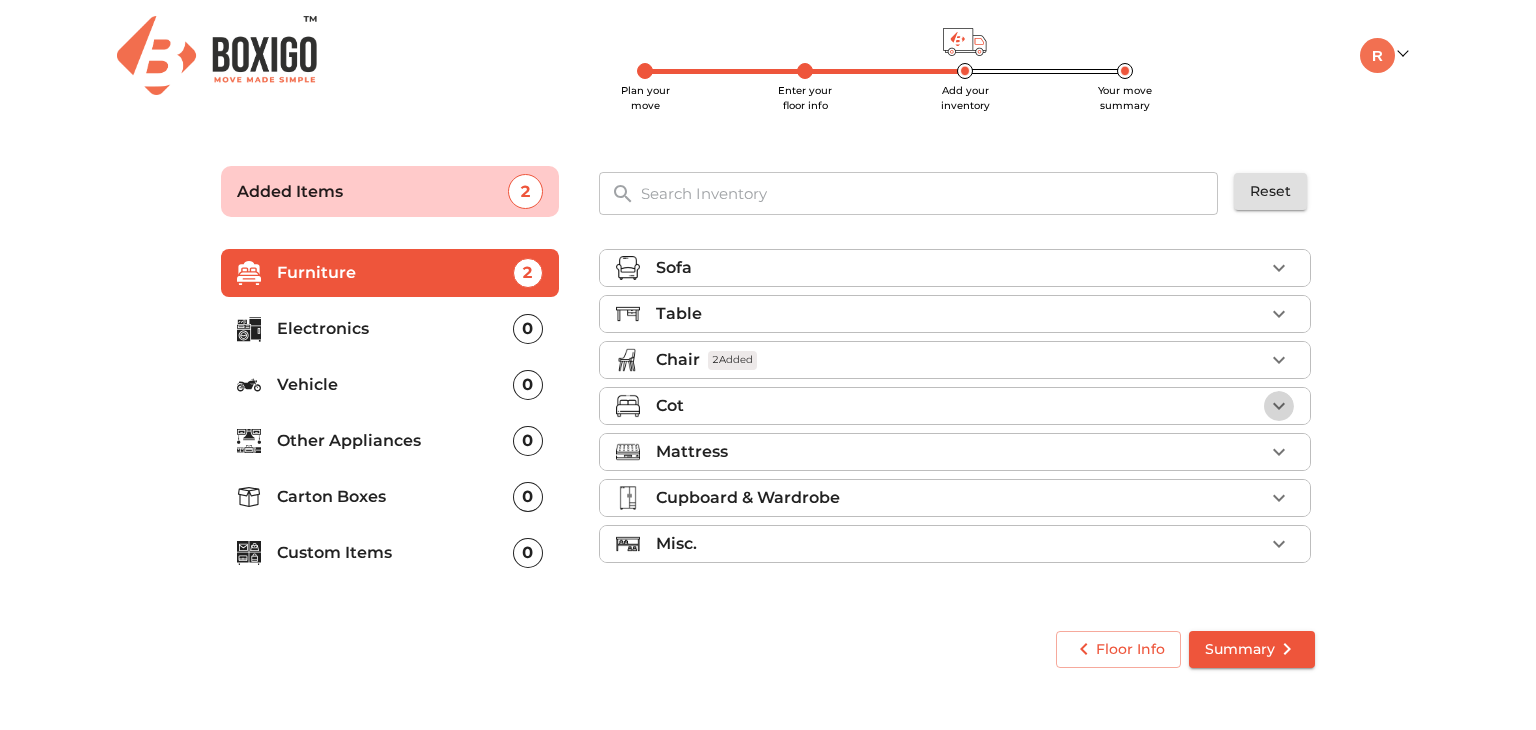 click 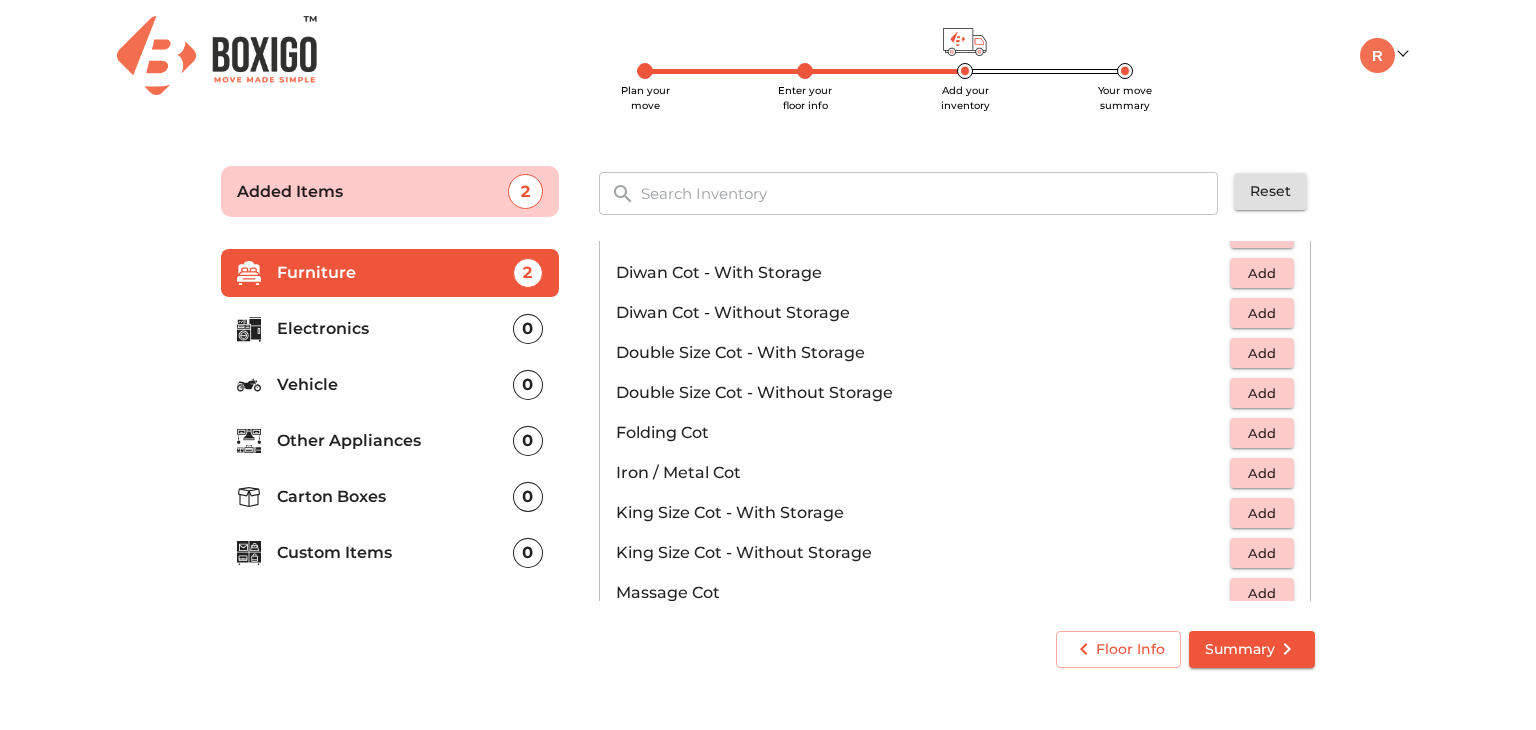 scroll, scrollTop: 400, scrollLeft: 0, axis: vertical 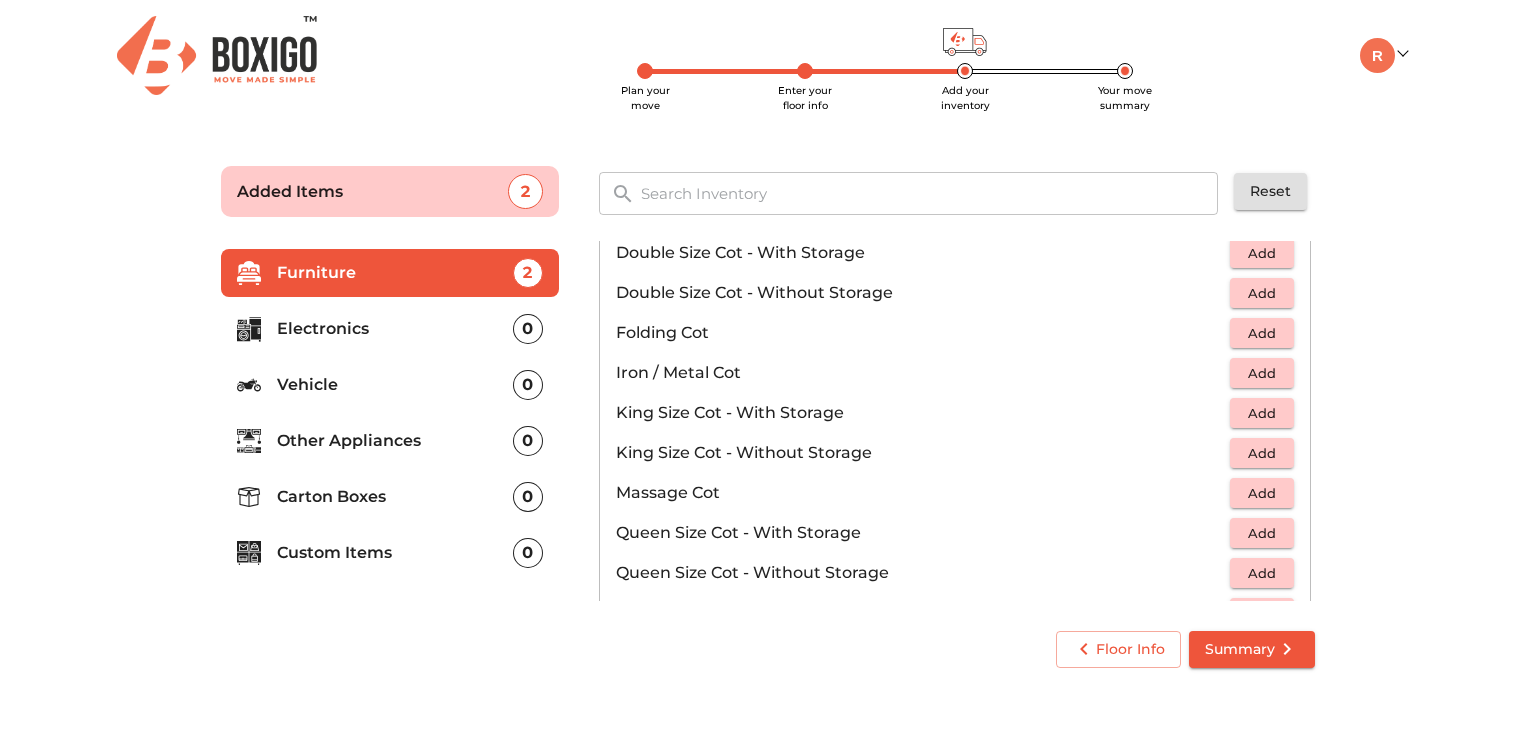 click on "Add" at bounding box center (1262, 573) 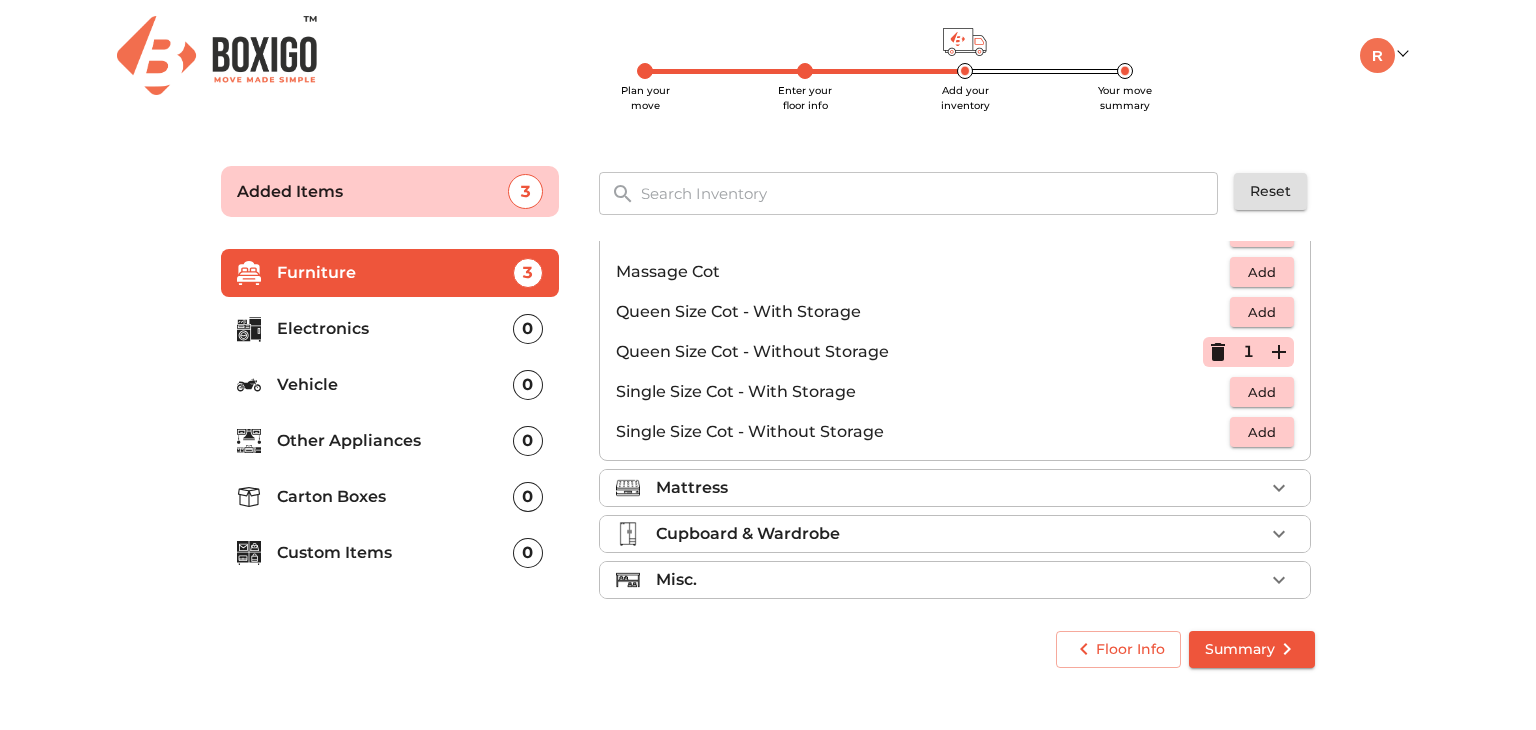 scroll, scrollTop: 632, scrollLeft: 0, axis: vertical 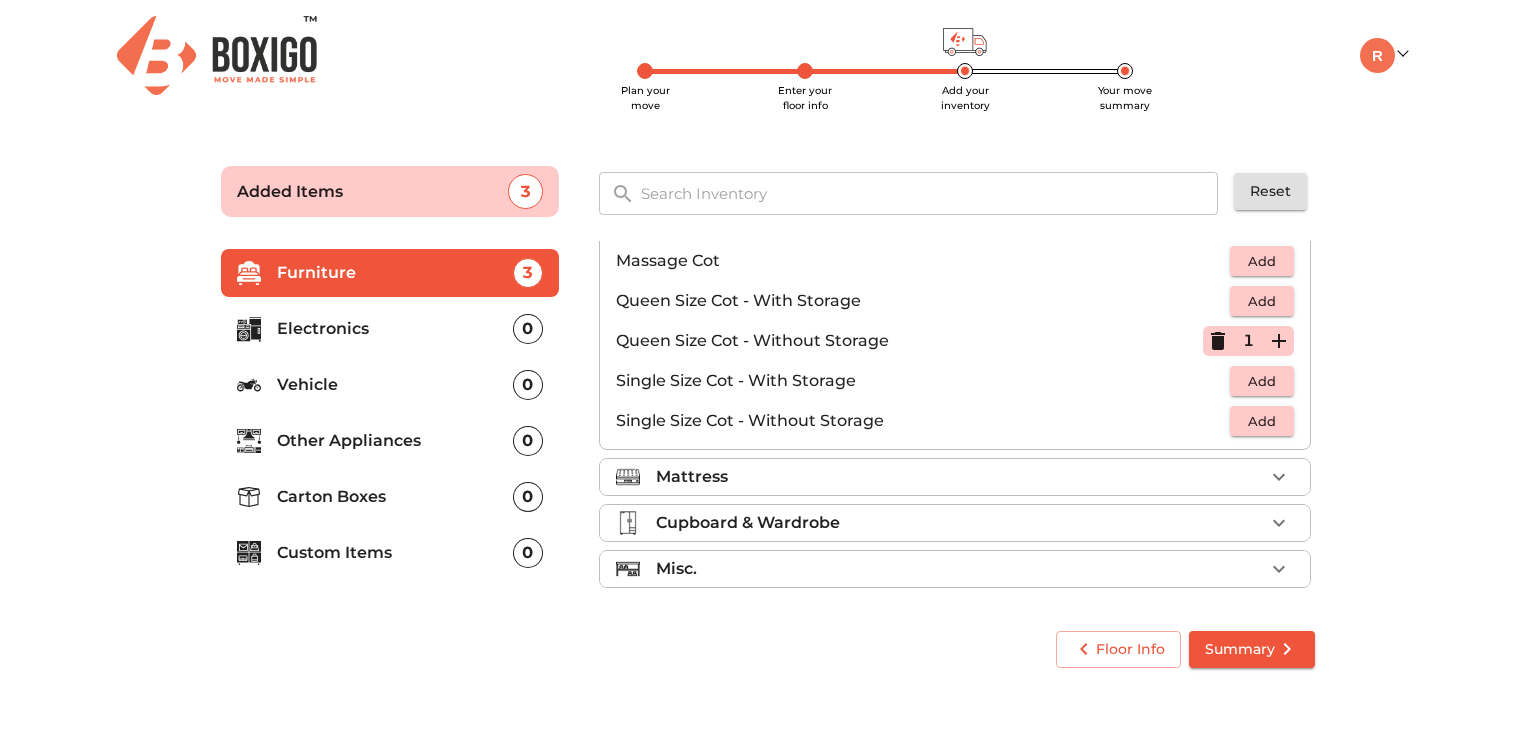 click on "Add" at bounding box center [1262, 421] 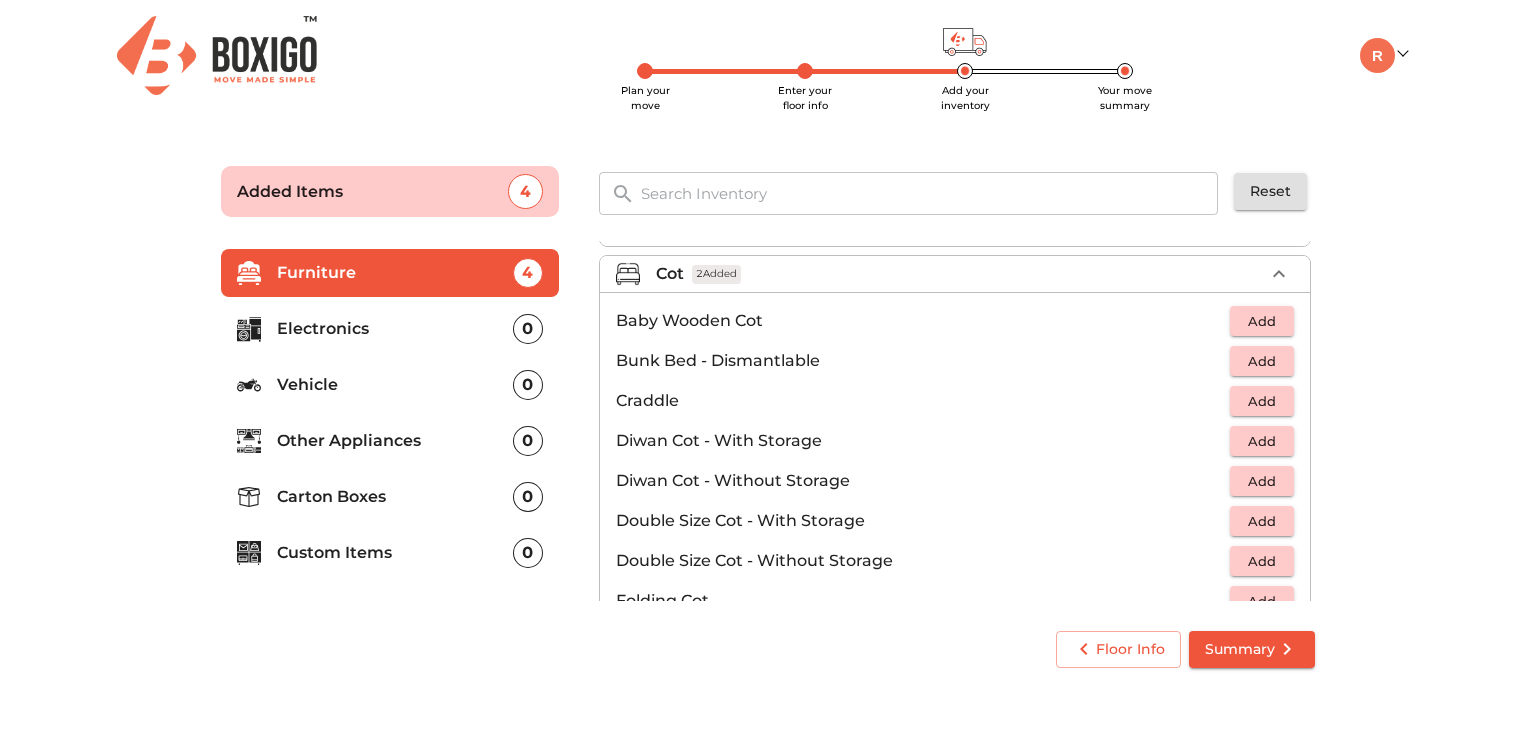 scroll, scrollTop: 632, scrollLeft: 0, axis: vertical 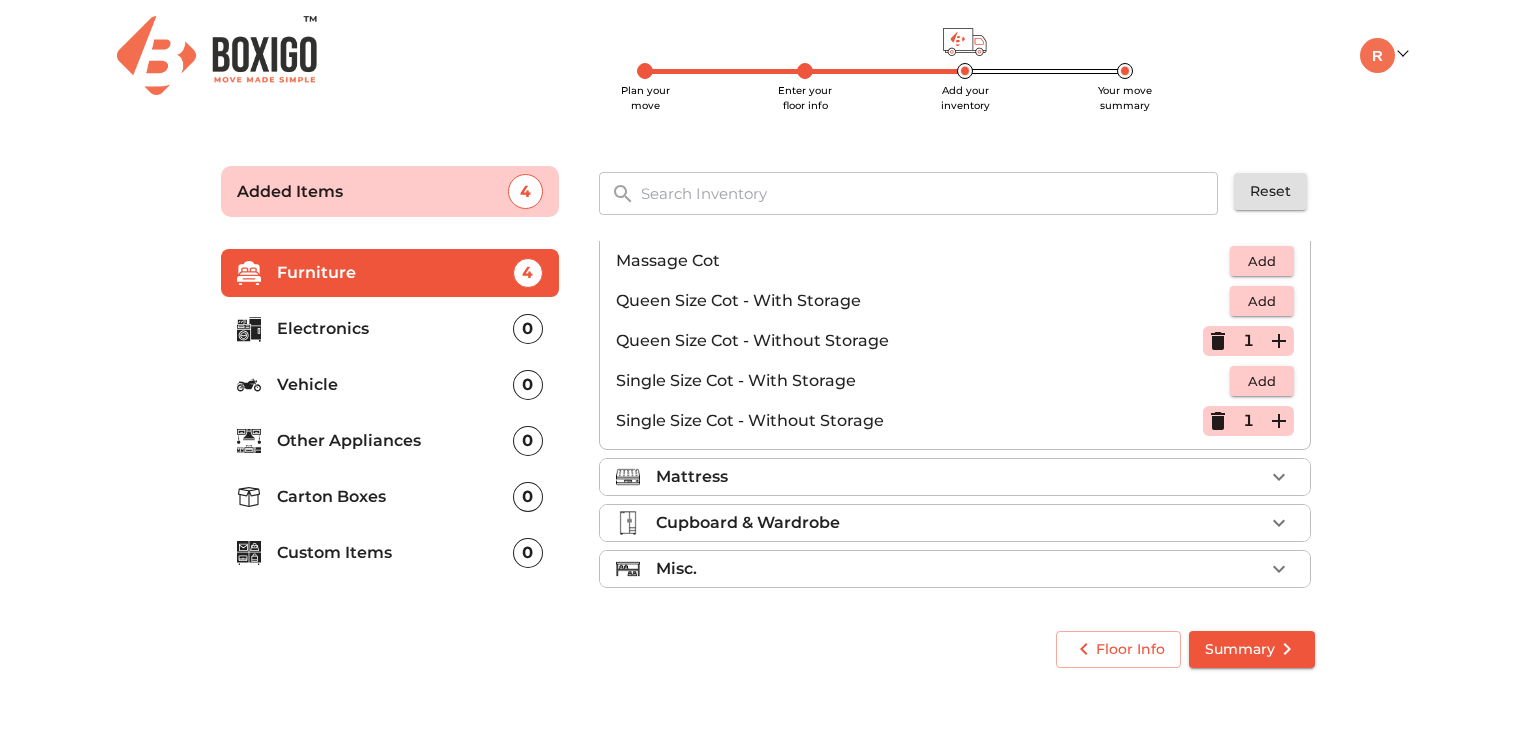 click on "Mattress" at bounding box center (960, 477) 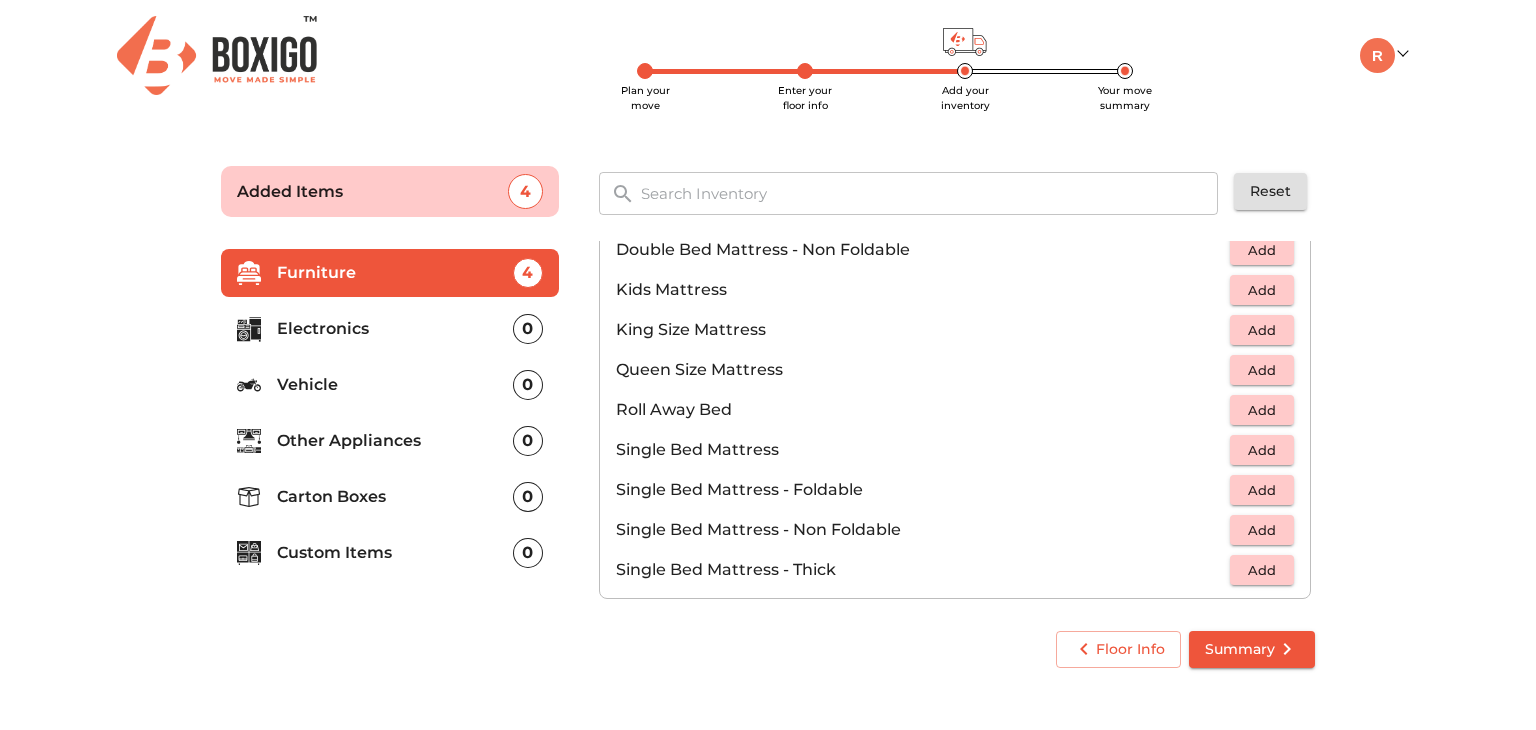 scroll, scrollTop: 323, scrollLeft: 0, axis: vertical 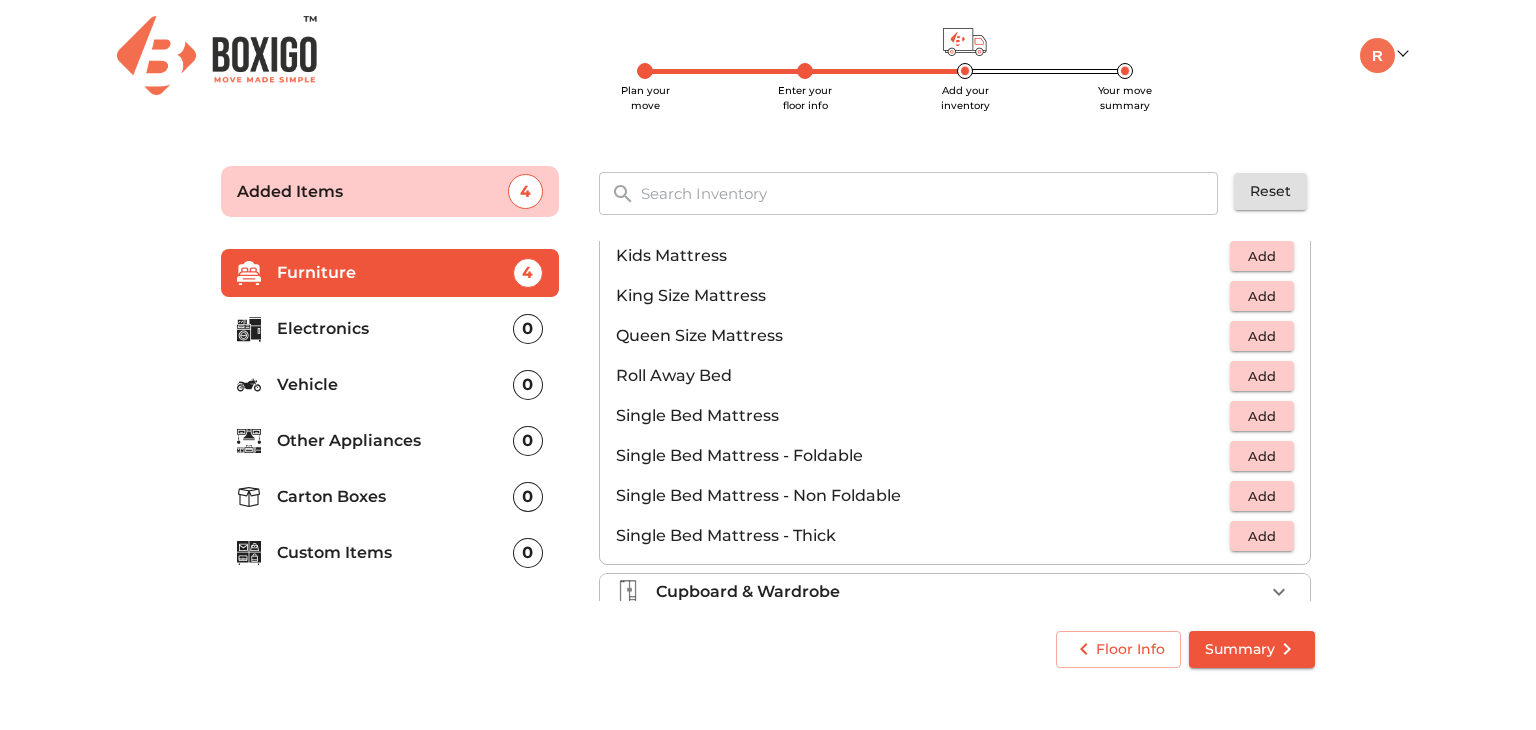 click on "Add" at bounding box center [1262, 496] 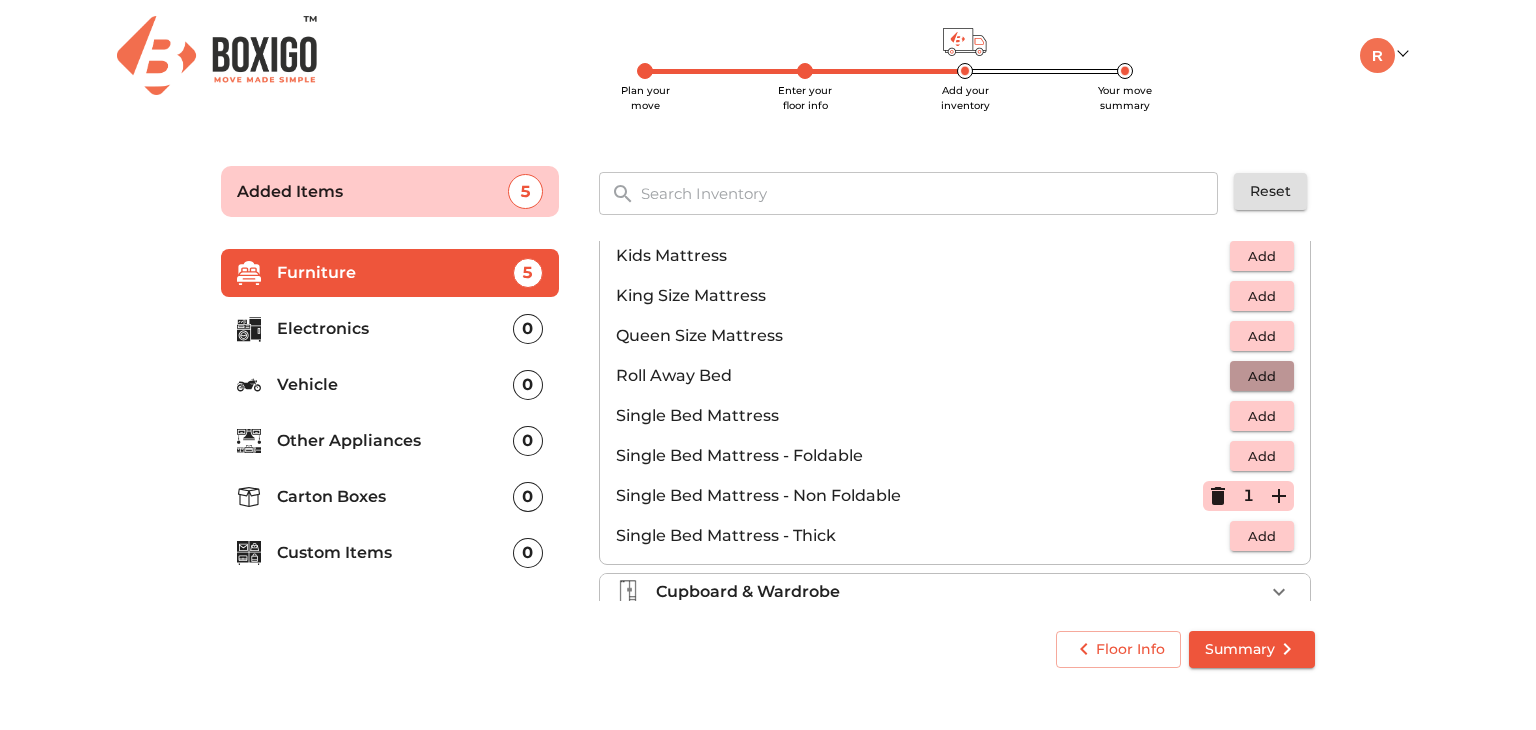 click on "Add" at bounding box center (1262, 376) 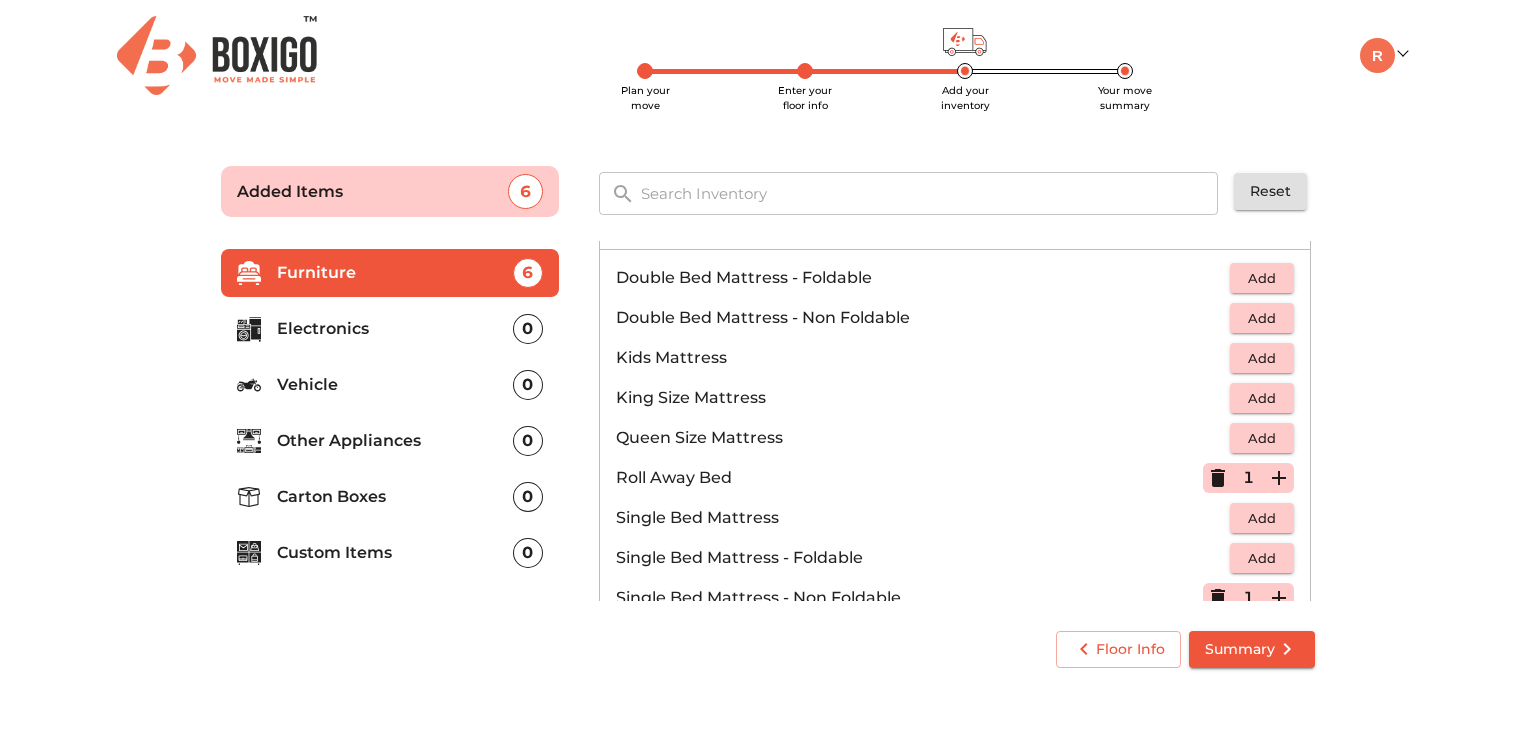 scroll, scrollTop: 0, scrollLeft: 0, axis: both 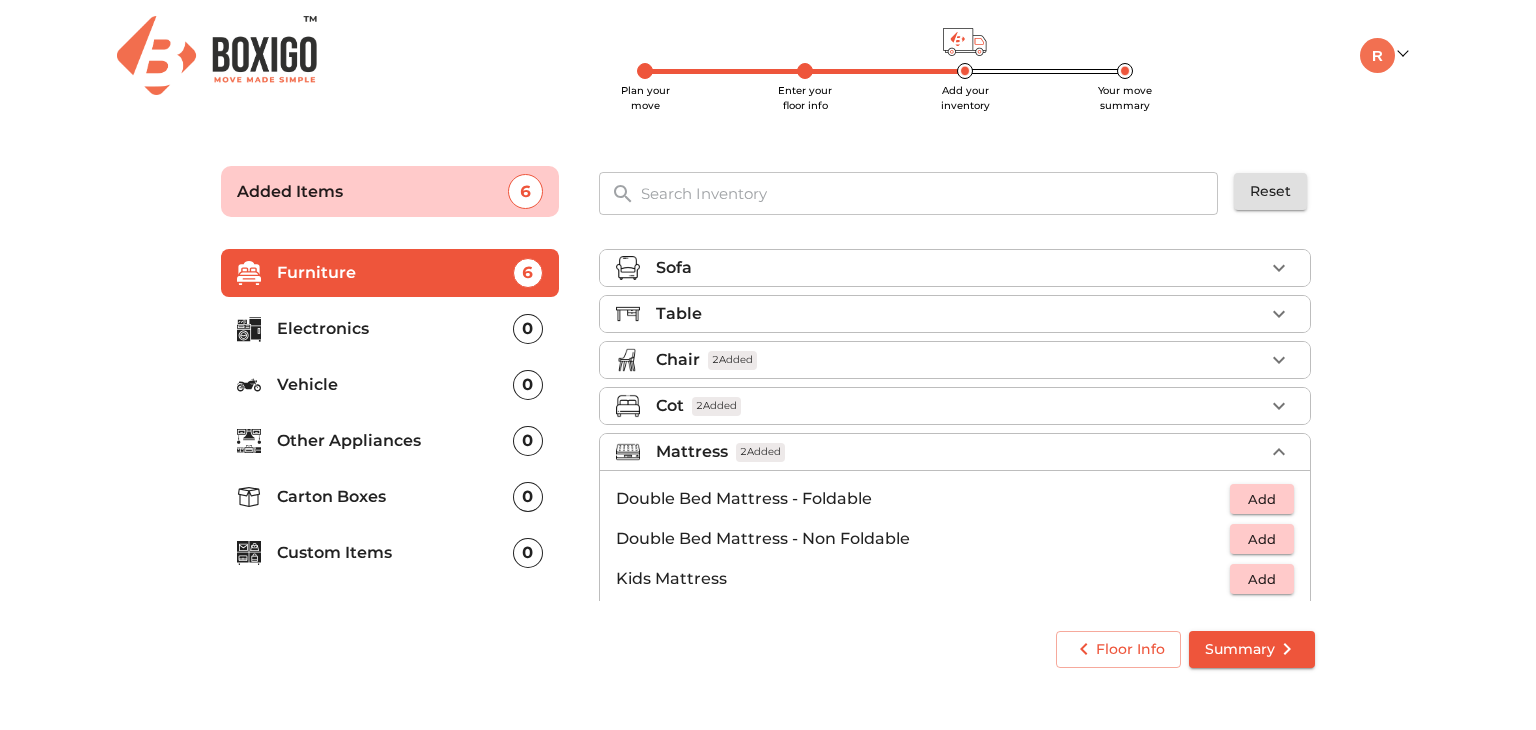 click 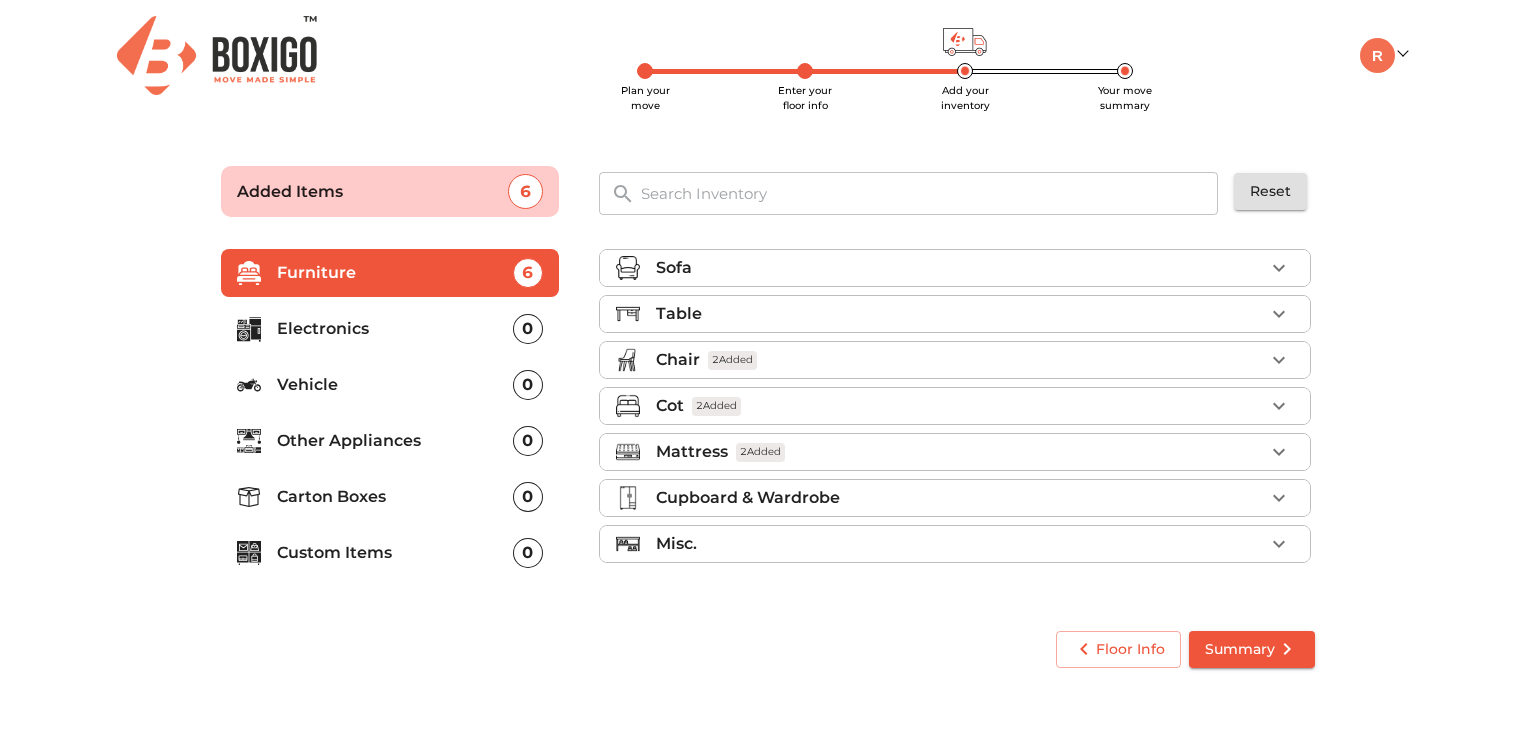 click on "Cupboard & Wardrobe" at bounding box center [960, 498] 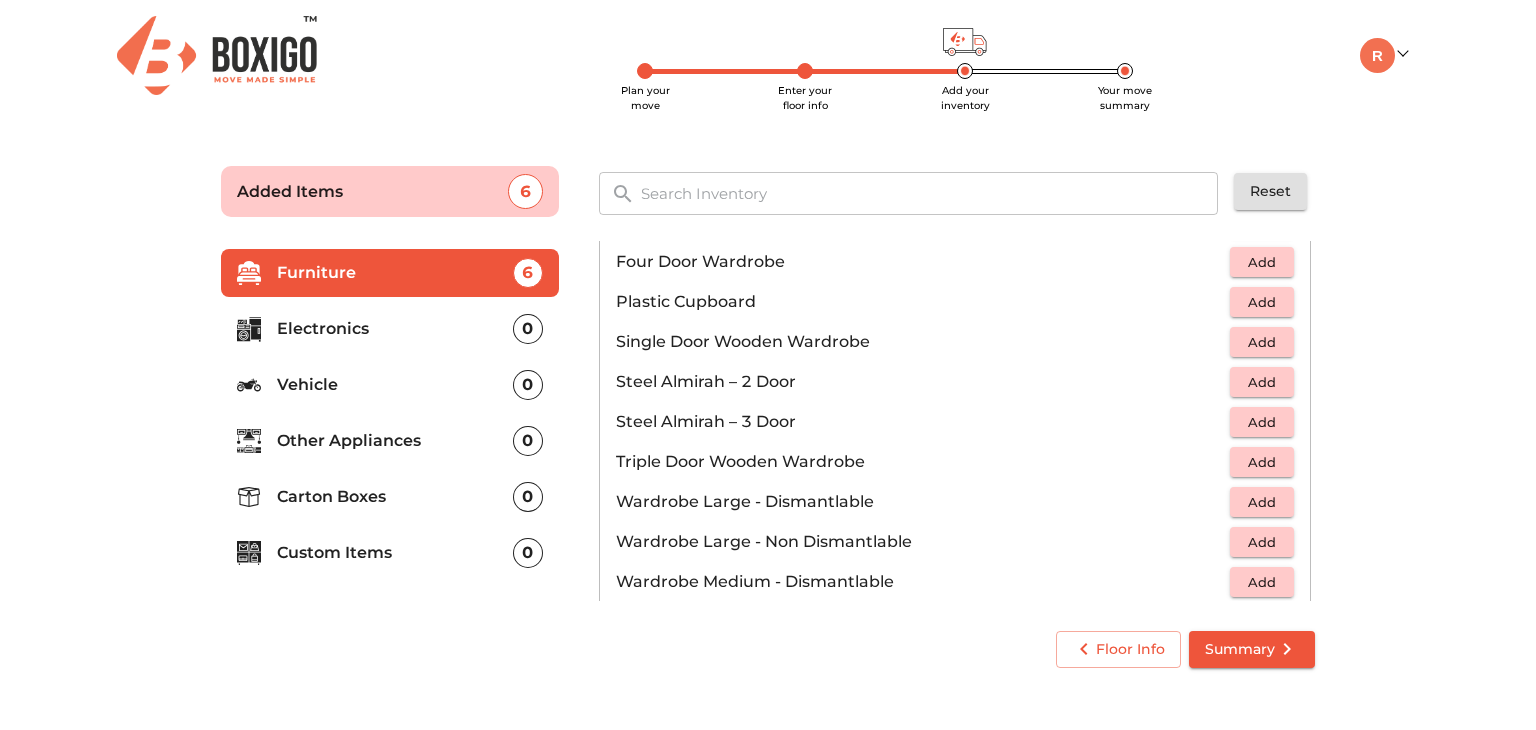 scroll, scrollTop: 472, scrollLeft: 0, axis: vertical 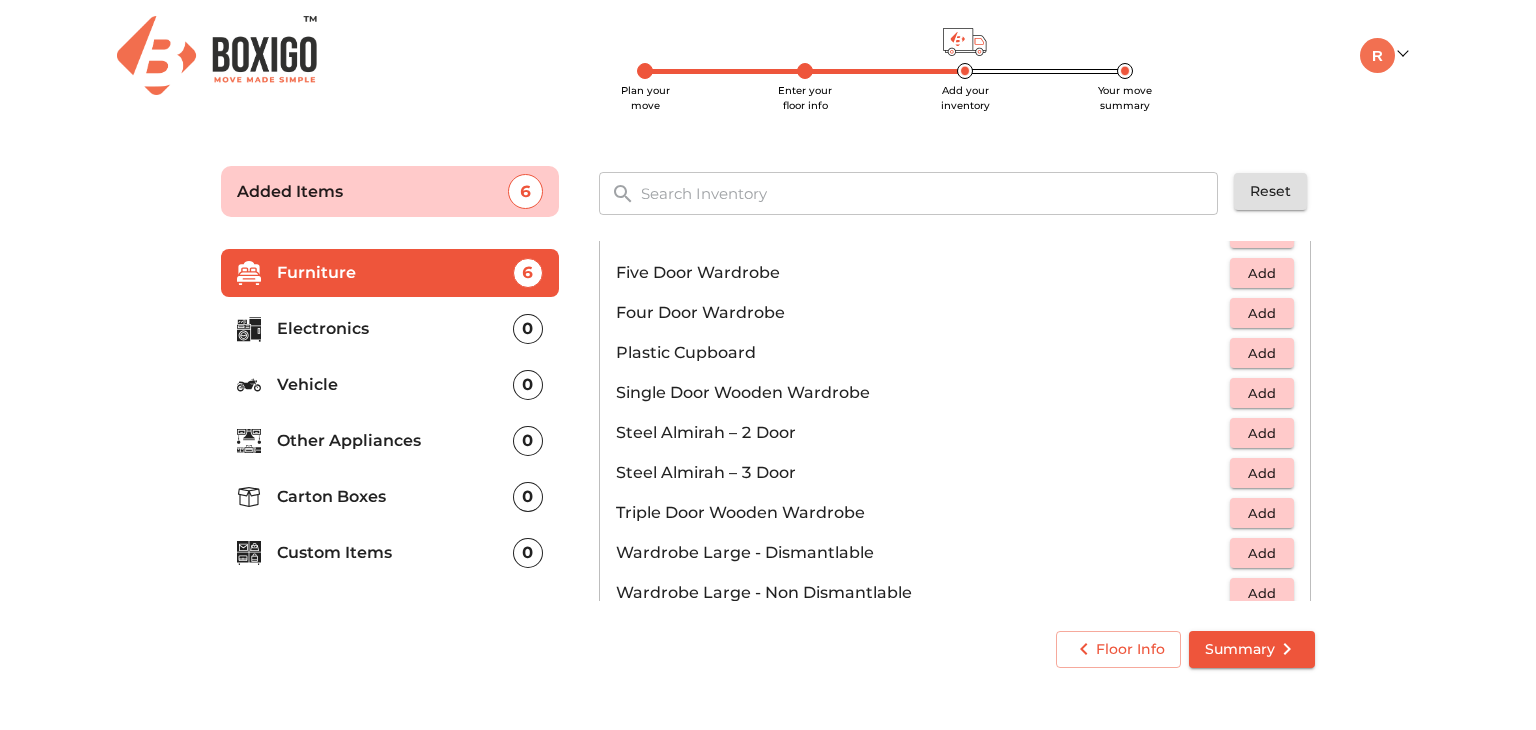 click on "Add" at bounding box center [1262, 433] 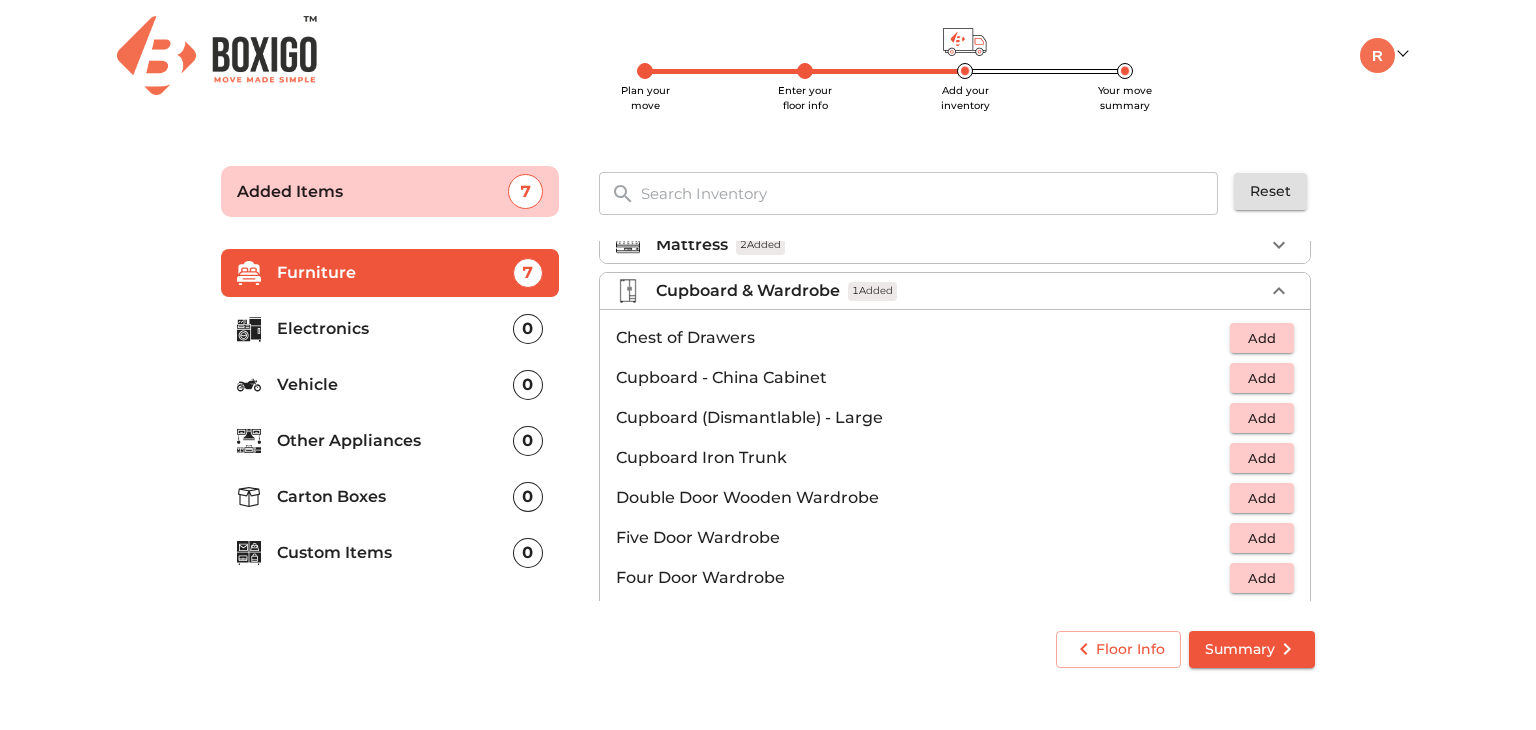 scroll, scrollTop: 0, scrollLeft: 0, axis: both 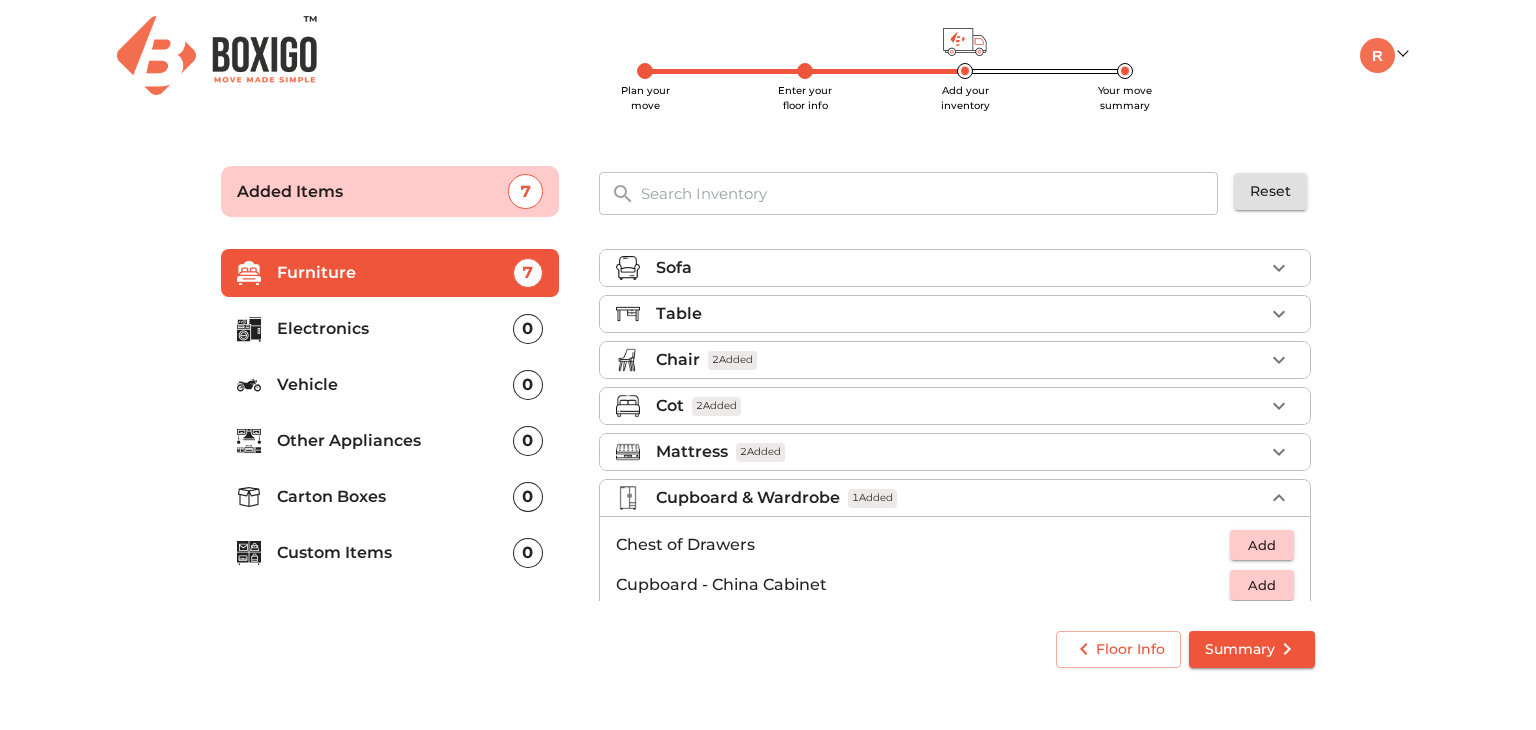 click 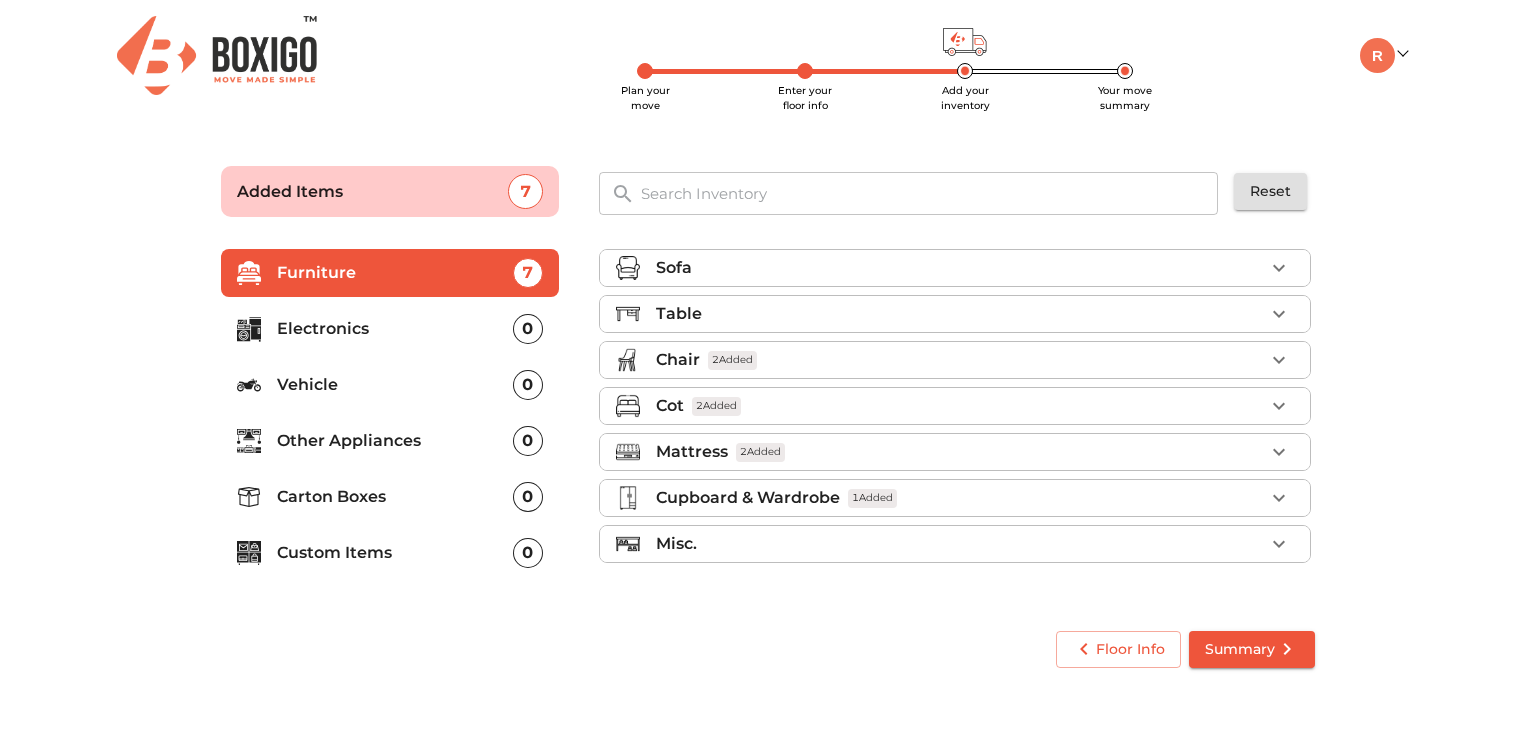 click on "Misc." at bounding box center [960, 544] 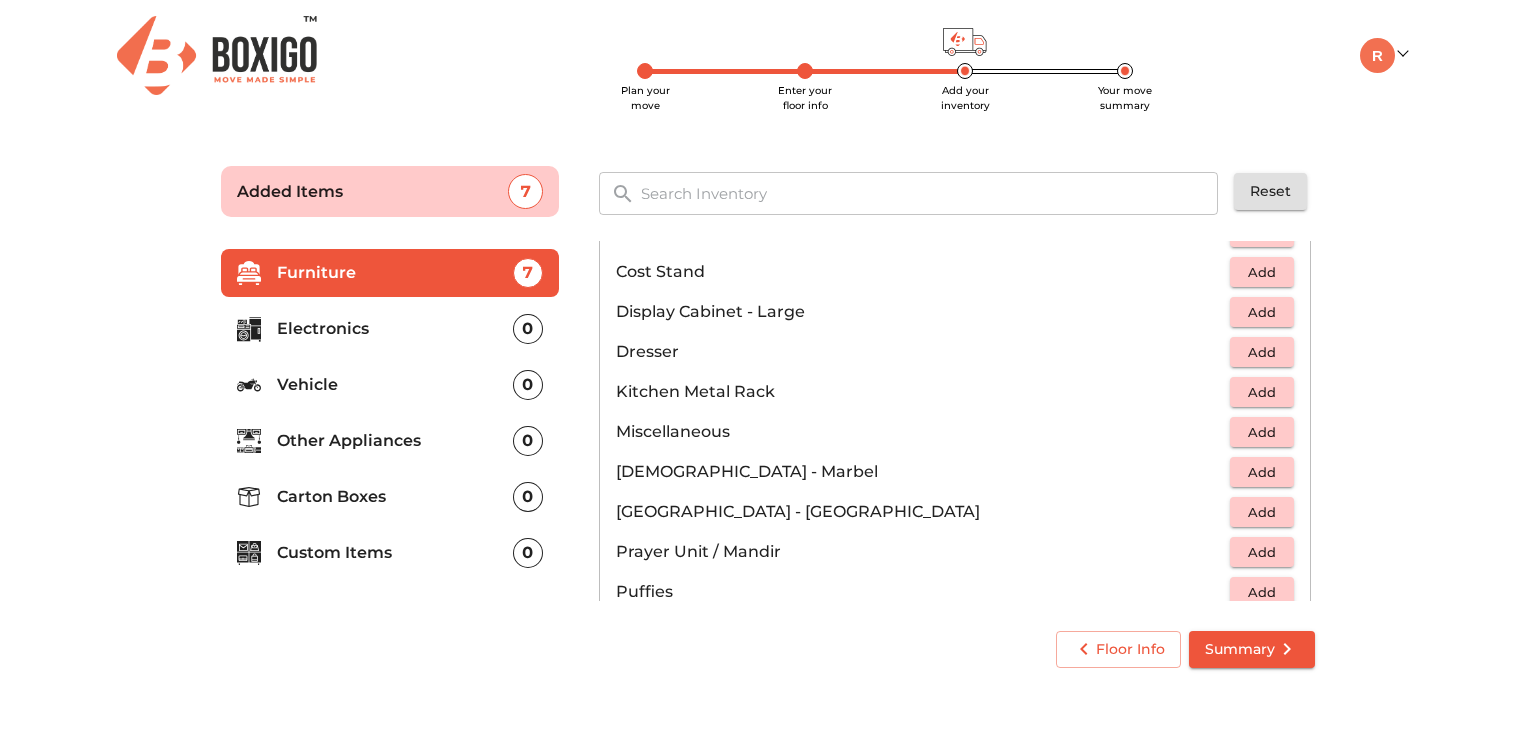 scroll, scrollTop: 600, scrollLeft: 0, axis: vertical 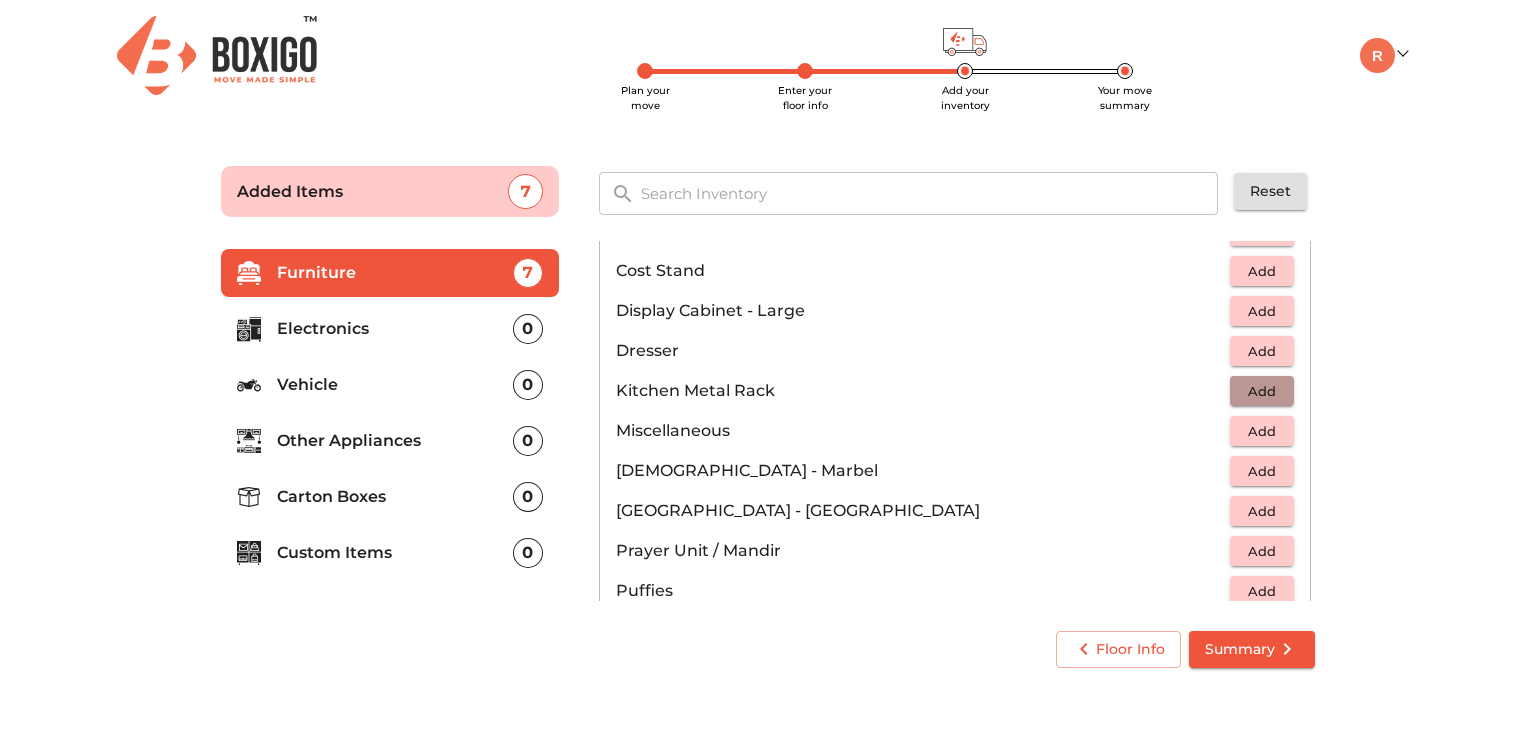 click on "Add" at bounding box center [1262, 391] 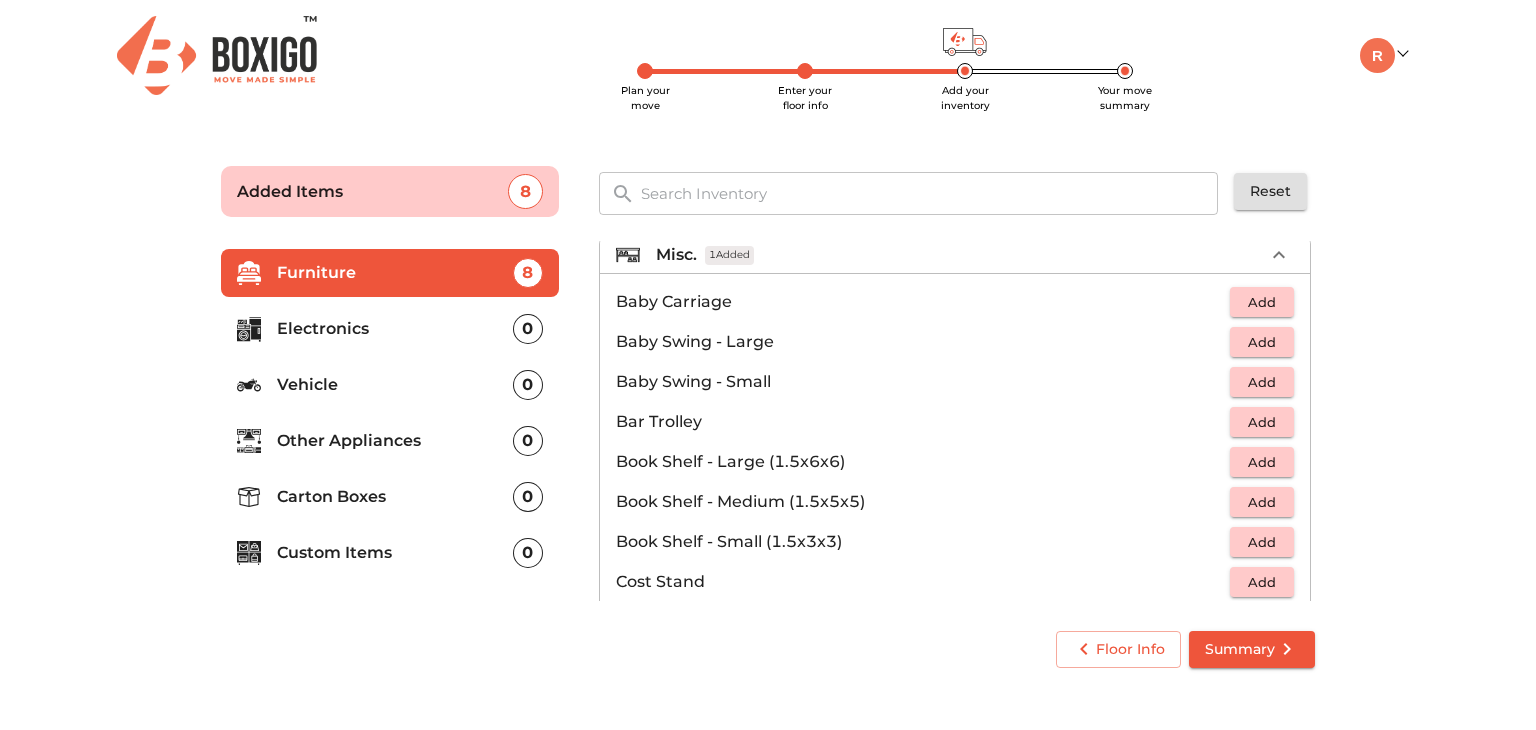 scroll, scrollTop: 172, scrollLeft: 0, axis: vertical 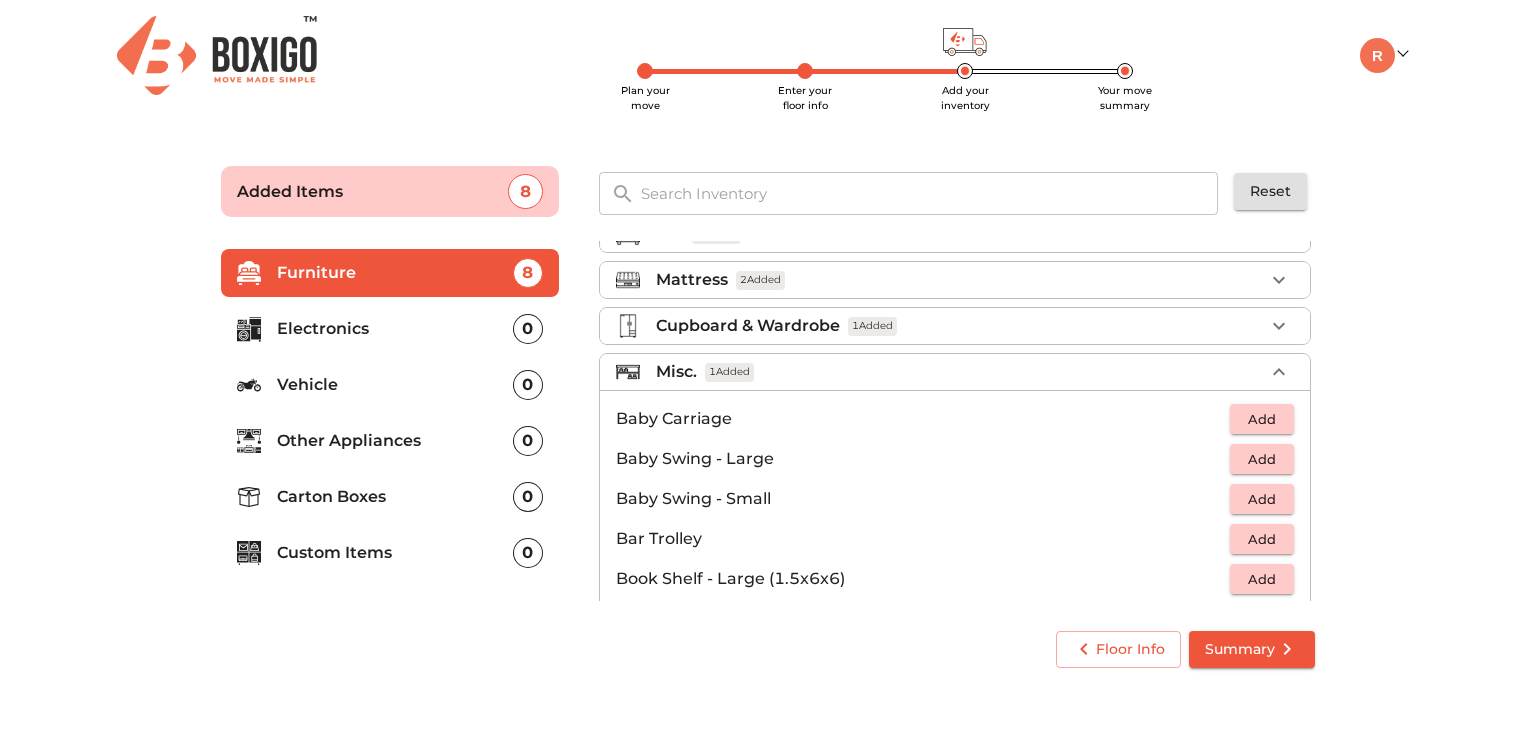 click 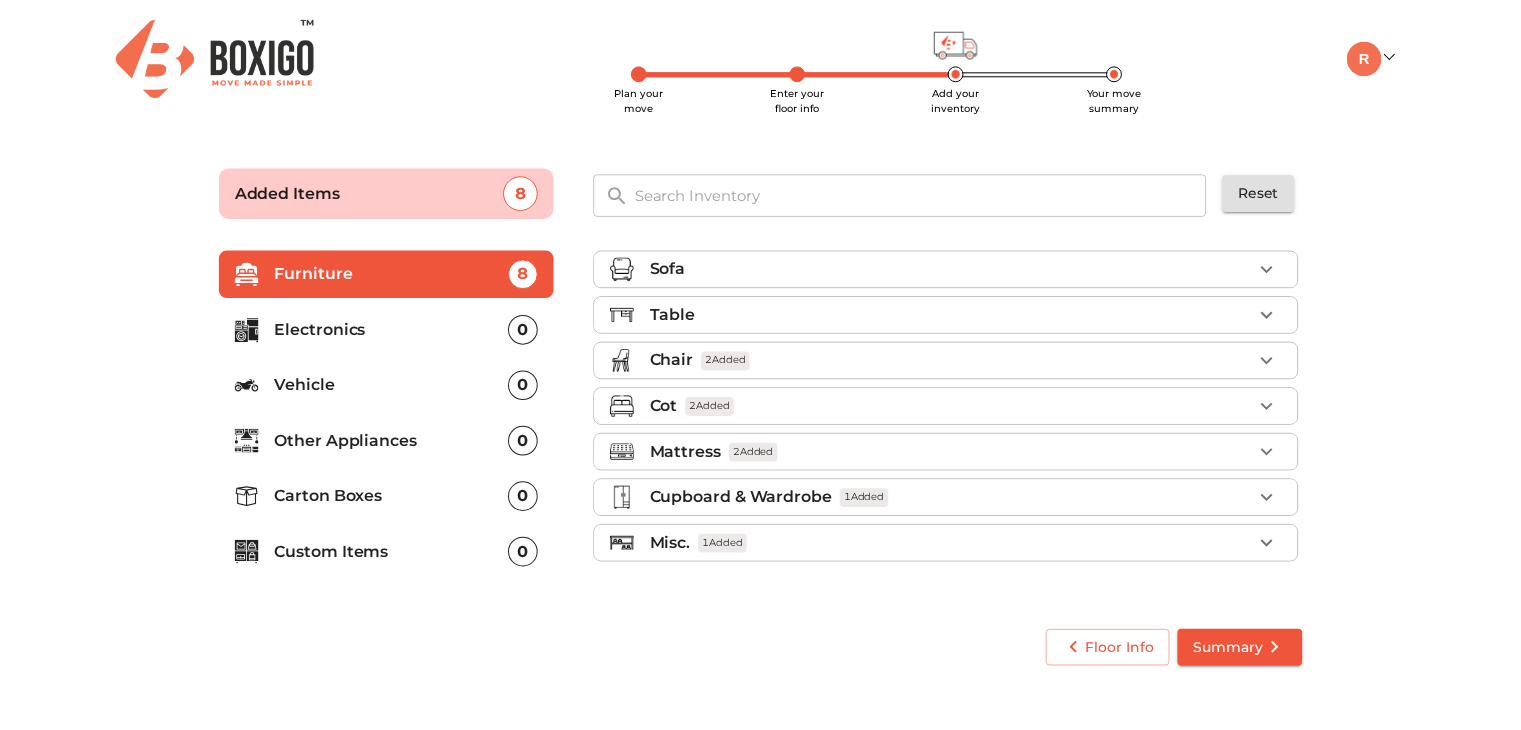 scroll, scrollTop: 0, scrollLeft: 0, axis: both 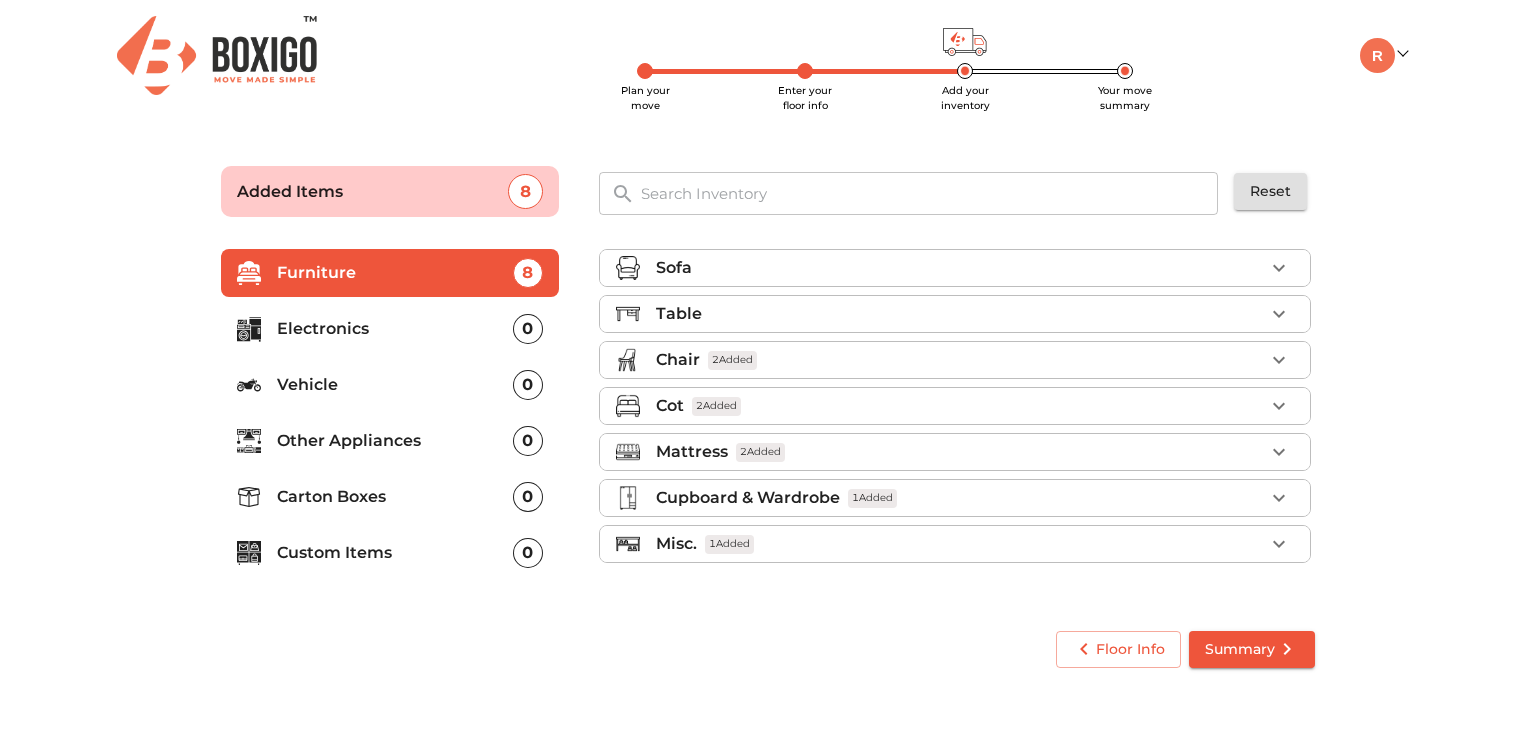 click on "Summary" at bounding box center [1252, 649] 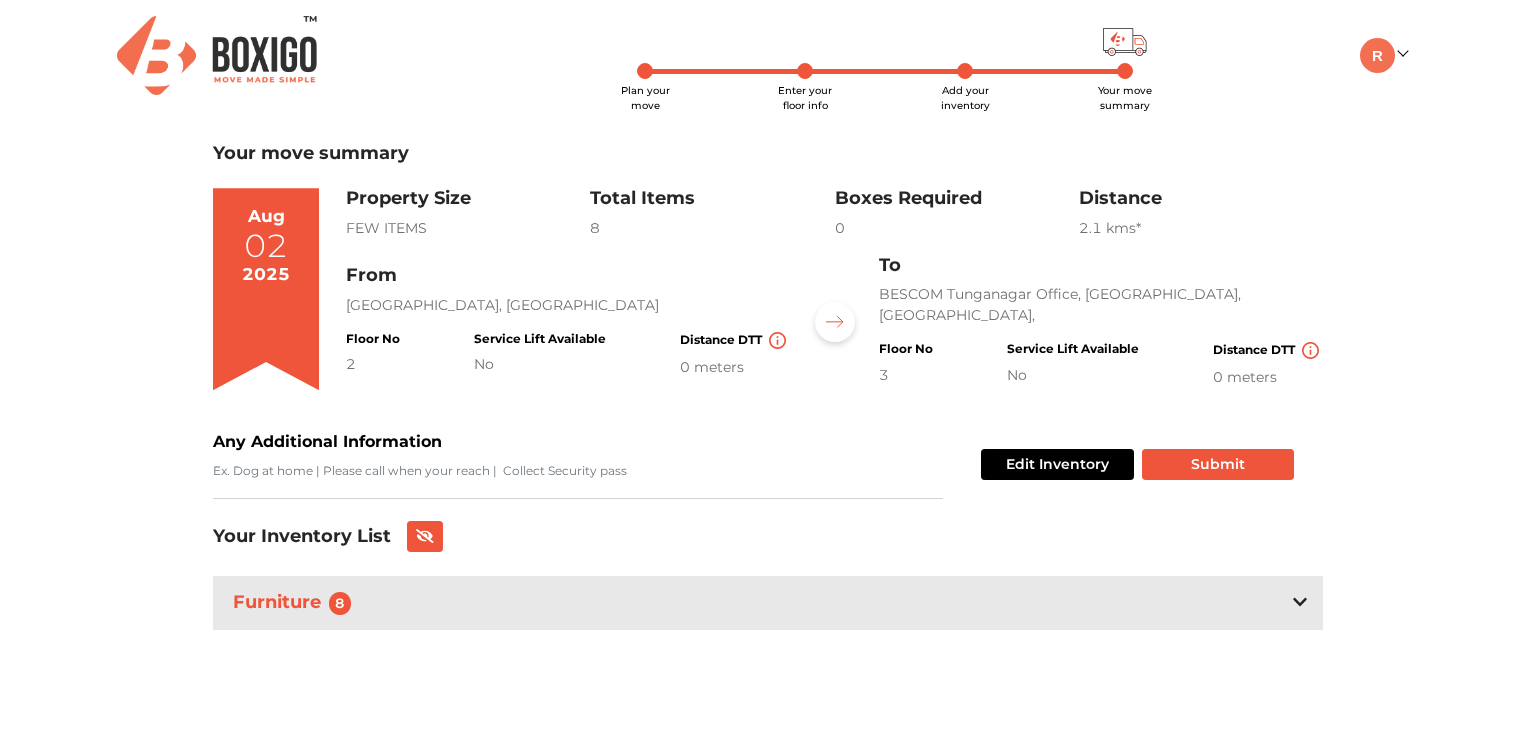 click 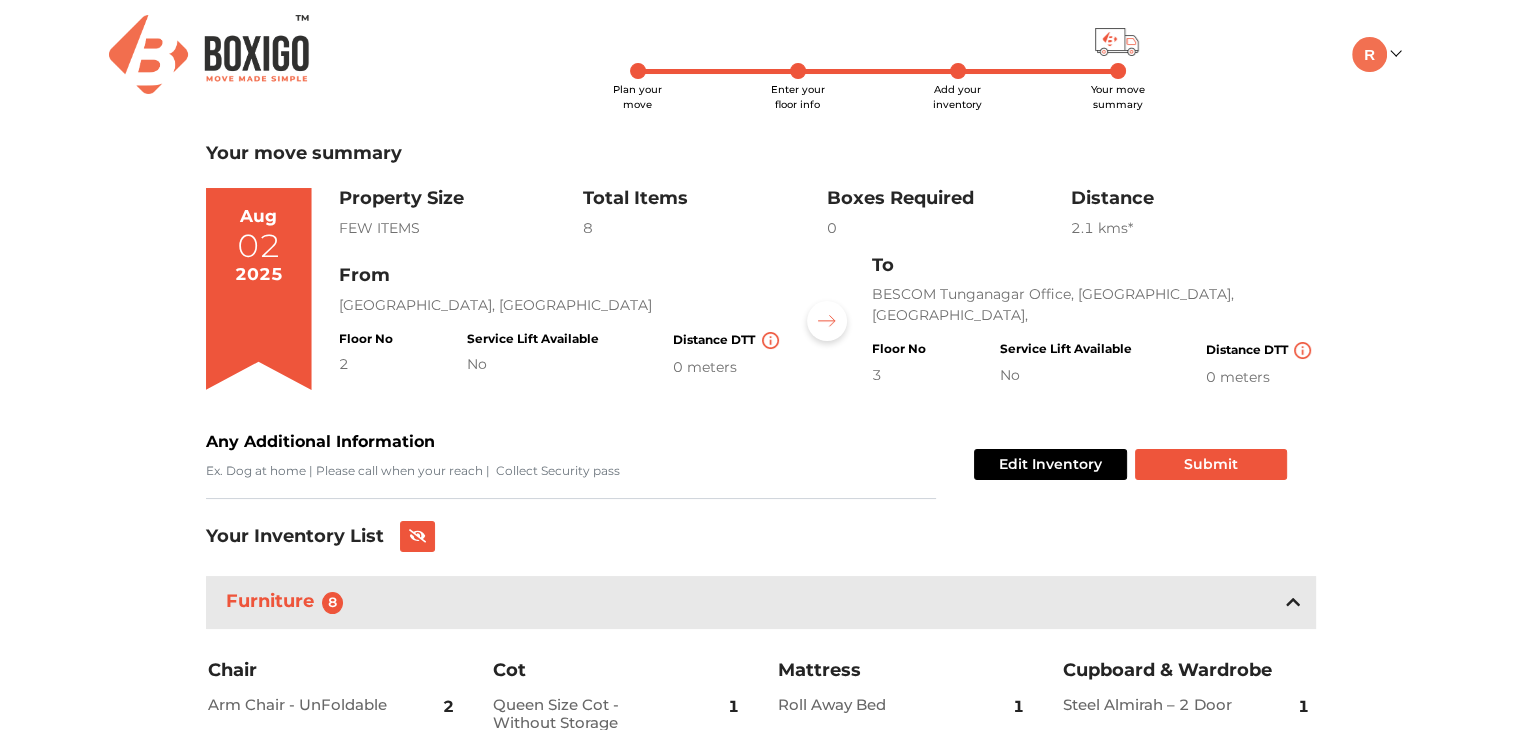 scroll, scrollTop: 280, scrollLeft: 0, axis: vertical 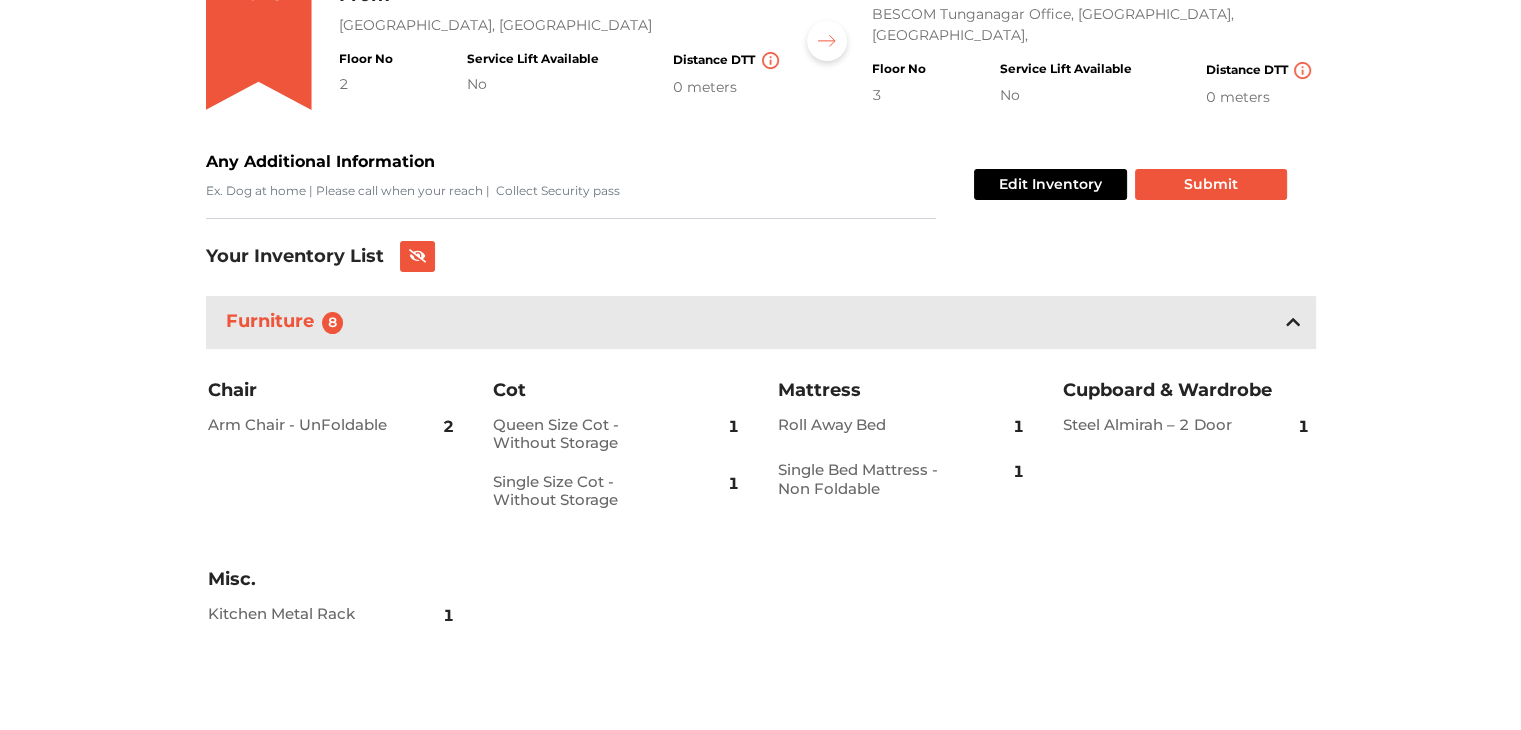 click 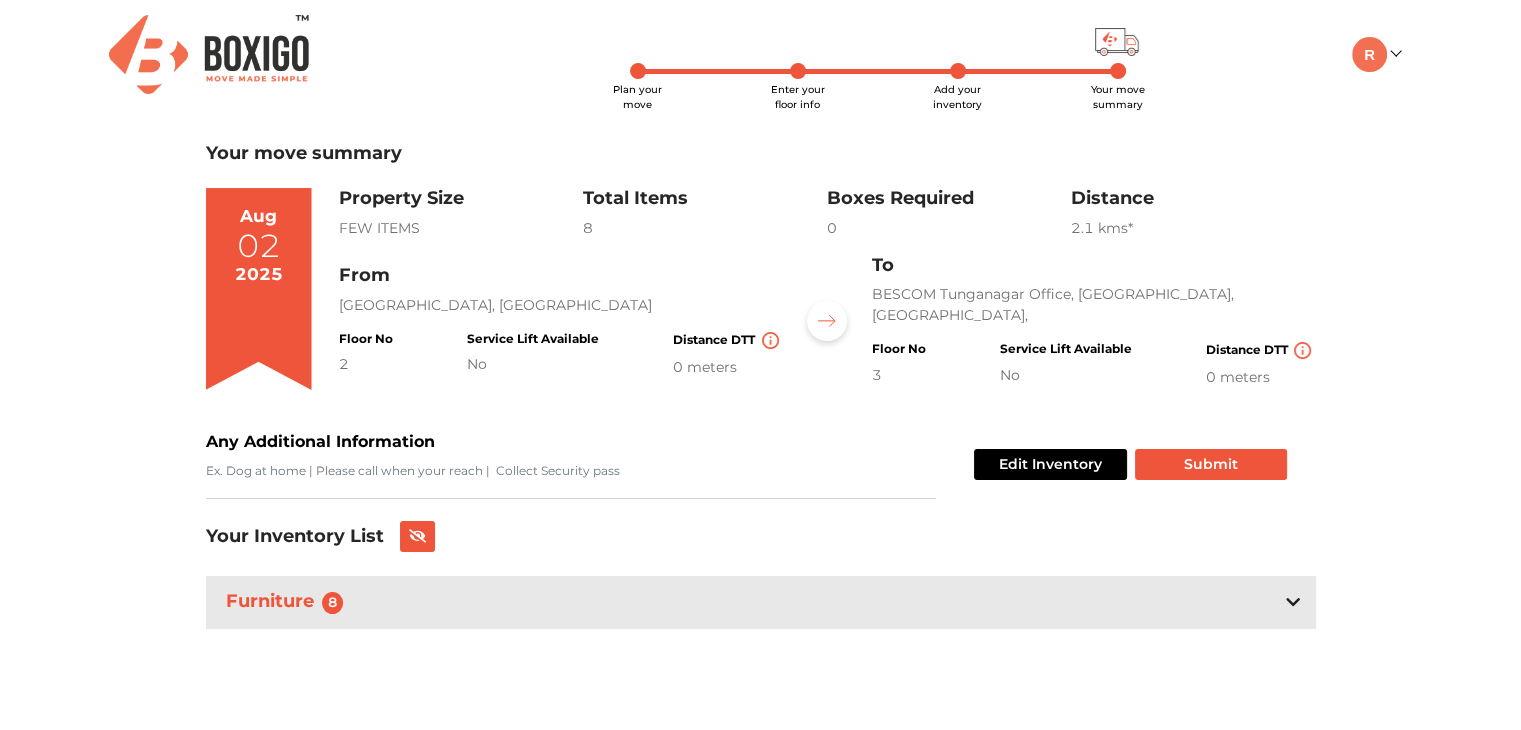 scroll, scrollTop: 0, scrollLeft: 0, axis: both 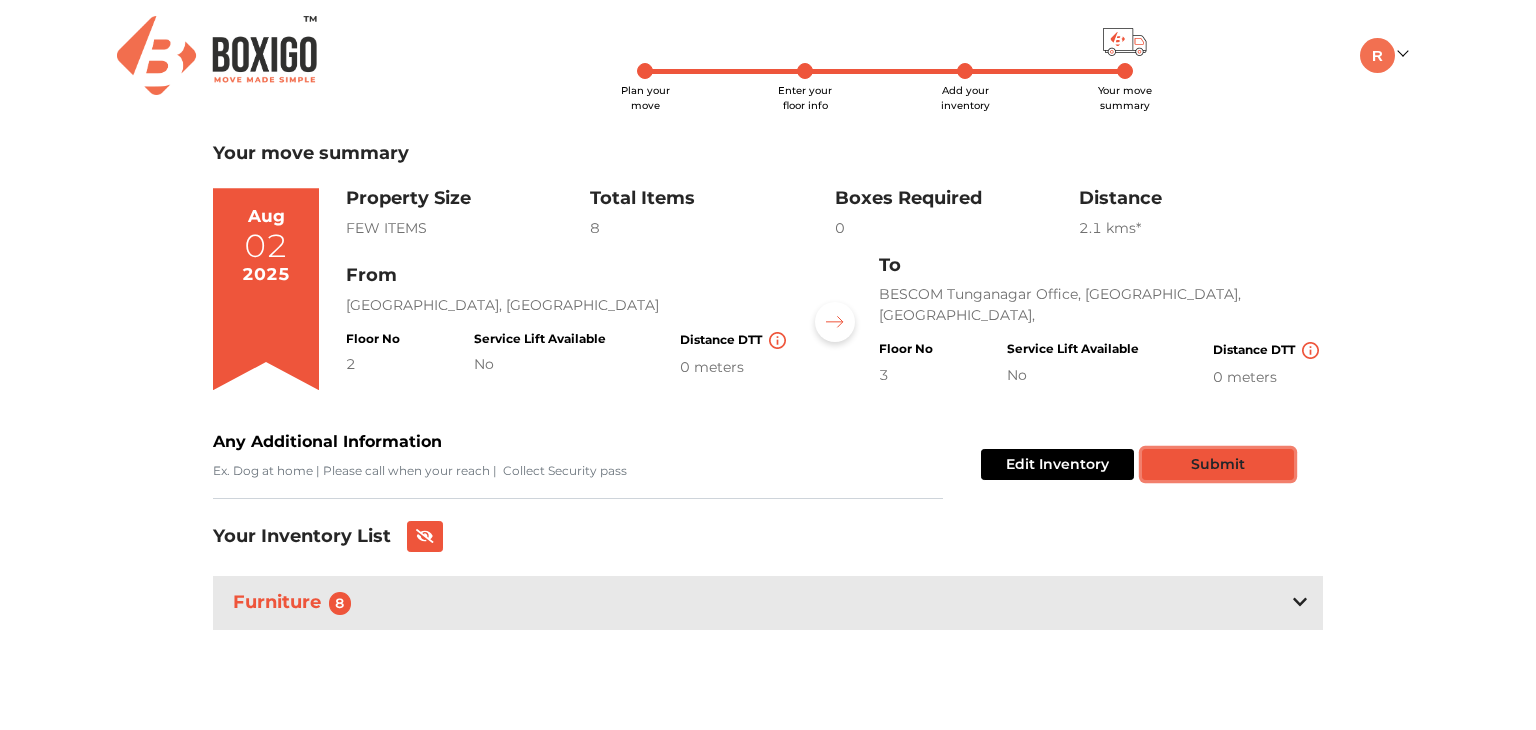 click on "Submit" at bounding box center [1218, 464] 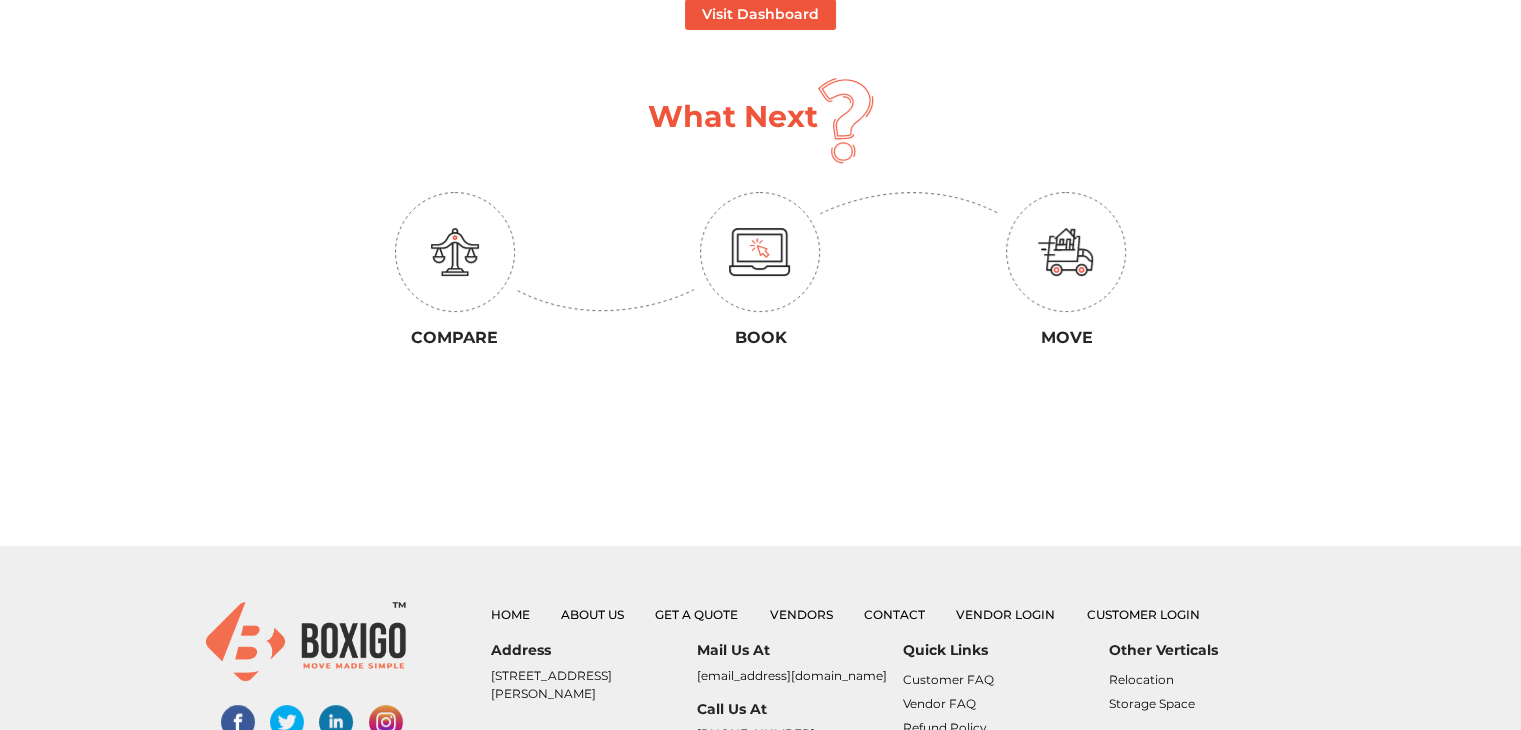 scroll, scrollTop: 169, scrollLeft: 0, axis: vertical 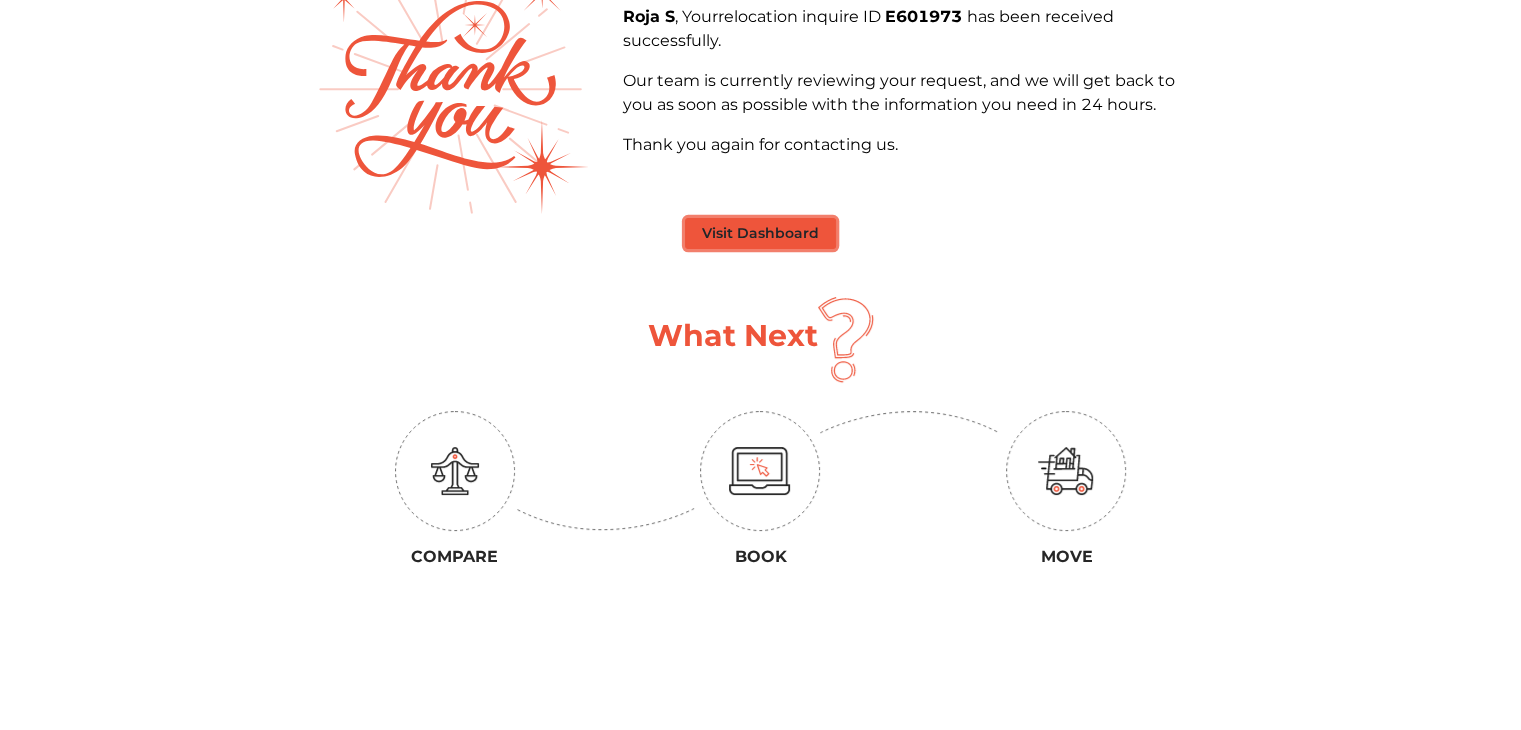 click on "Visit Dashboard" at bounding box center [760, 233] 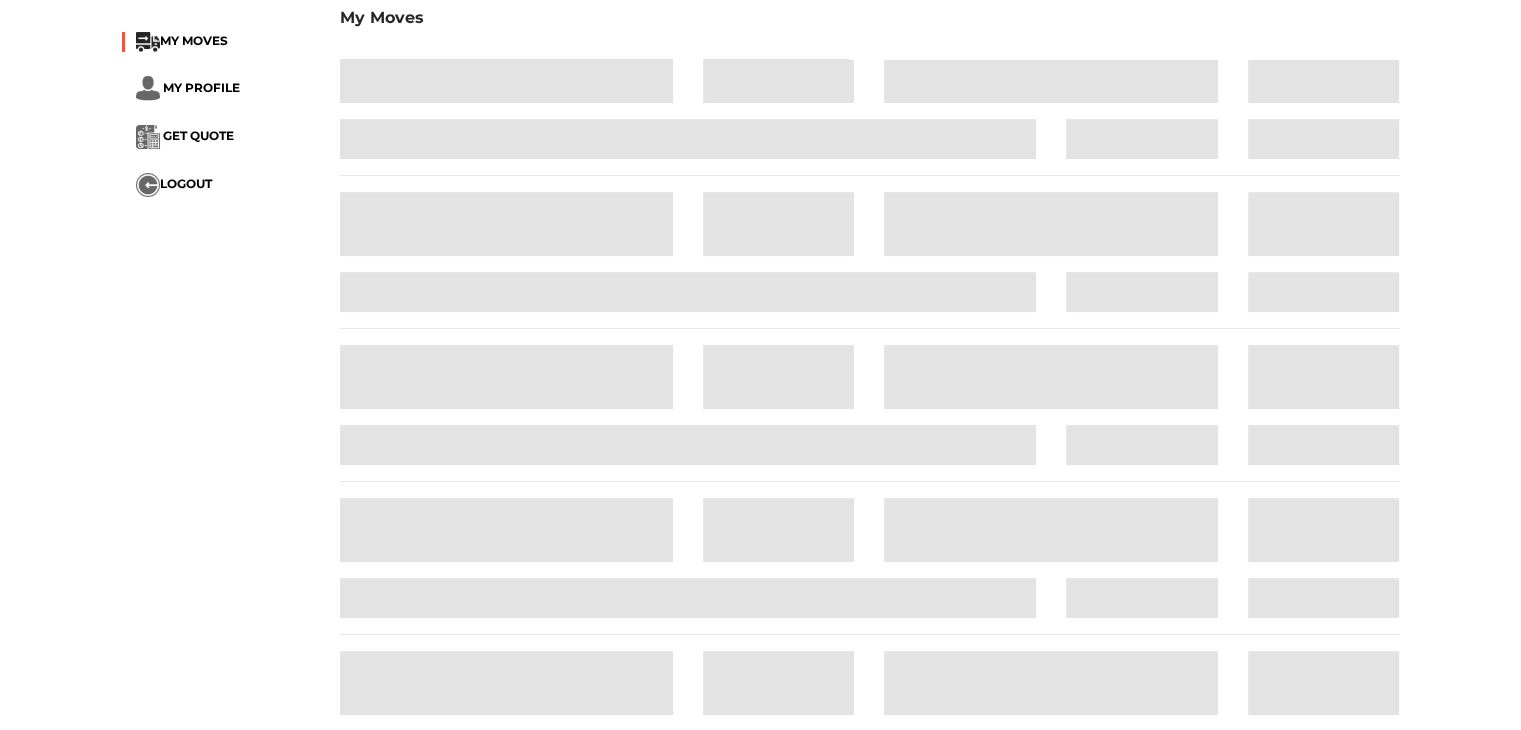 scroll, scrollTop: 0, scrollLeft: 0, axis: both 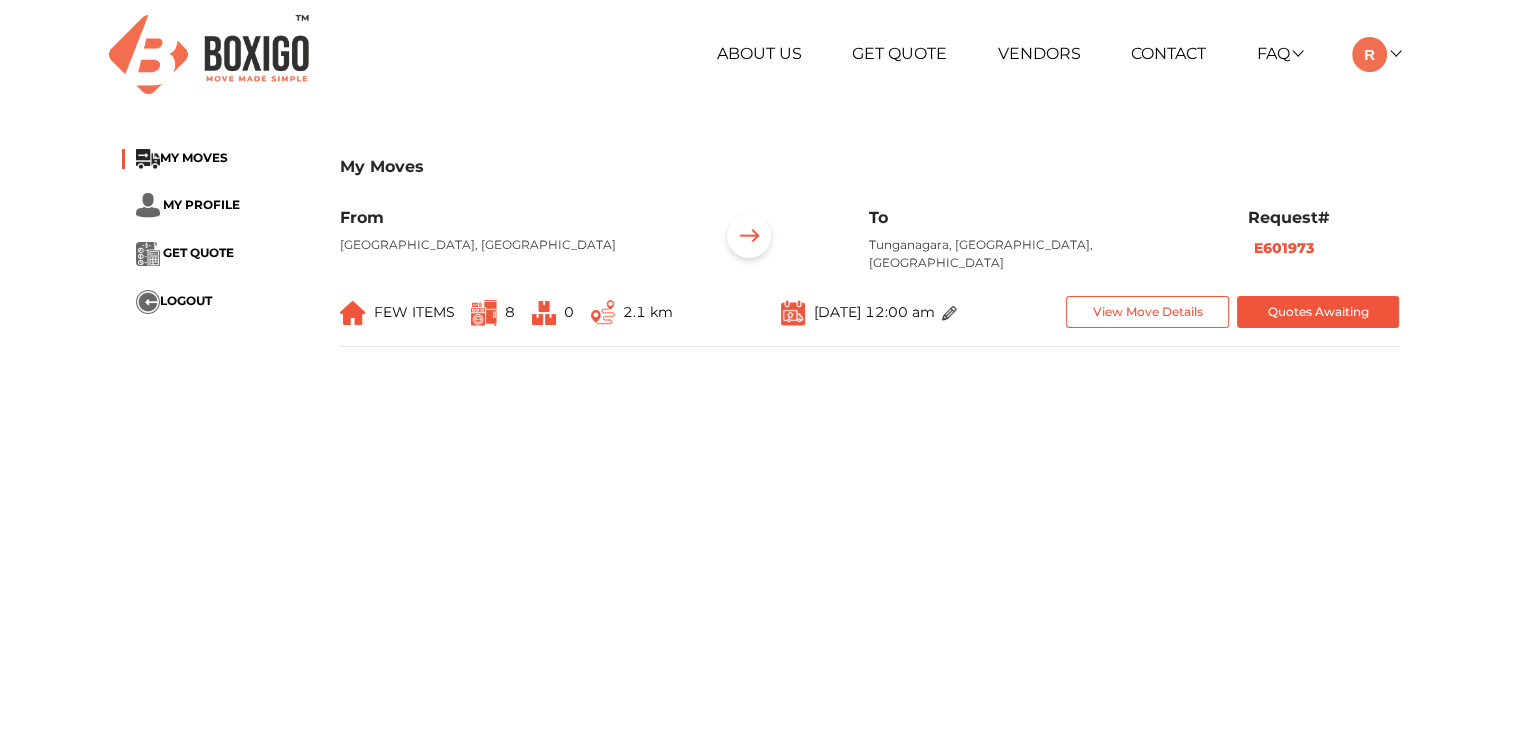 click on "FEW ITEMS" at bounding box center [414, 312] 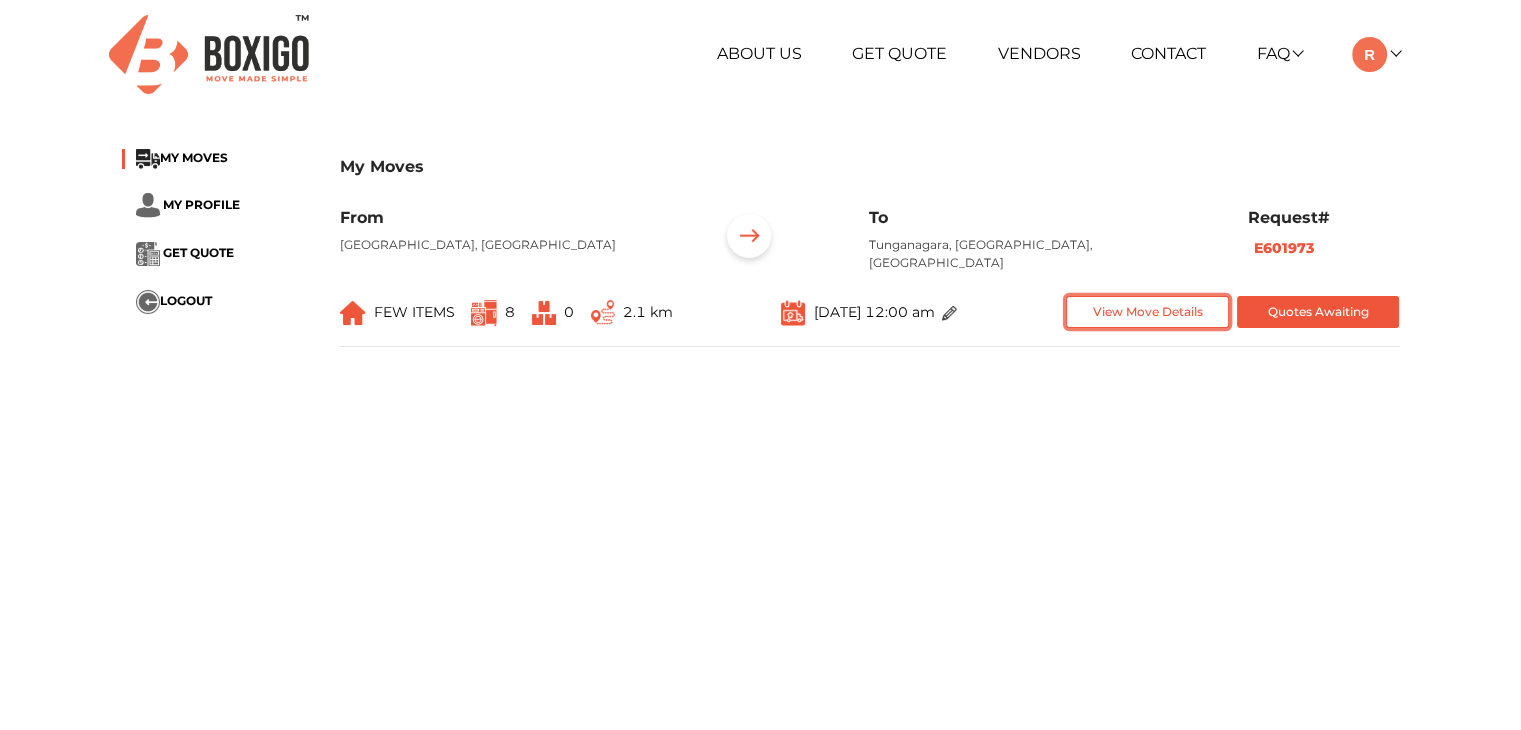 click on "View Move Details" at bounding box center (1147, 312) 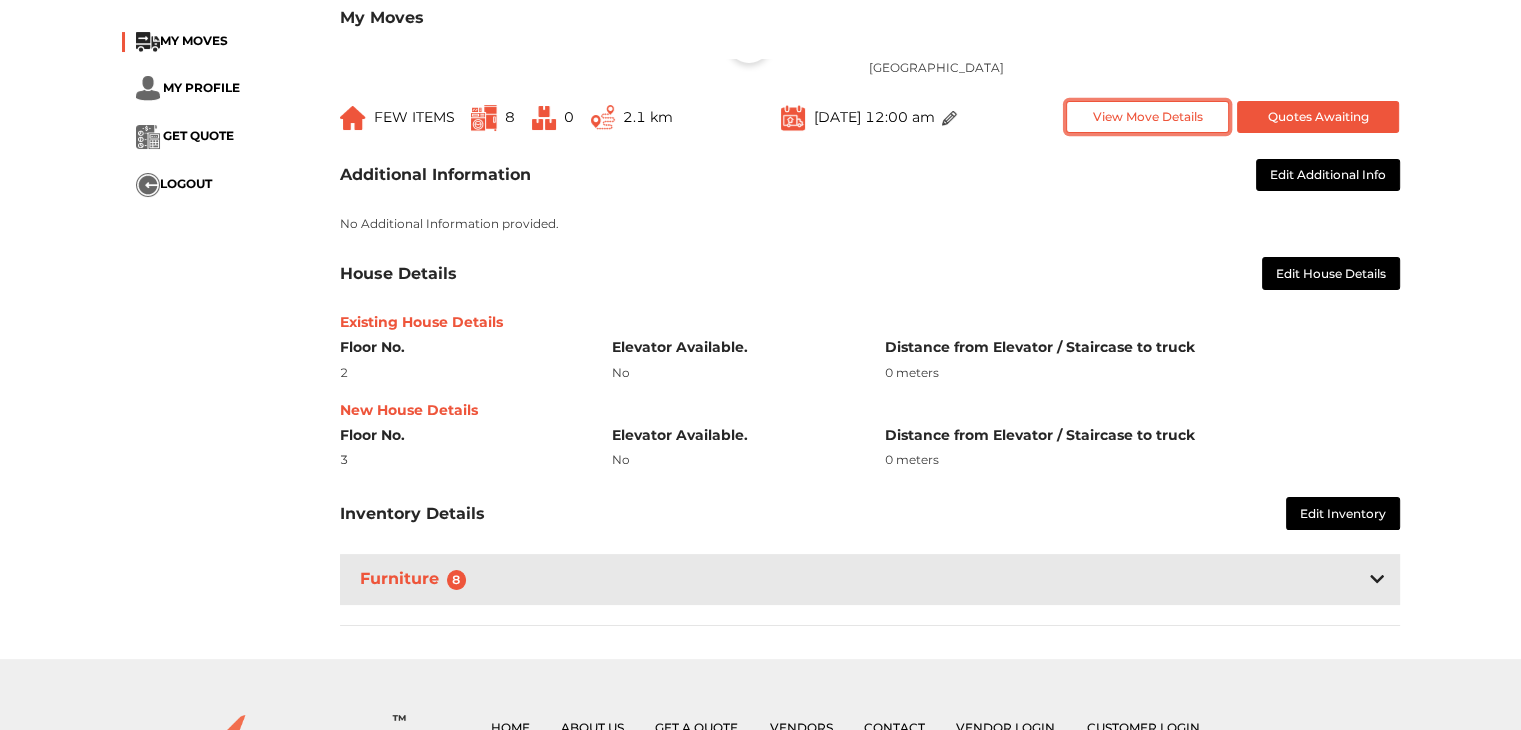 scroll, scrollTop: 300, scrollLeft: 0, axis: vertical 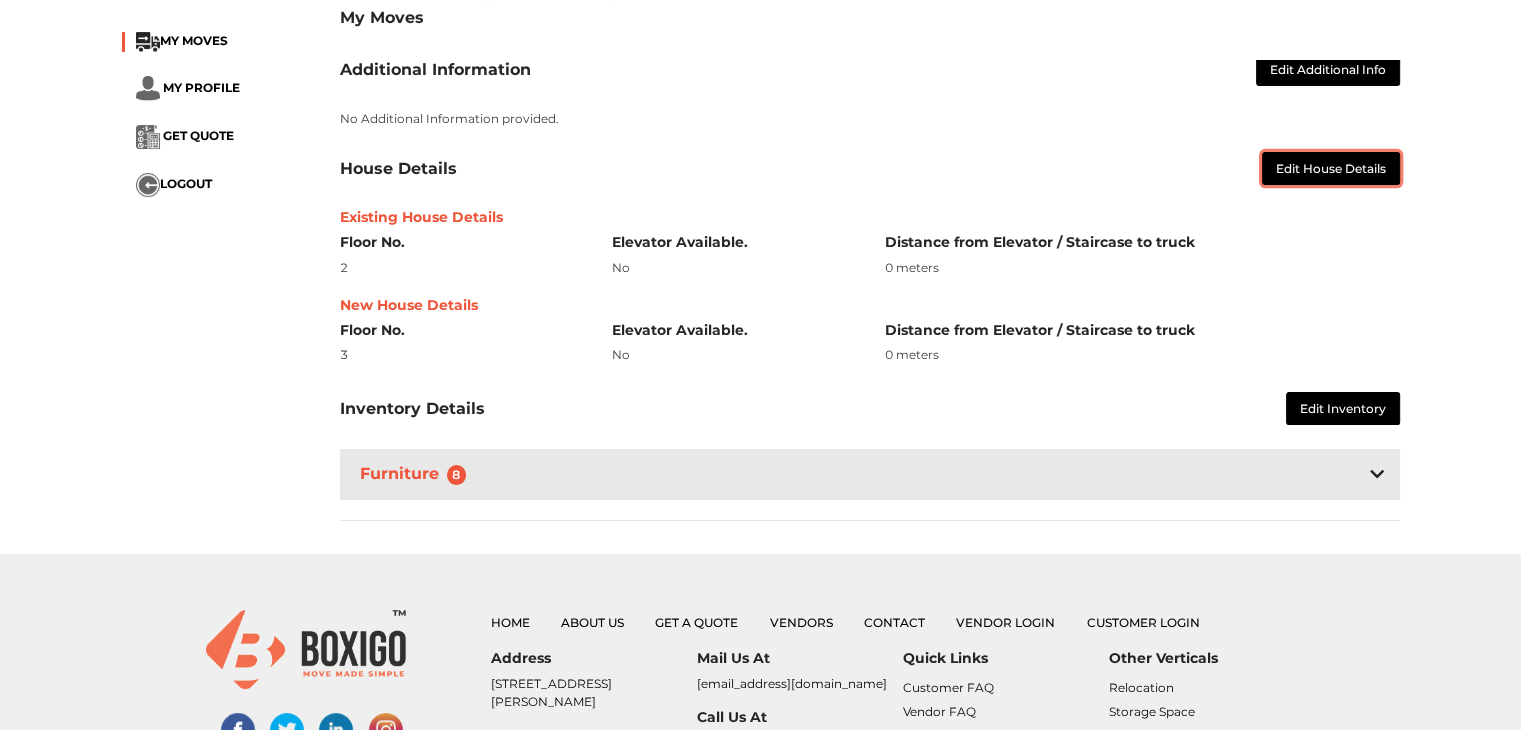 click on "Edit House Details" at bounding box center [1331, 168] 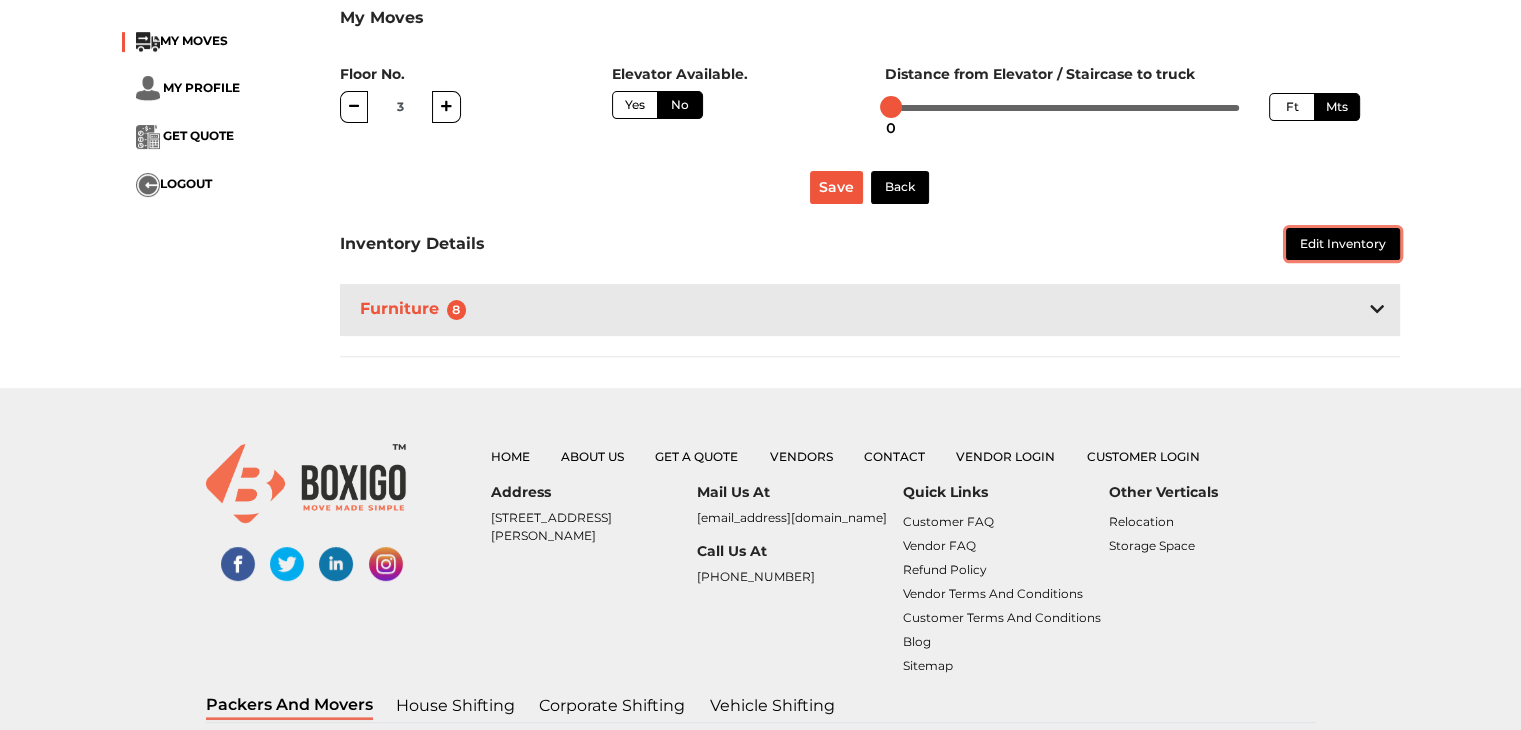 click on "Edit Inventory" at bounding box center [1343, 244] 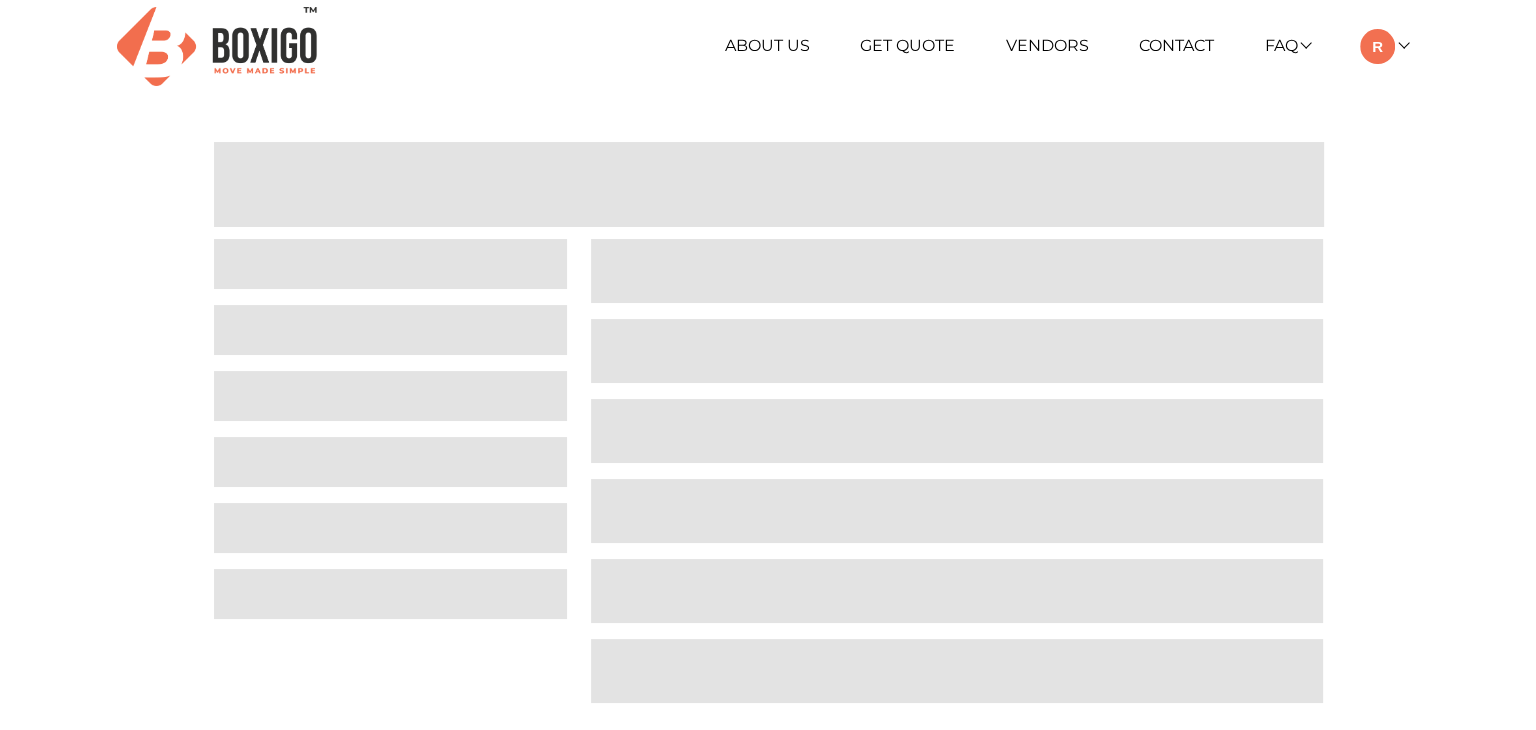 scroll, scrollTop: 0, scrollLeft: 0, axis: both 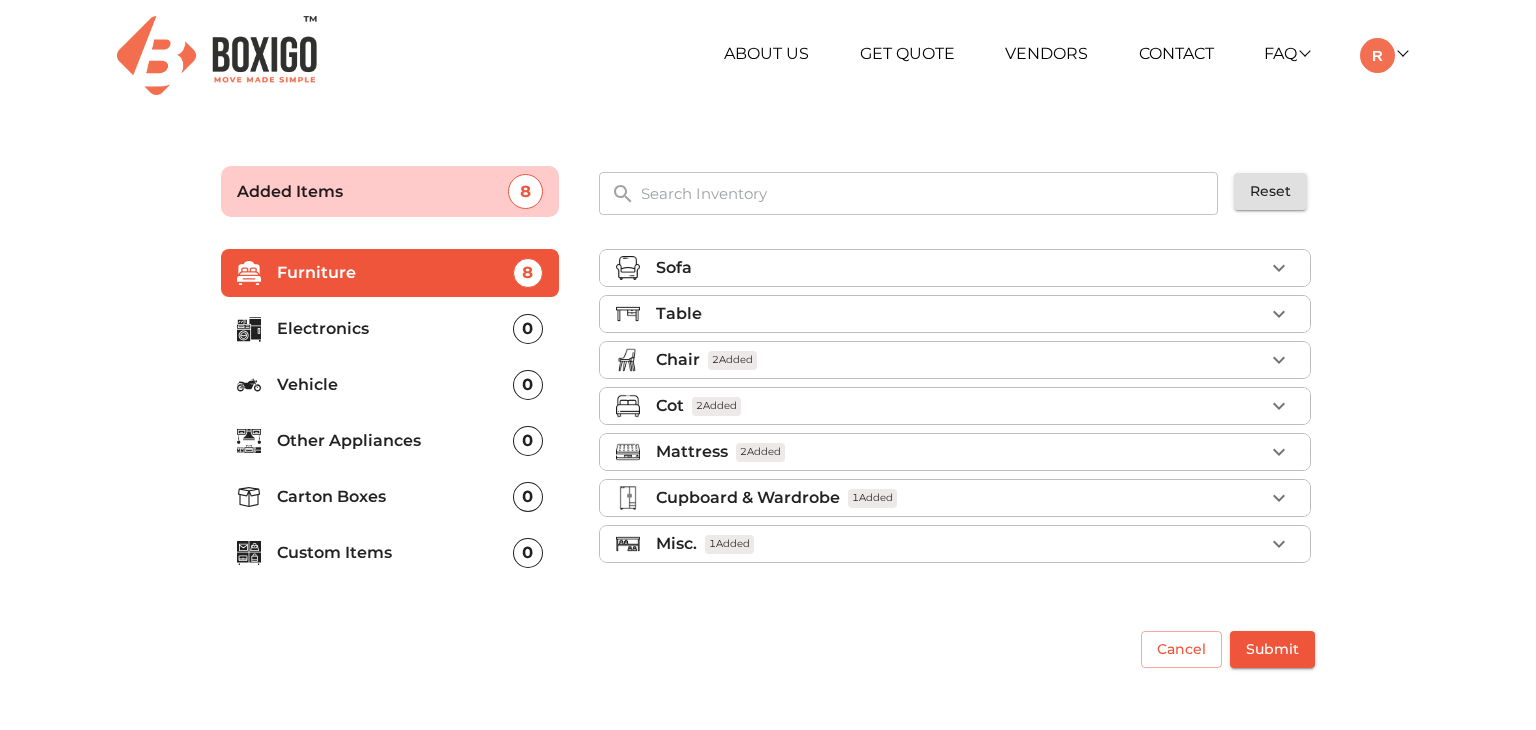 click at bounding box center (257, 328) 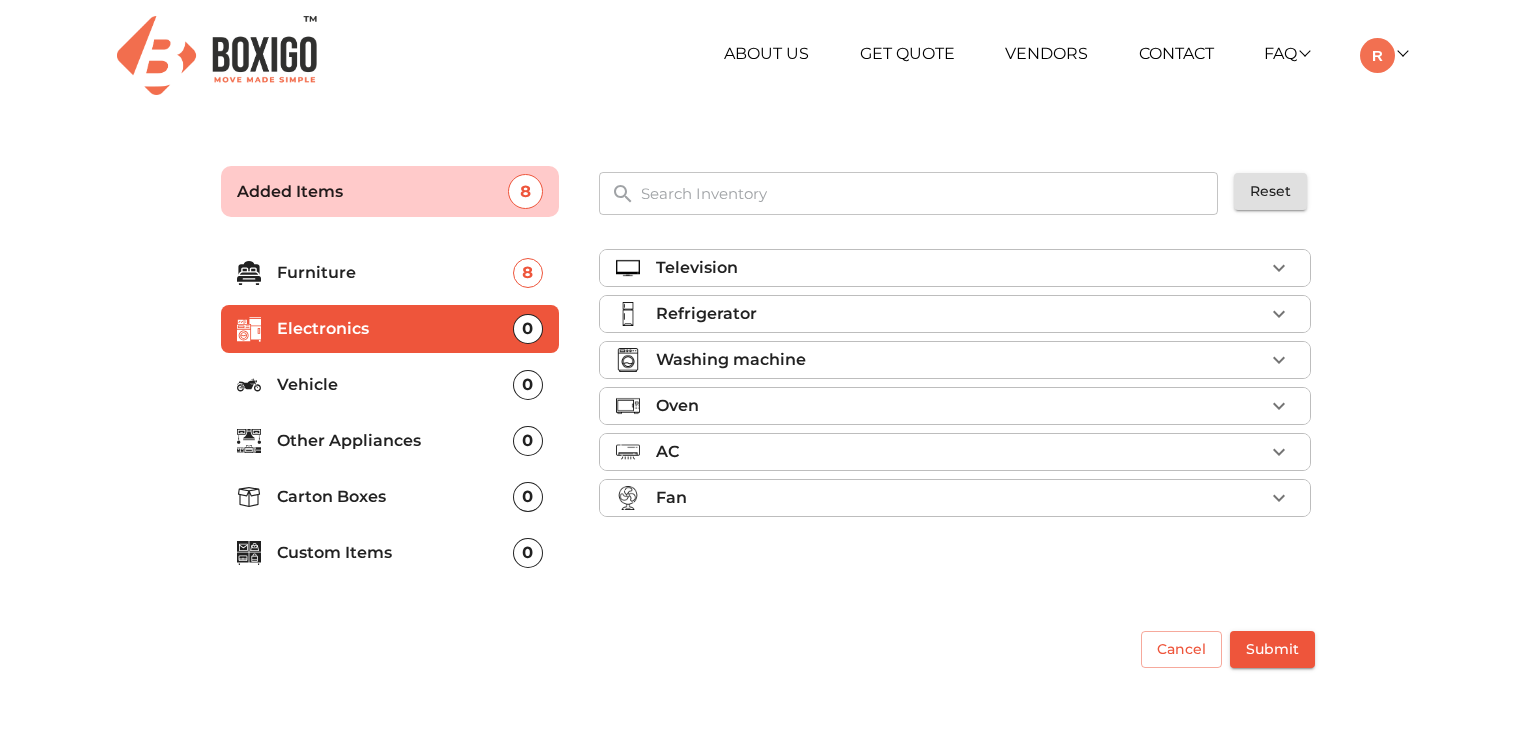 click on "Television" at bounding box center [960, 268] 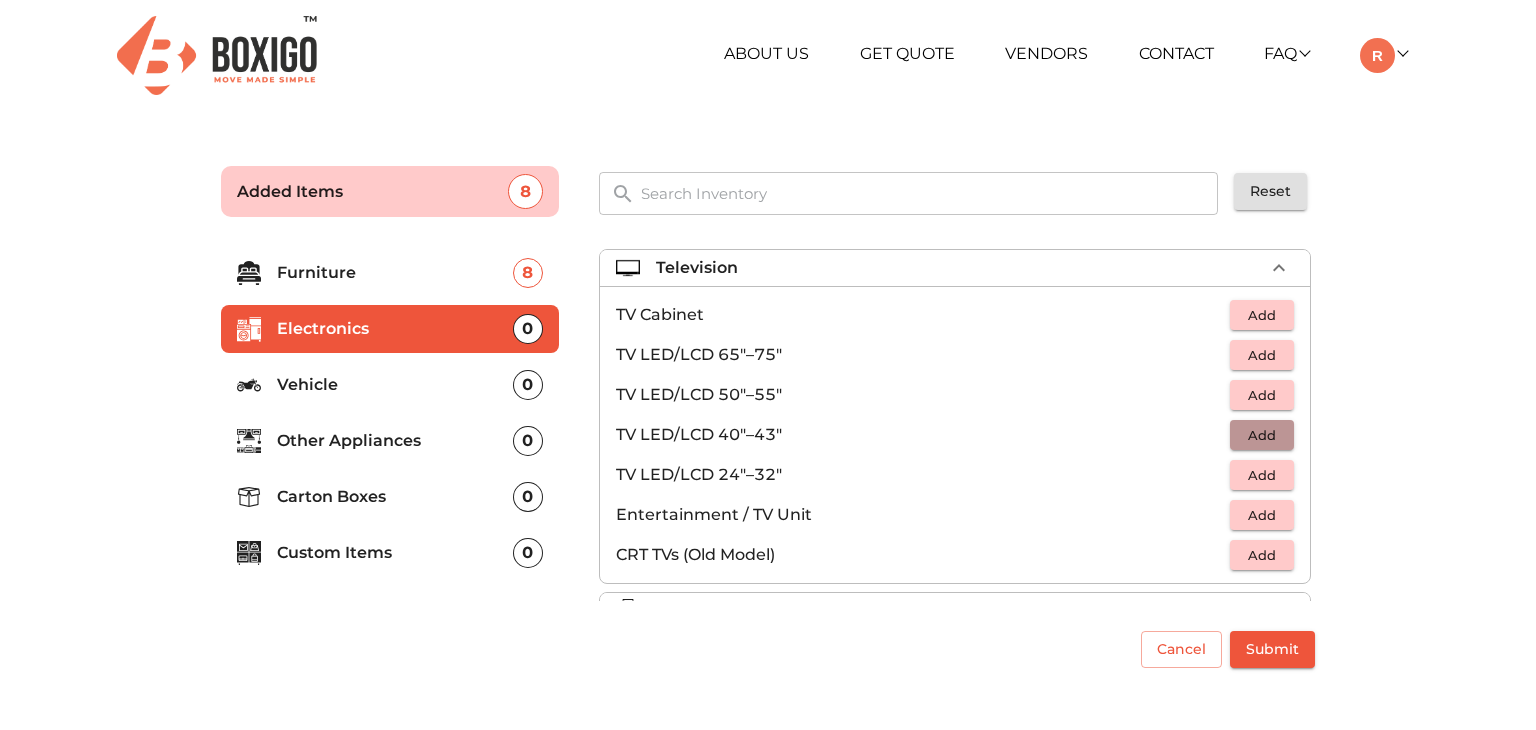 click on "Add" at bounding box center [1262, 435] 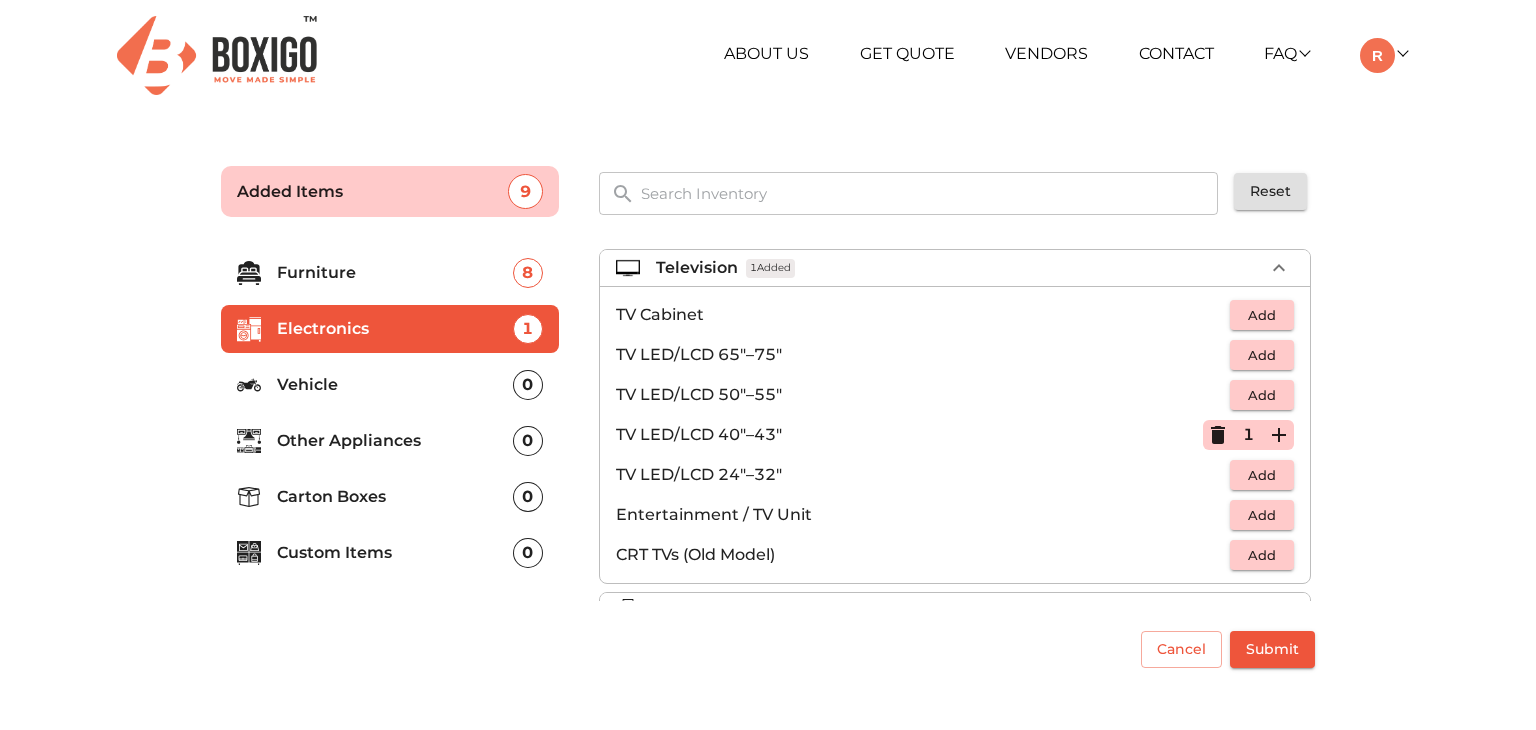 click 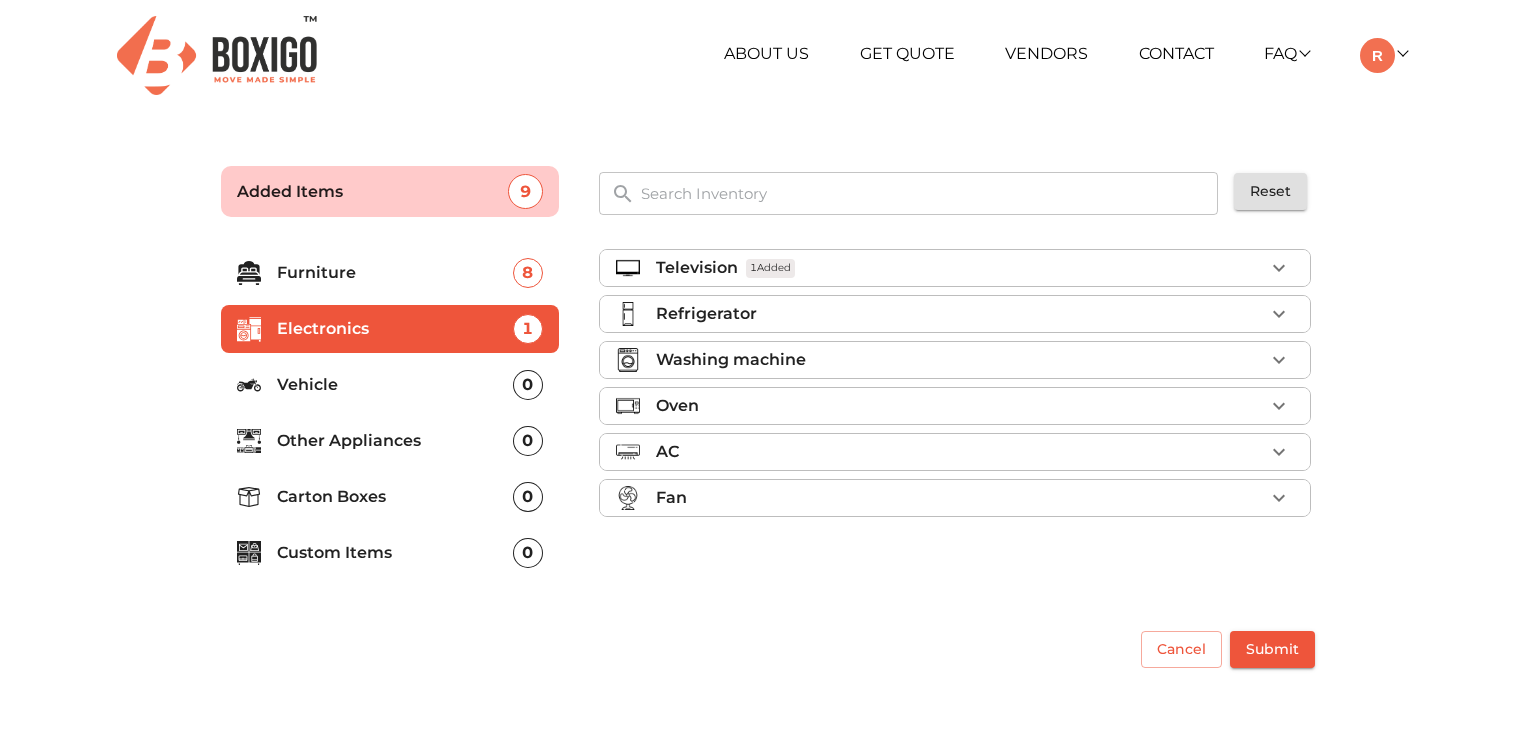 click on "Refrigerator" at bounding box center [706, 314] 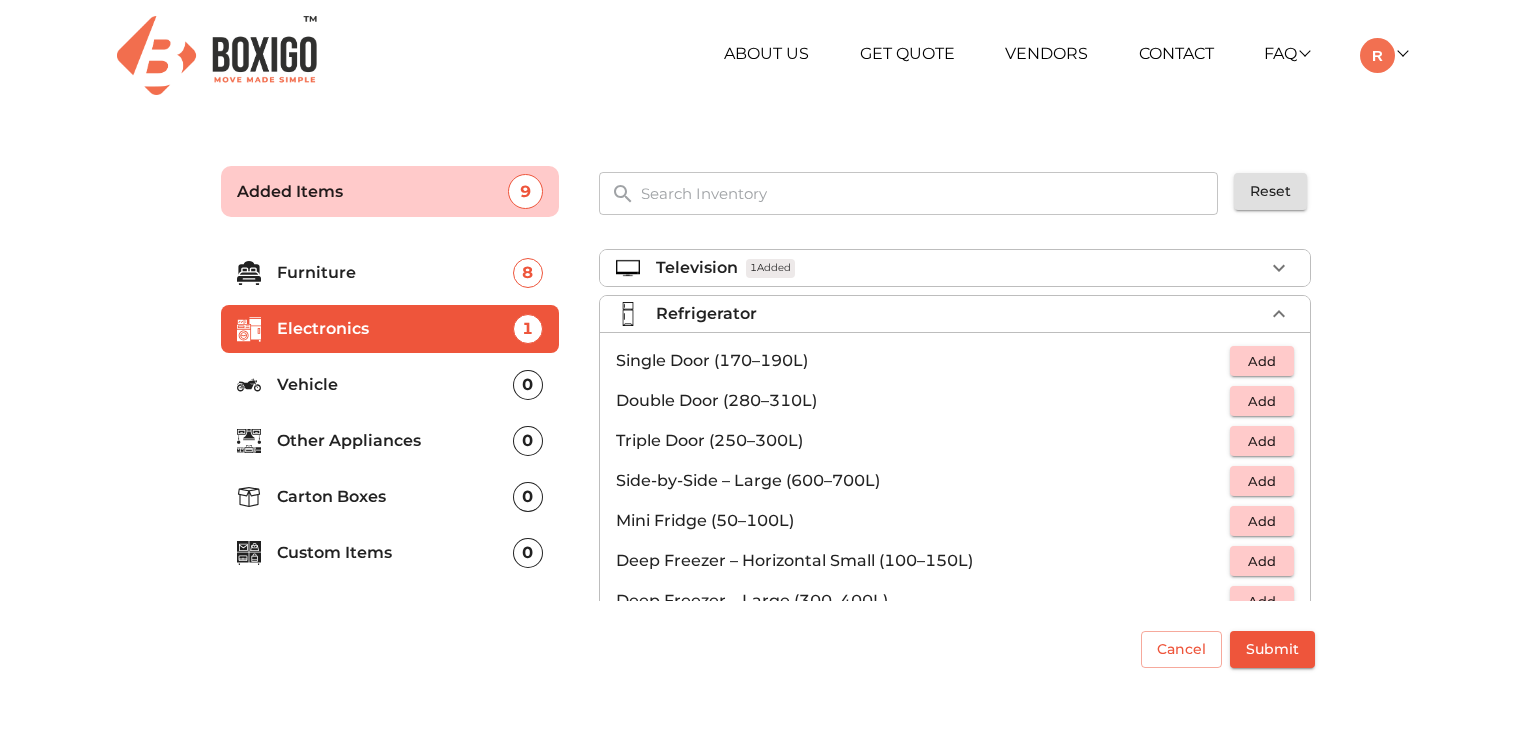 click on "Add" at bounding box center (1262, 361) 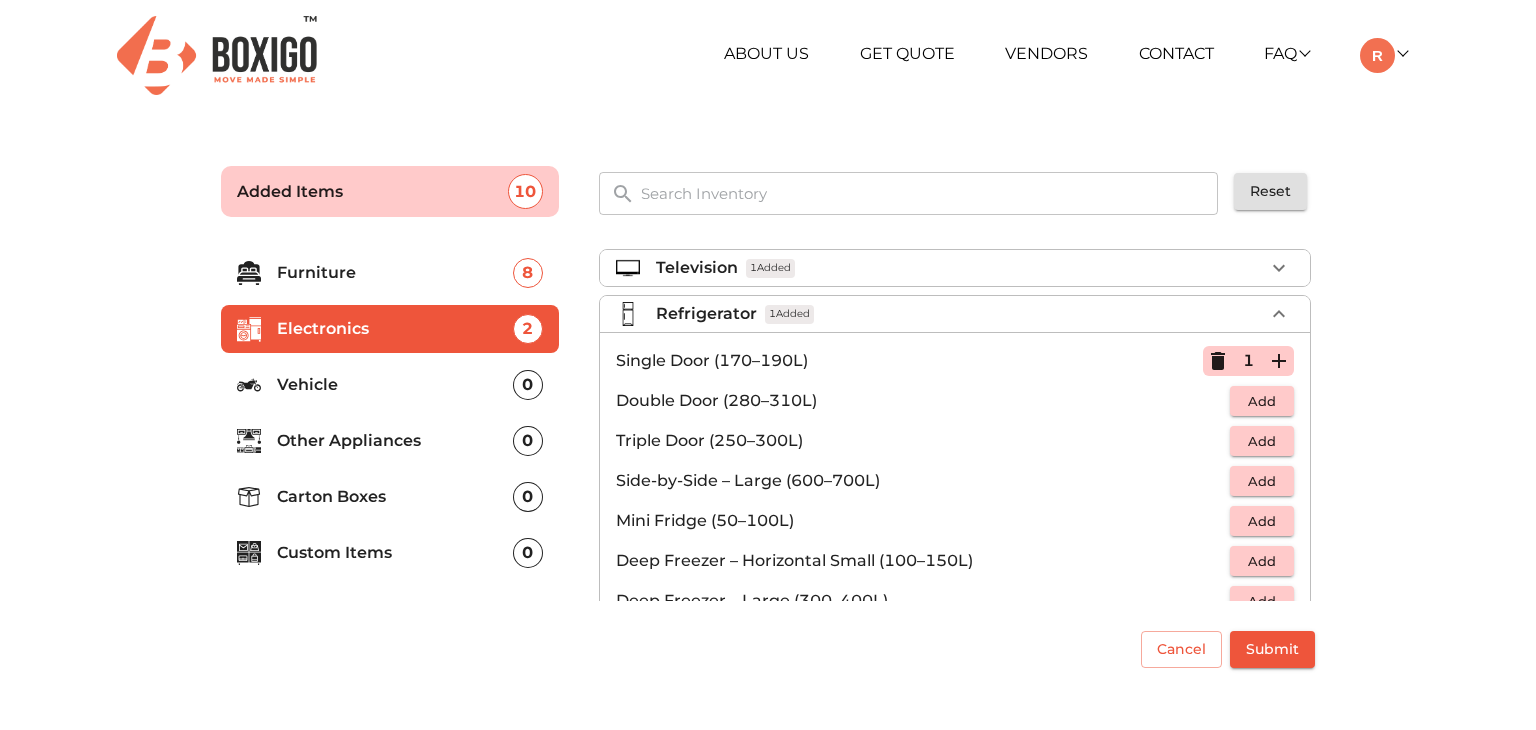 click 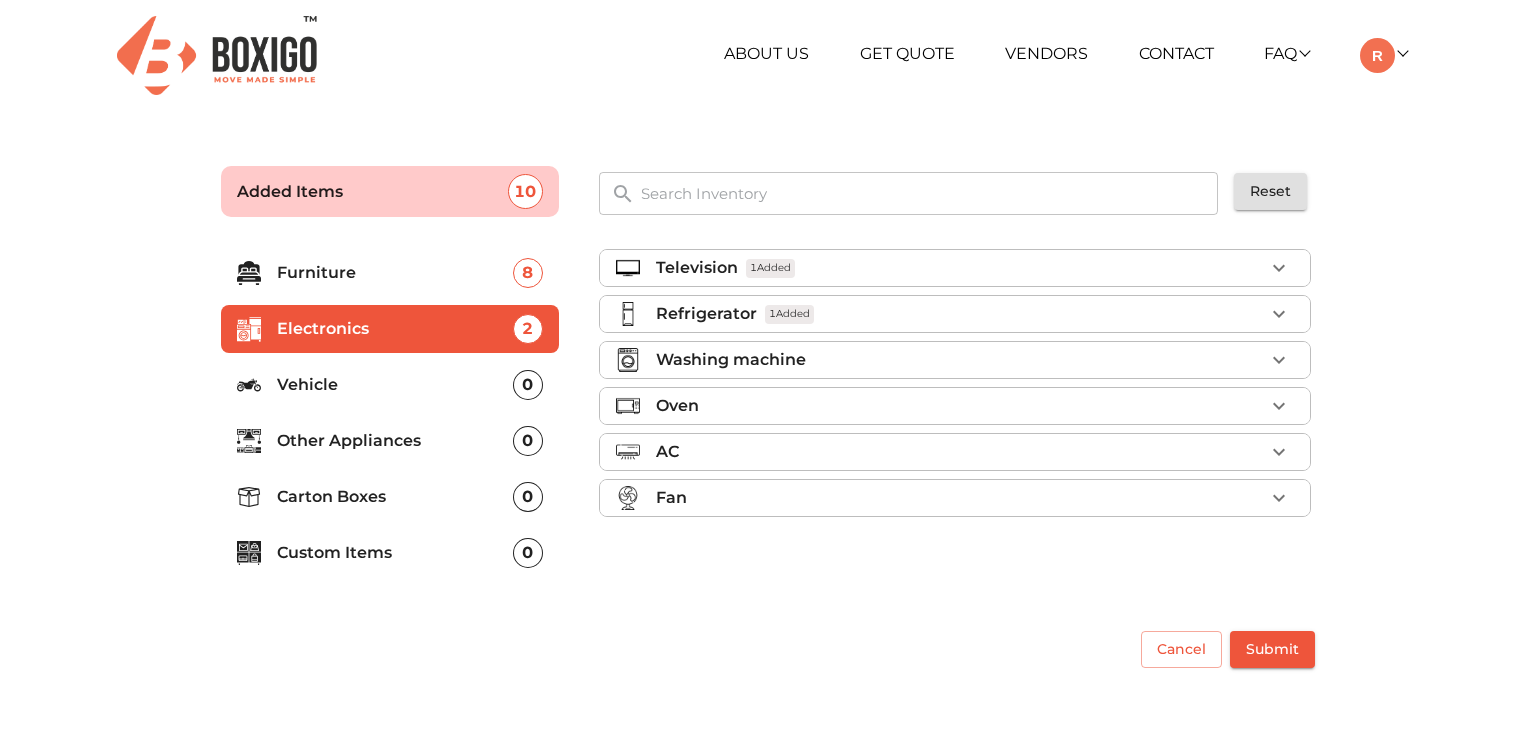 click on "Washing machine" at bounding box center (960, 360) 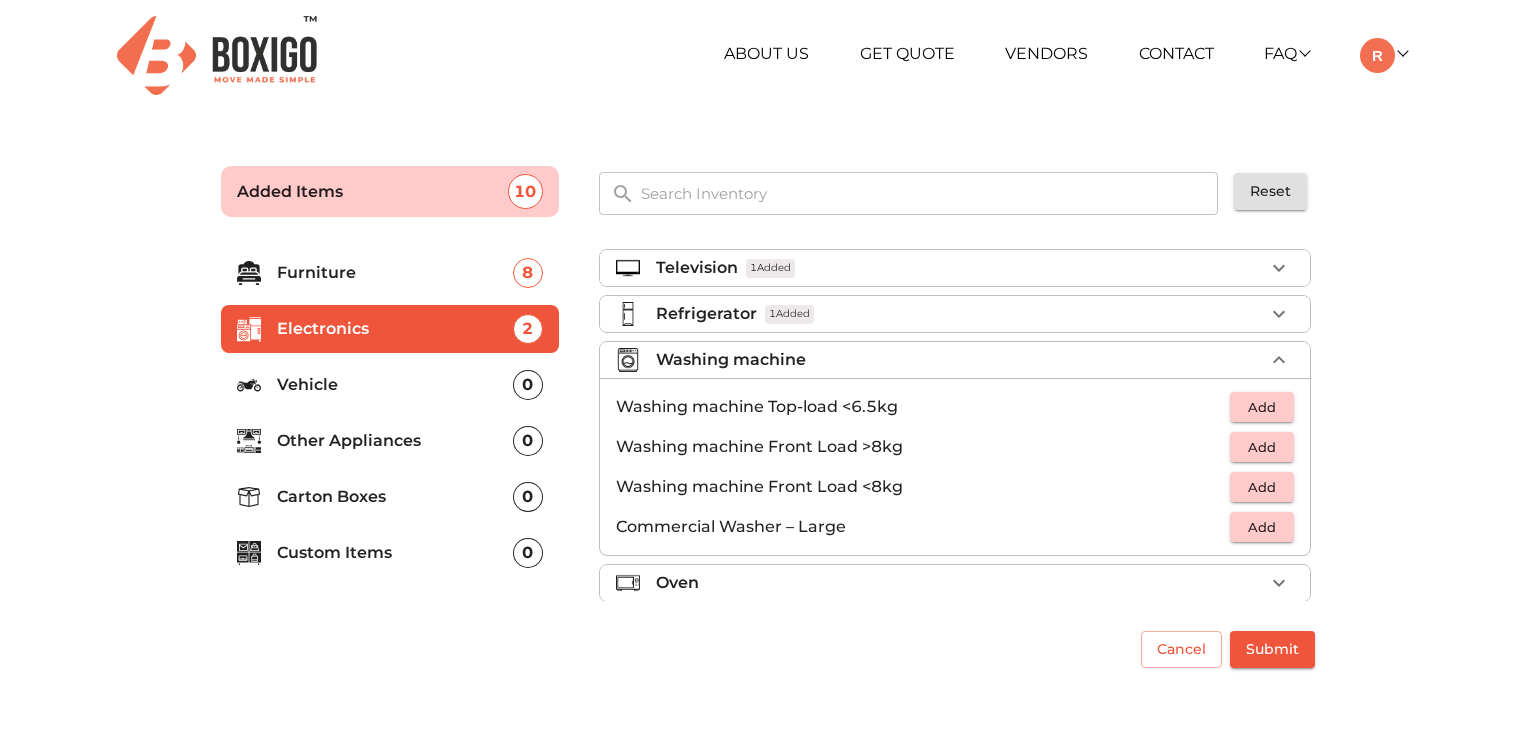 click on "Add" at bounding box center (1262, 487) 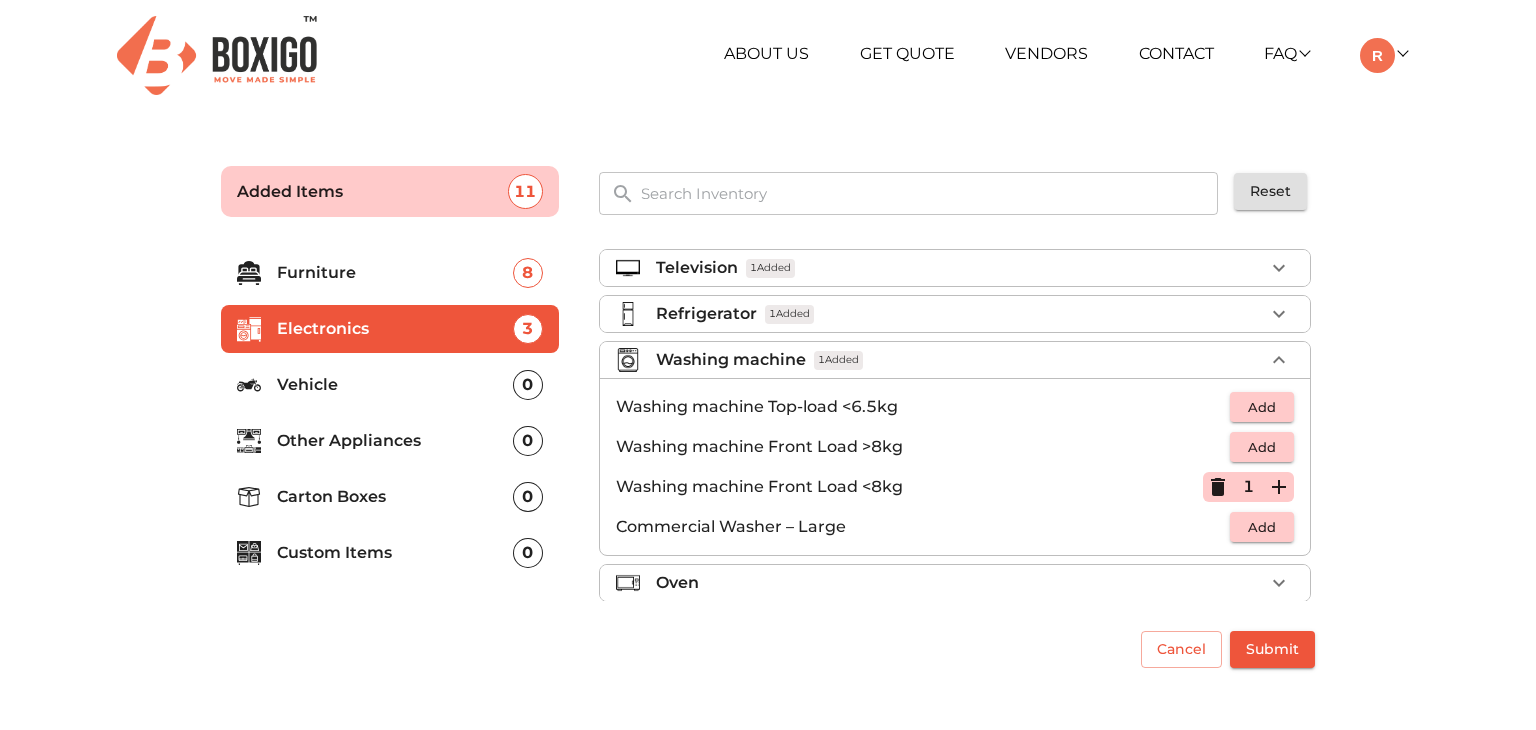 click 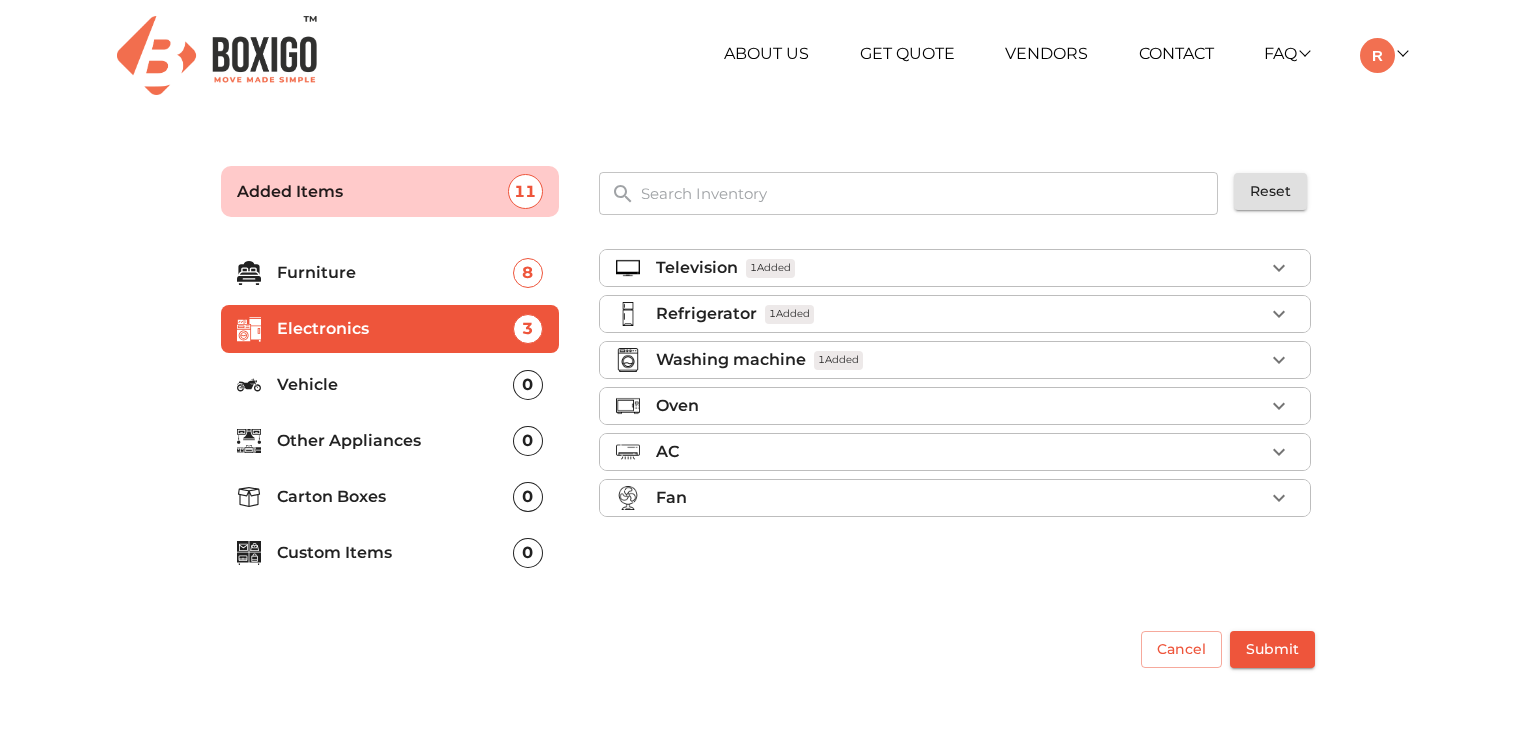click on "Fan" at bounding box center [960, 498] 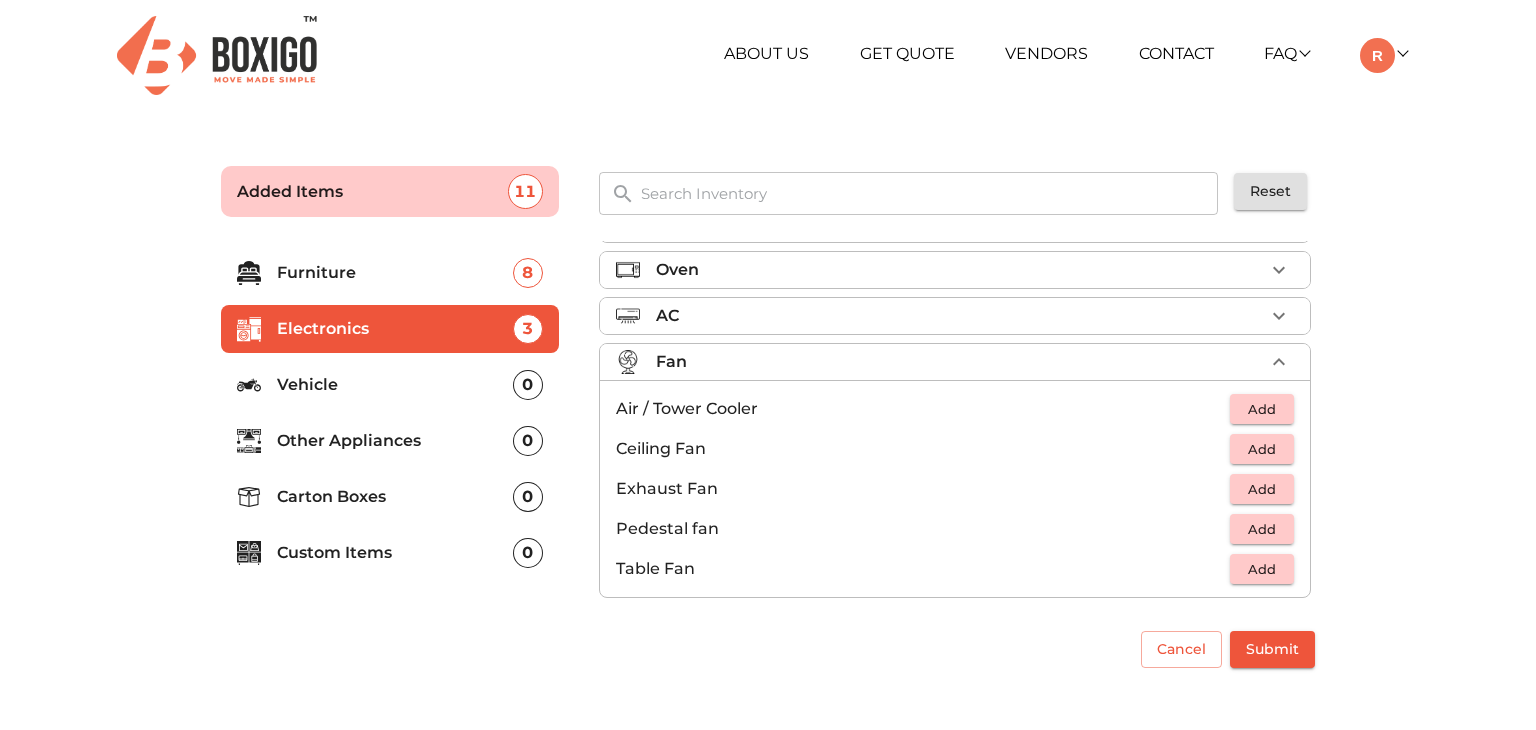 scroll, scrollTop: 146, scrollLeft: 0, axis: vertical 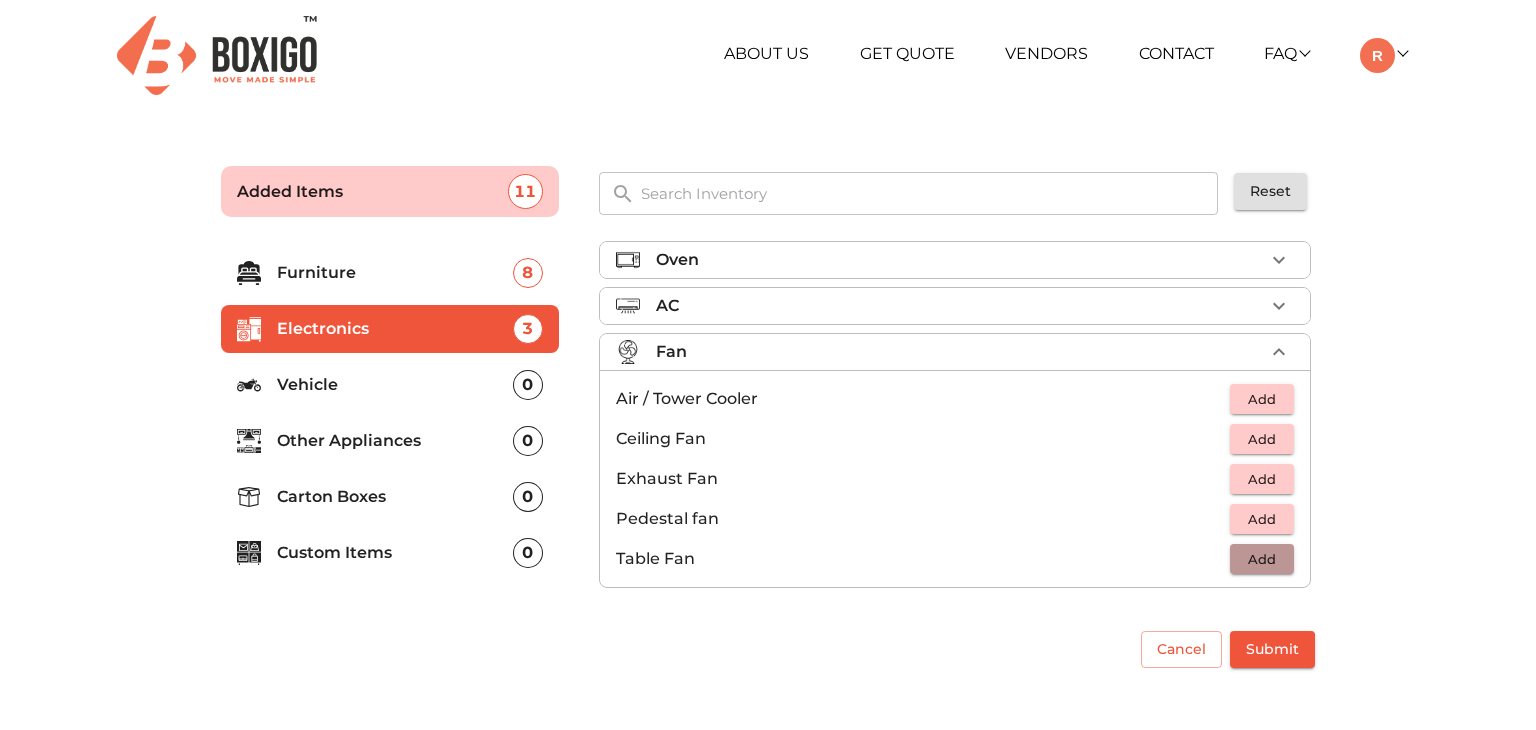 click on "Add" at bounding box center [1262, 559] 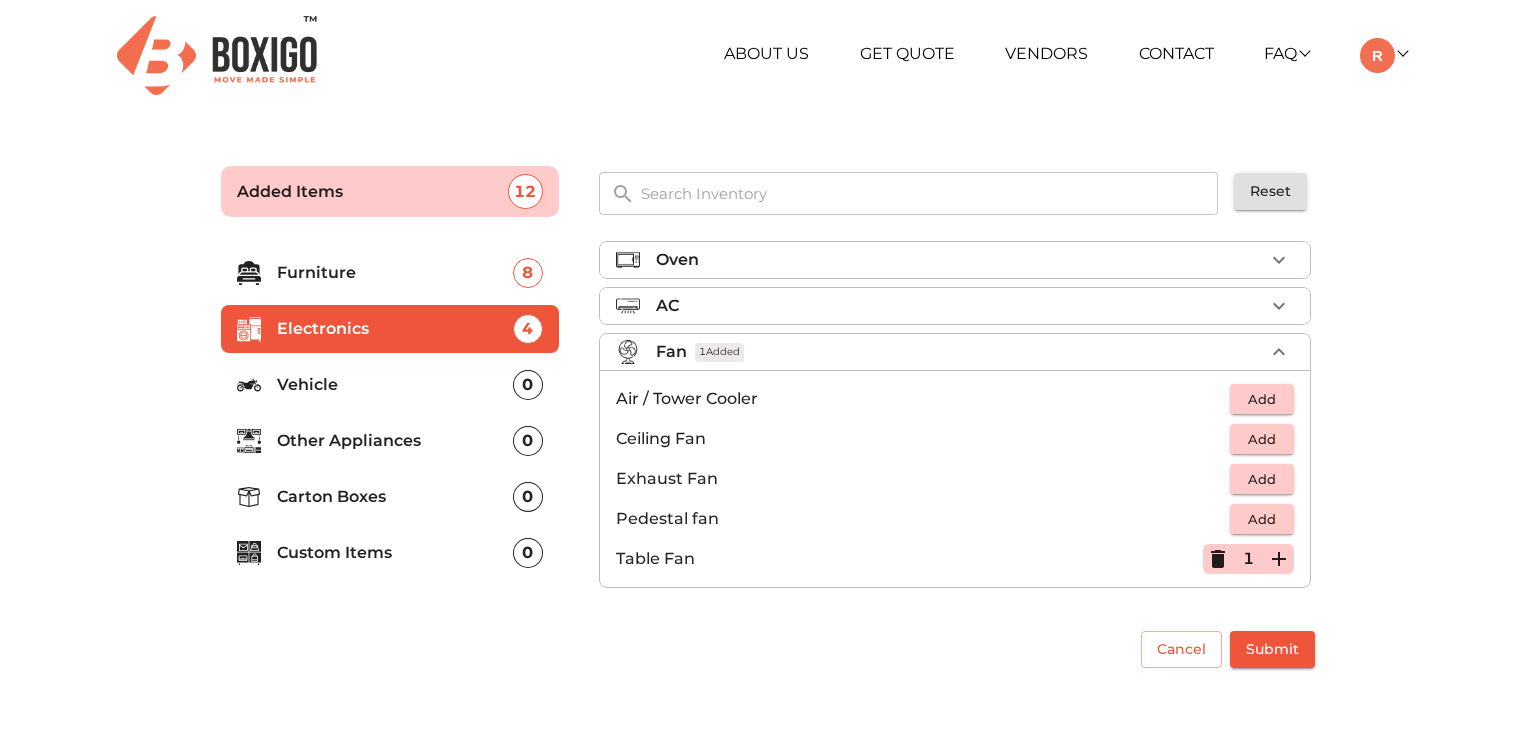 click 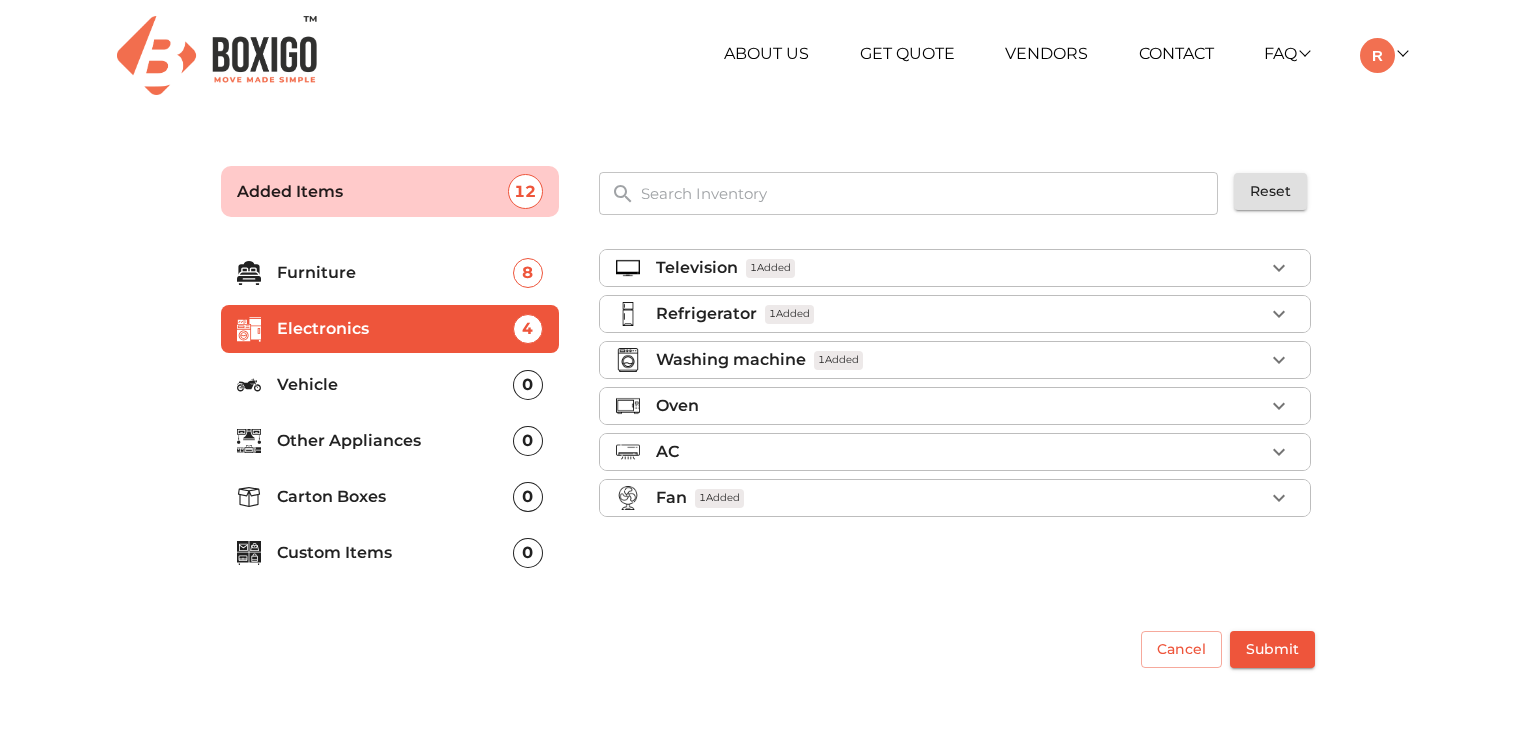 scroll, scrollTop: 0, scrollLeft: 0, axis: both 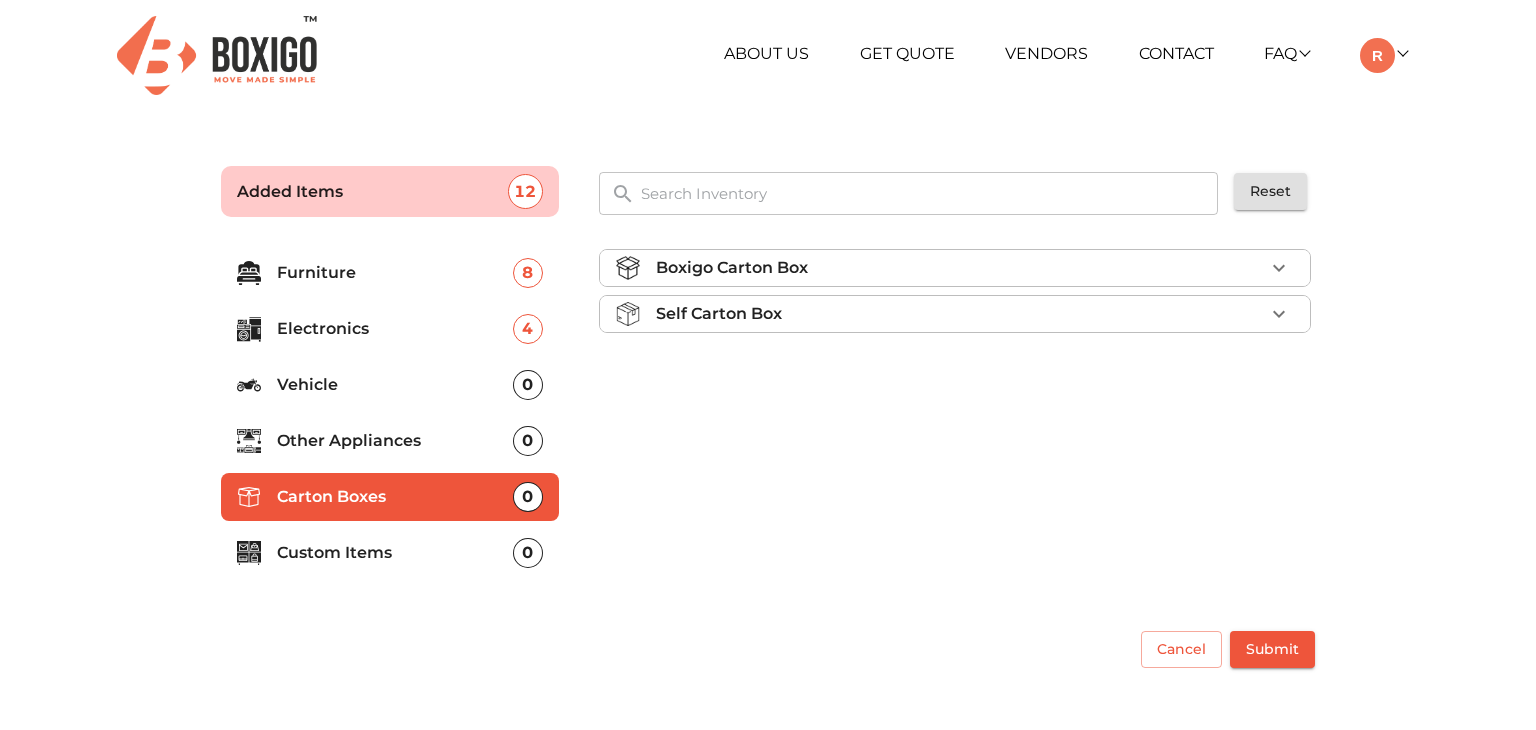 click on "Boxigo Carton Box" at bounding box center (960, 268) 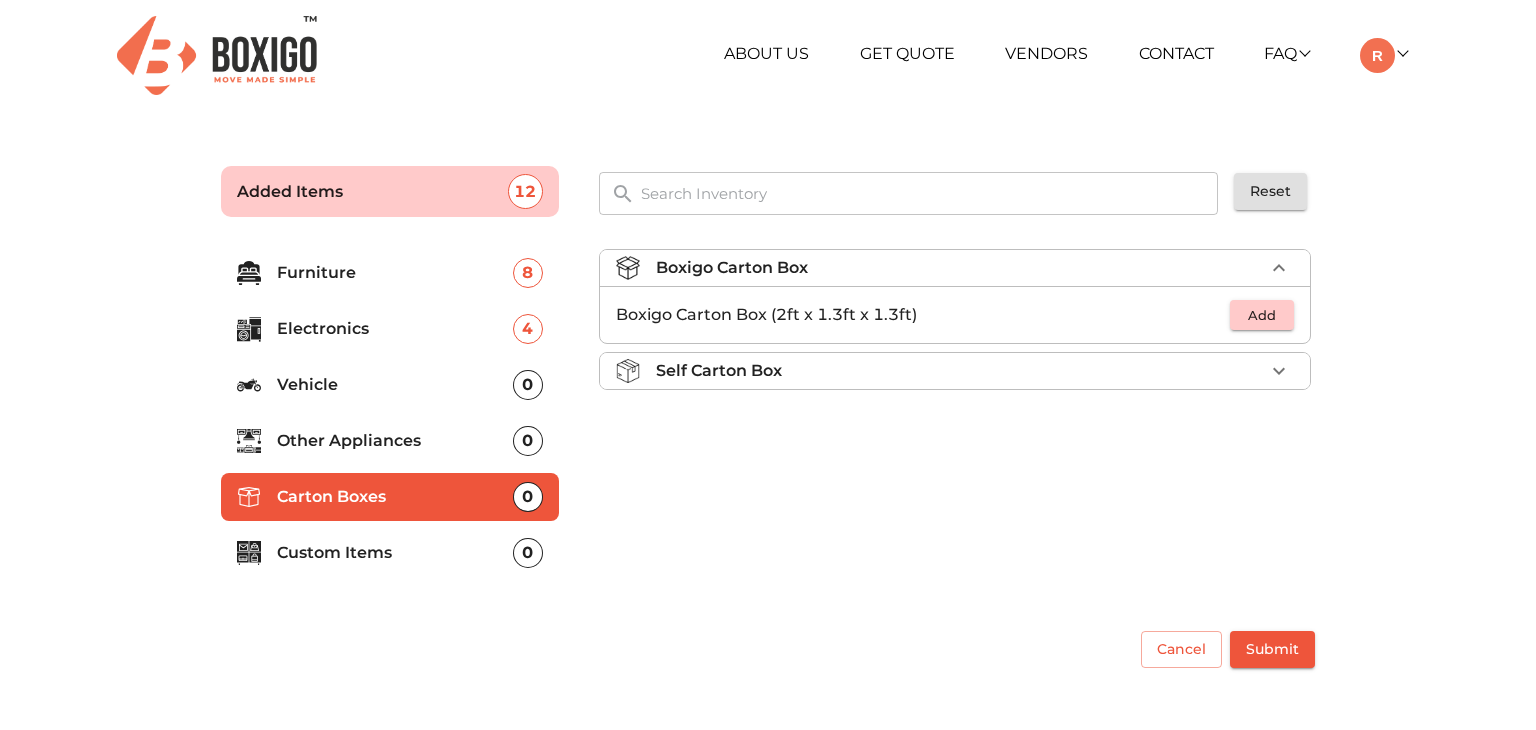 click on "Boxigo Carton Box" at bounding box center (960, 268) 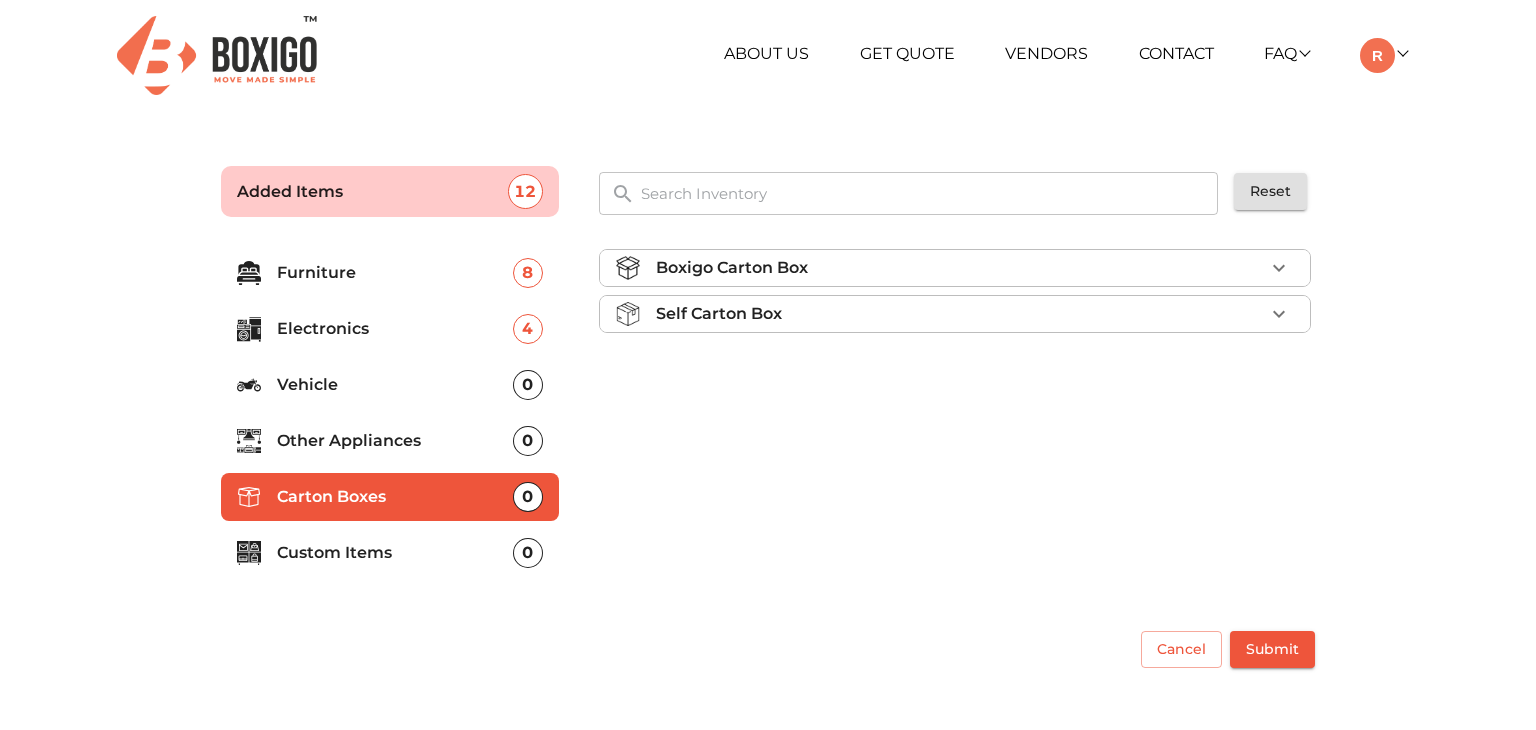 click on "Custom Items 0" at bounding box center (390, 553) 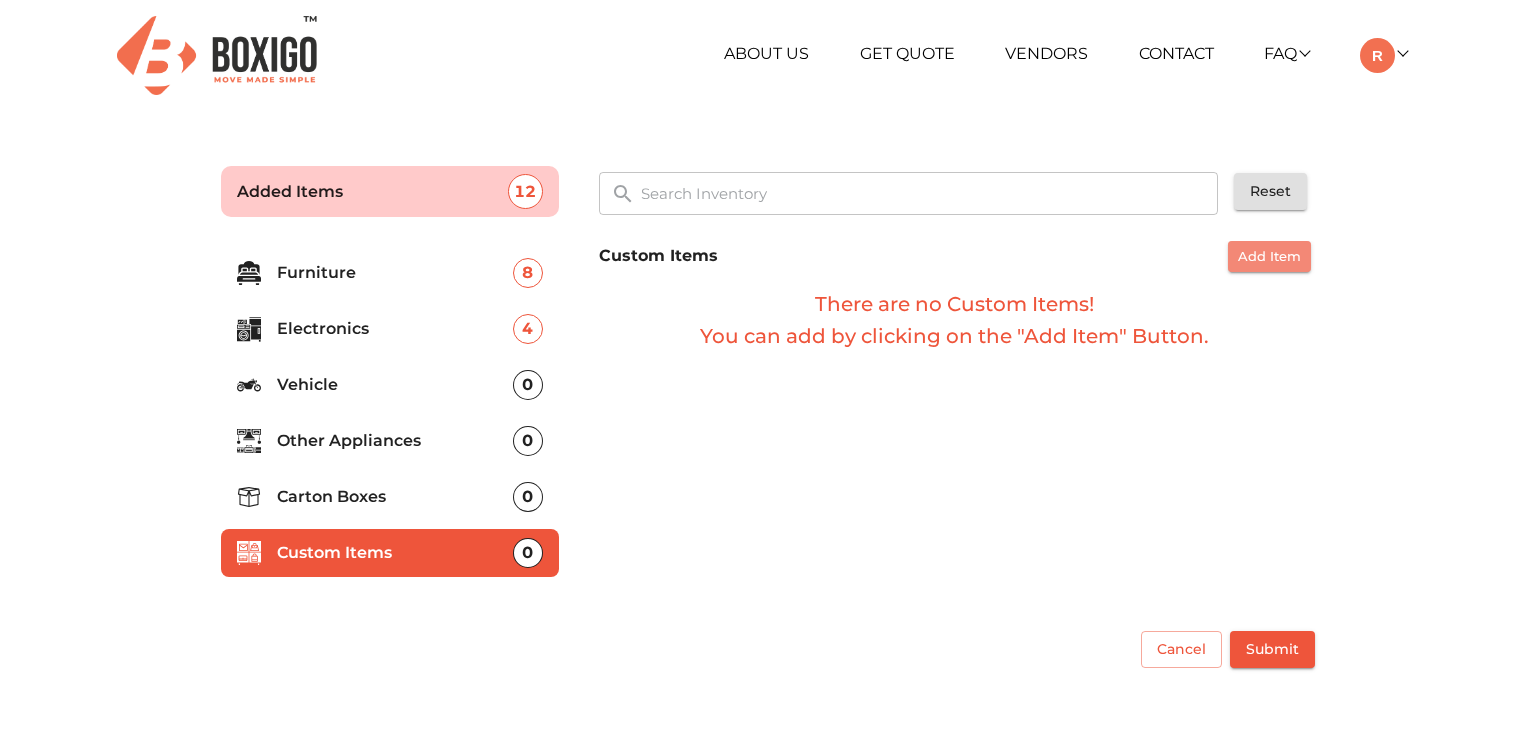 click on "Add Item" at bounding box center (1269, 256) 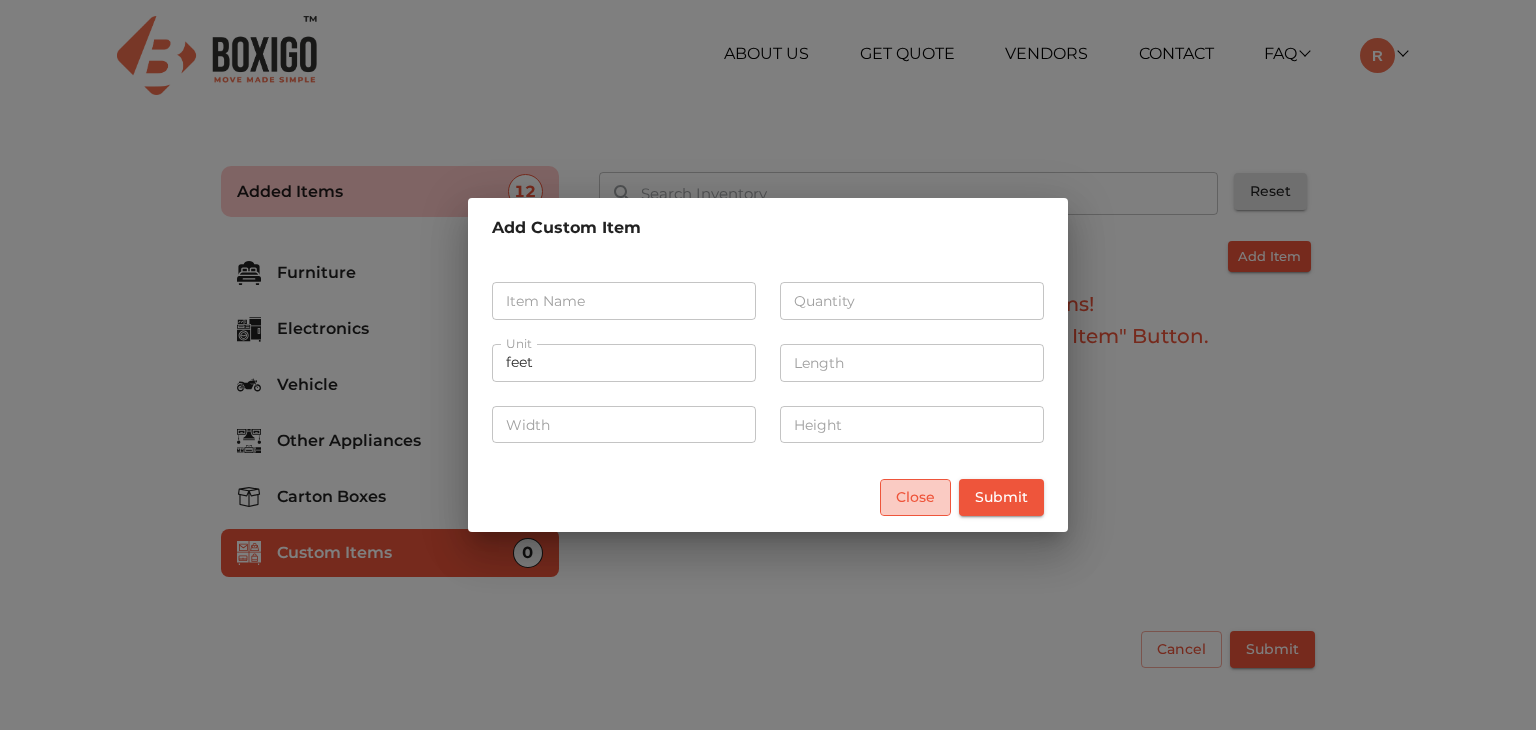 click on "Close" at bounding box center (915, 497) 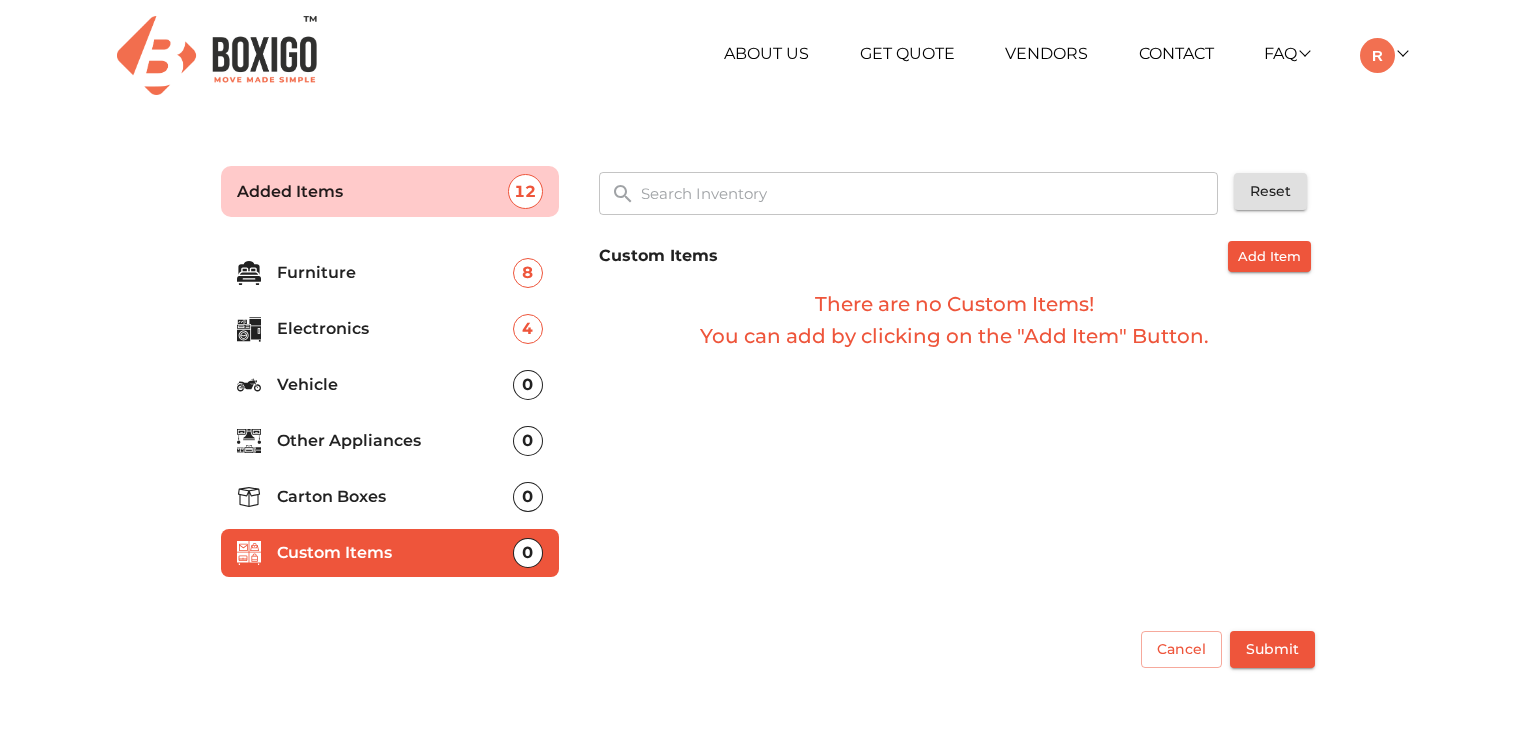 click on "Other Appliances" at bounding box center (395, 441) 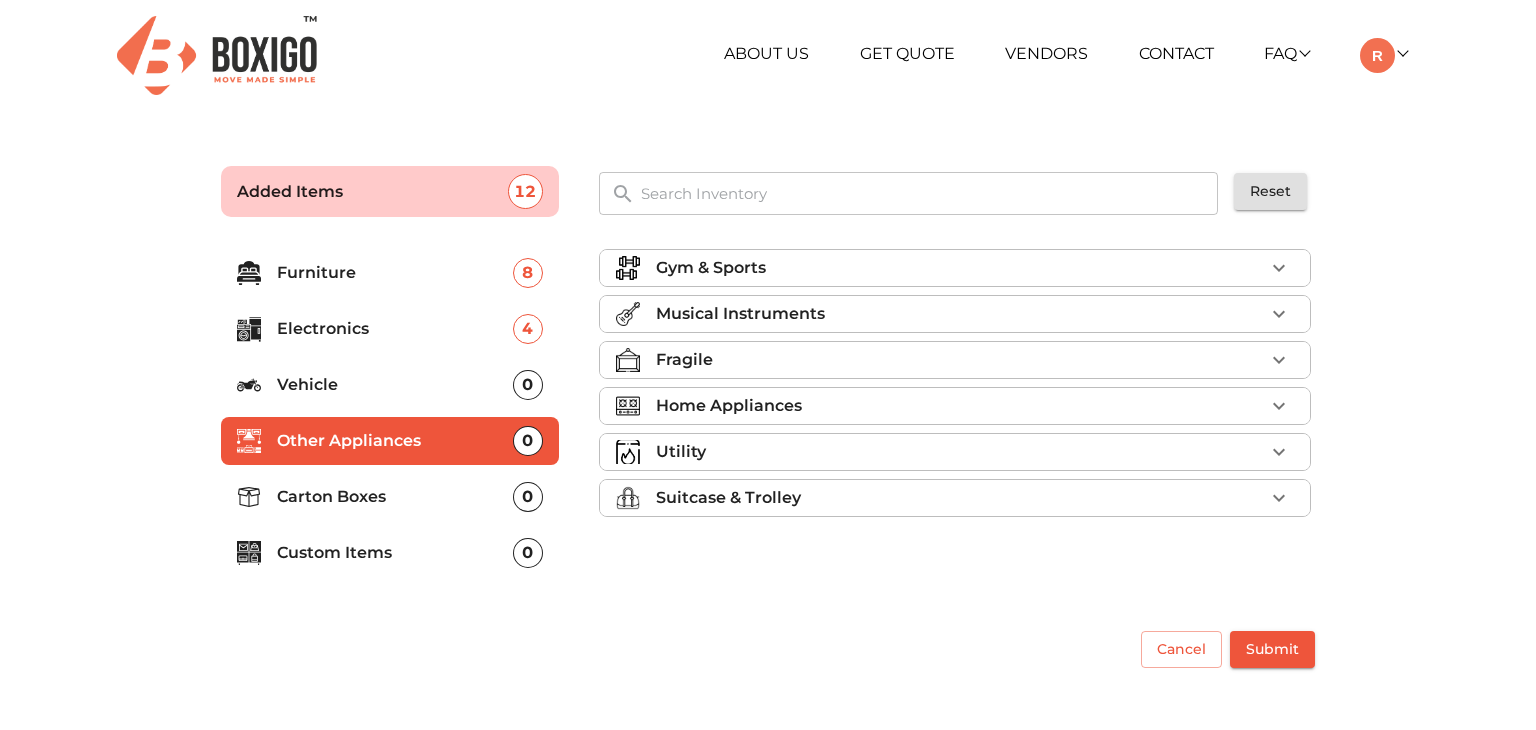 click on "Utility" at bounding box center (960, 452) 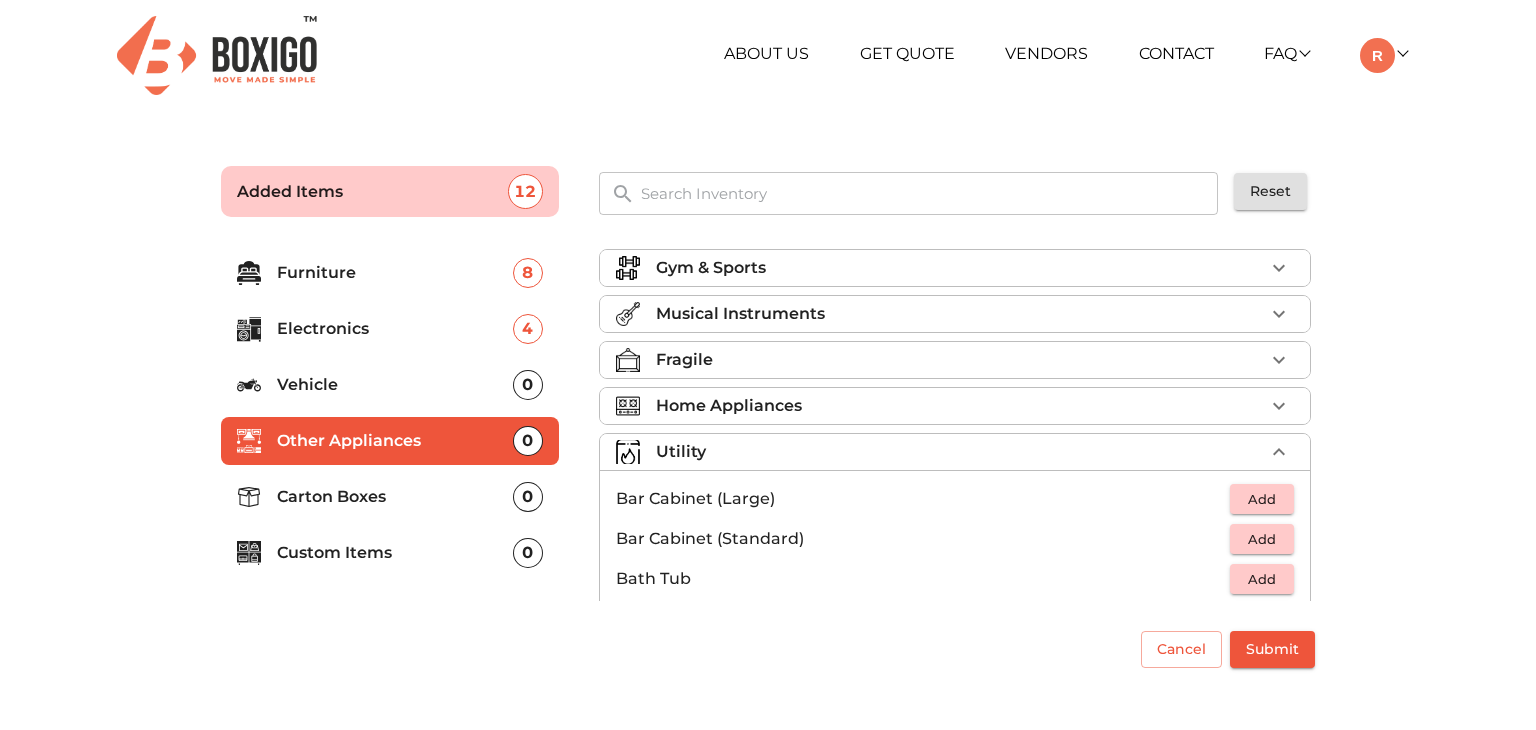 click on "Utility" at bounding box center [960, 452] 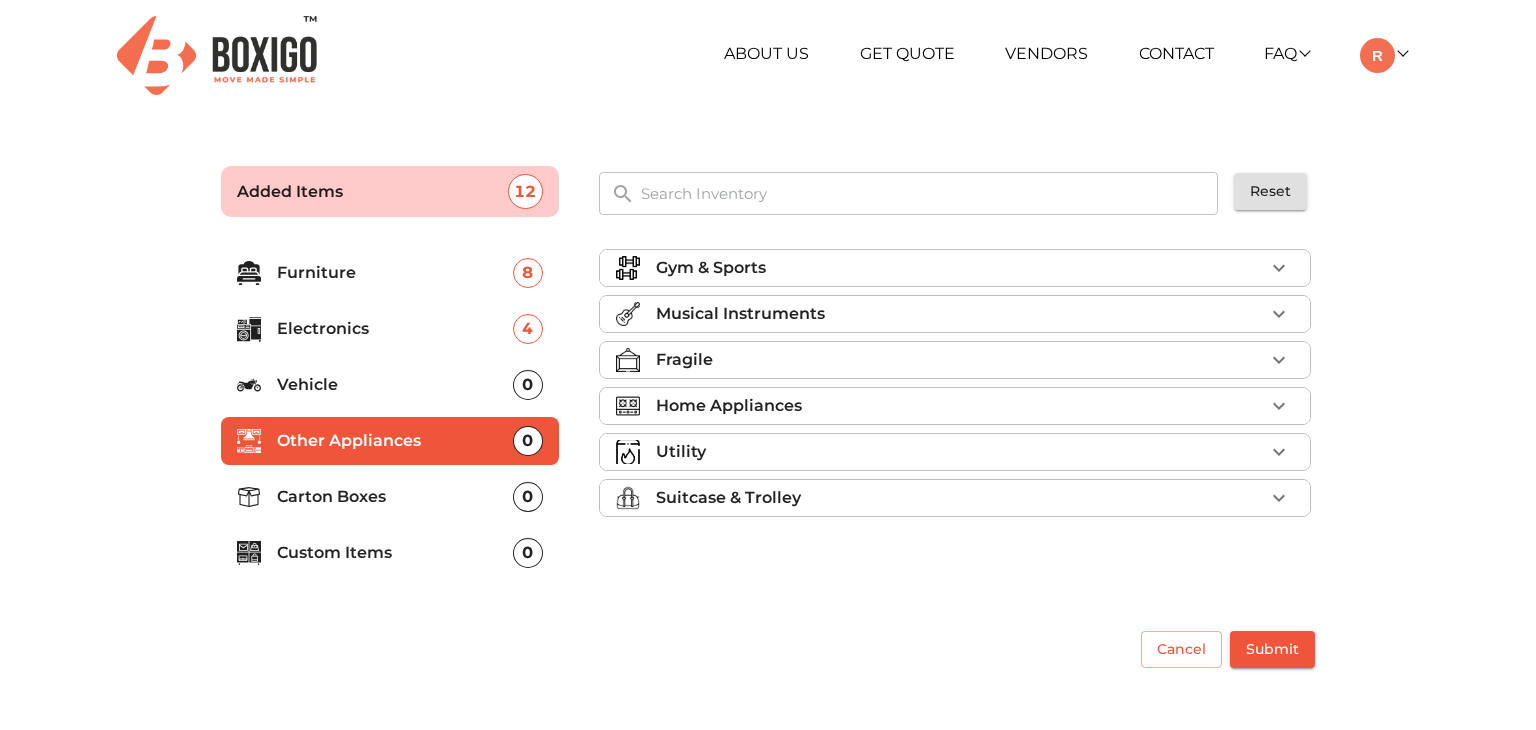 click on "Home Appliances" at bounding box center [729, 406] 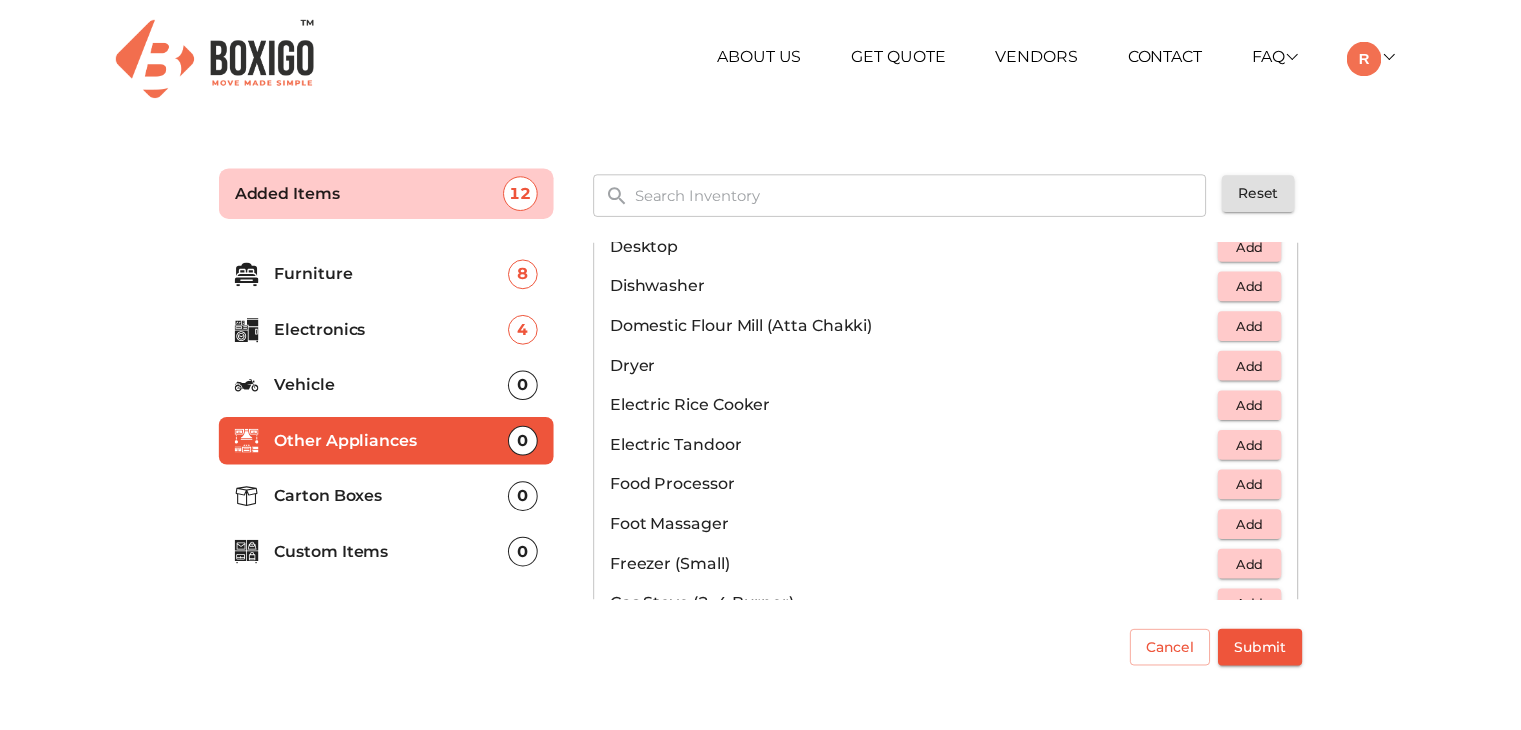 scroll, scrollTop: 400, scrollLeft: 0, axis: vertical 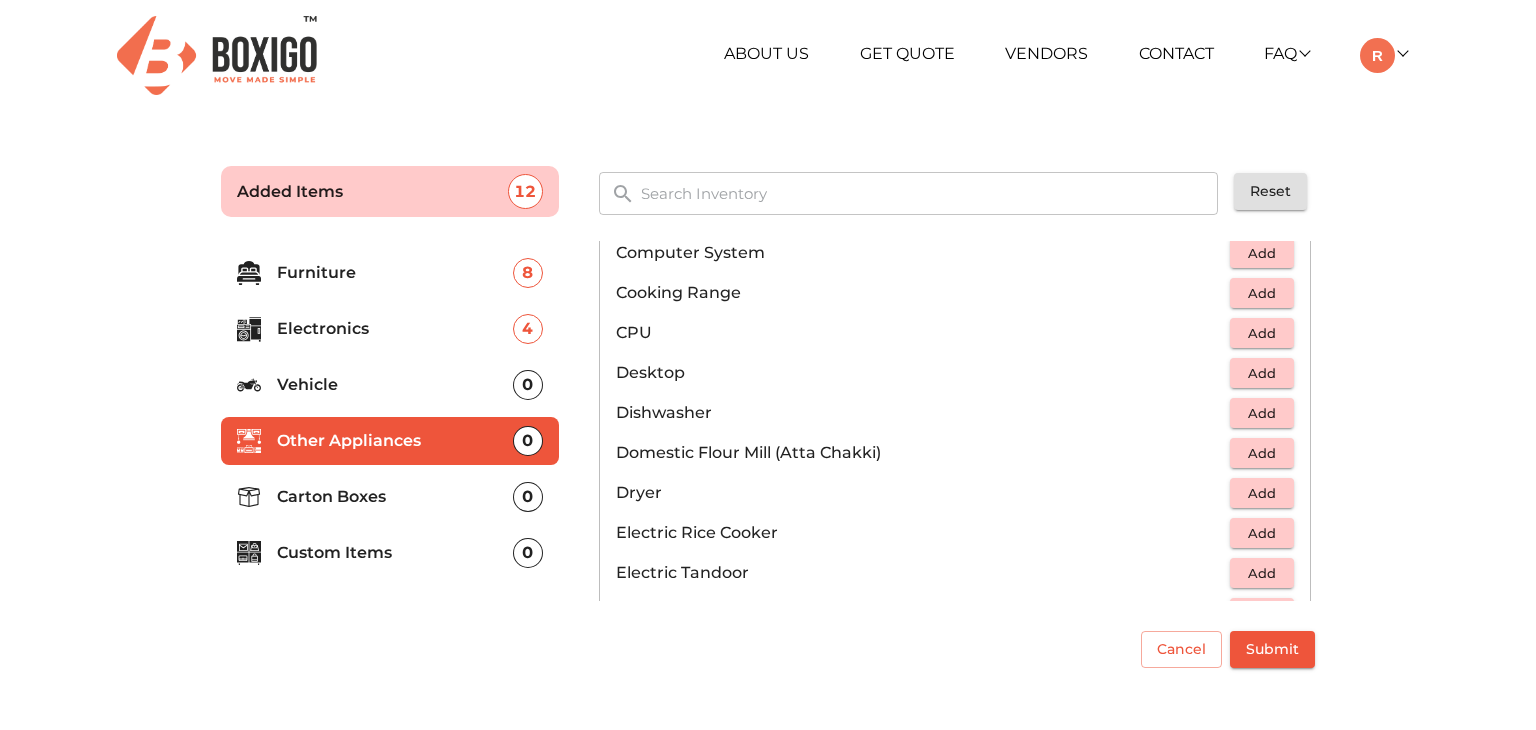 click on "Submit" at bounding box center [1272, 649] 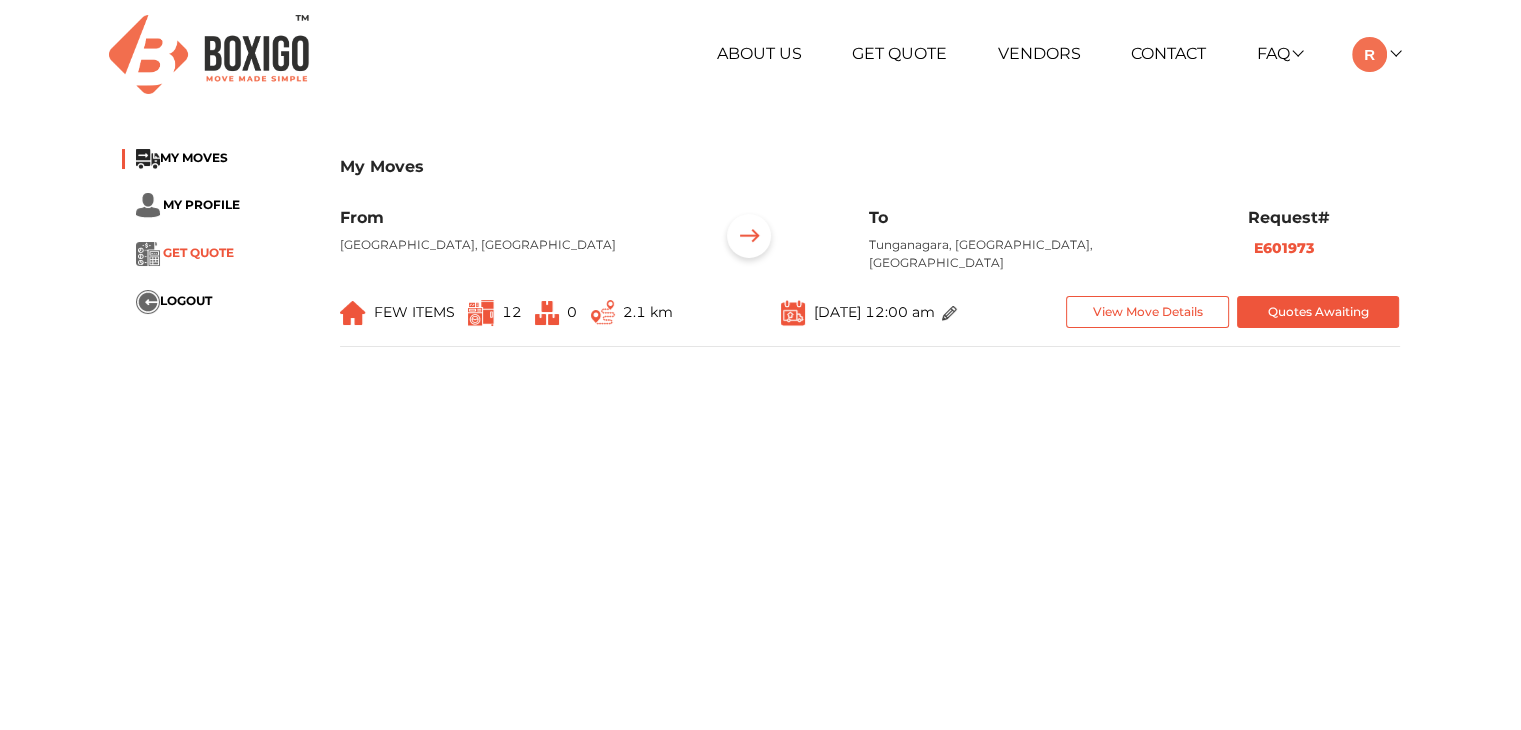 click on "GET QUOTE" at bounding box center (198, 252) 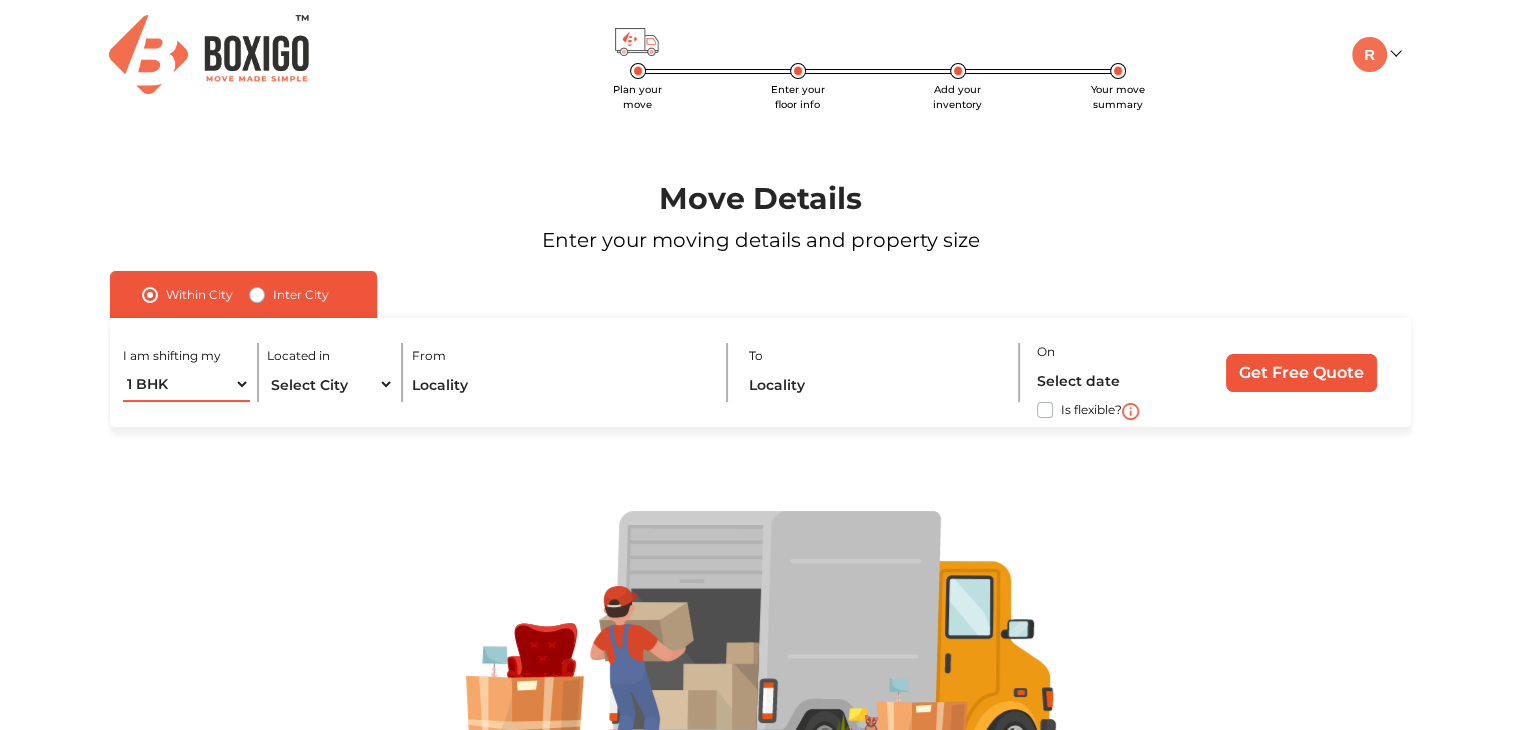 click on "1 BHK 2 BHK 3 BHK 3 + BHK FEW ITEMS" at bounding box center (186, 384) 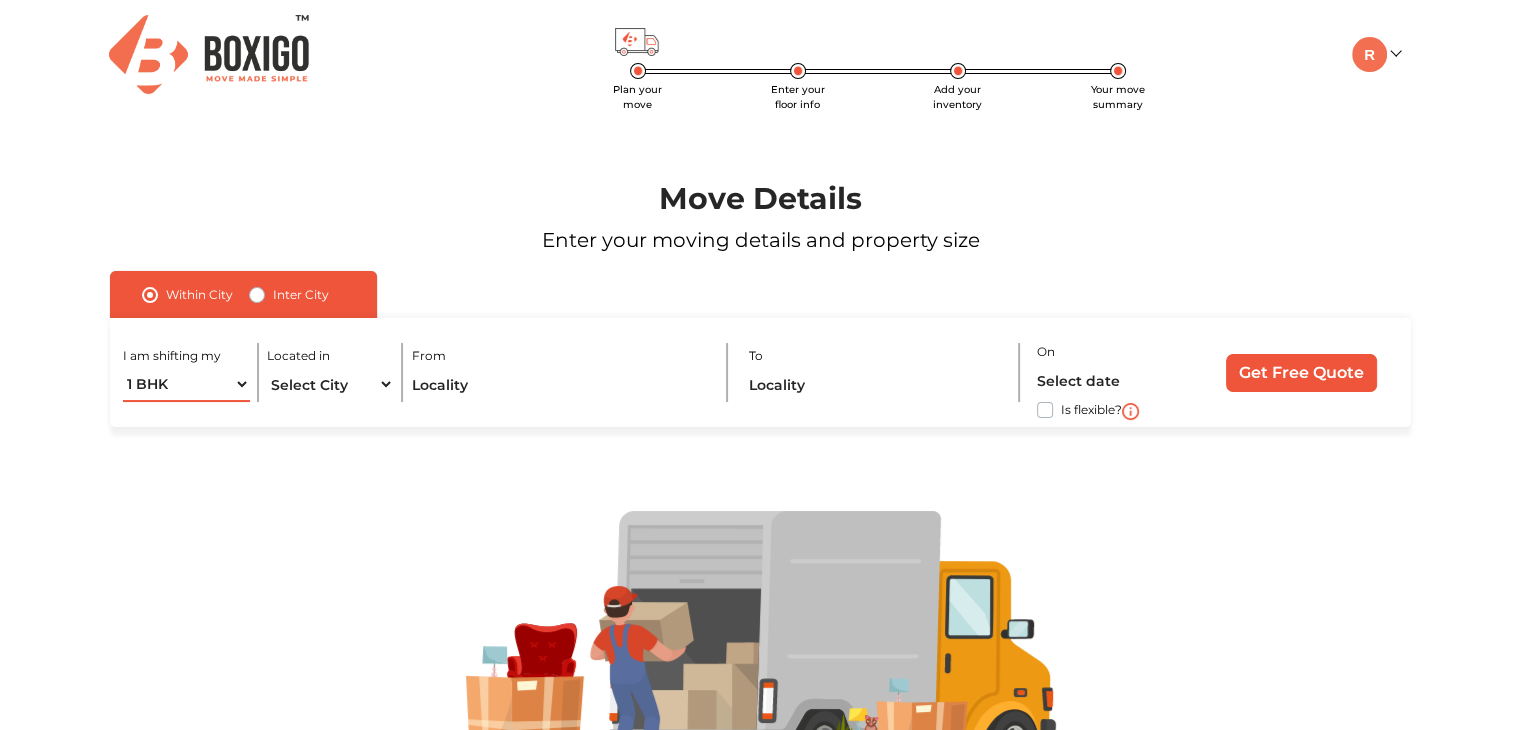 select on "2 BHK" 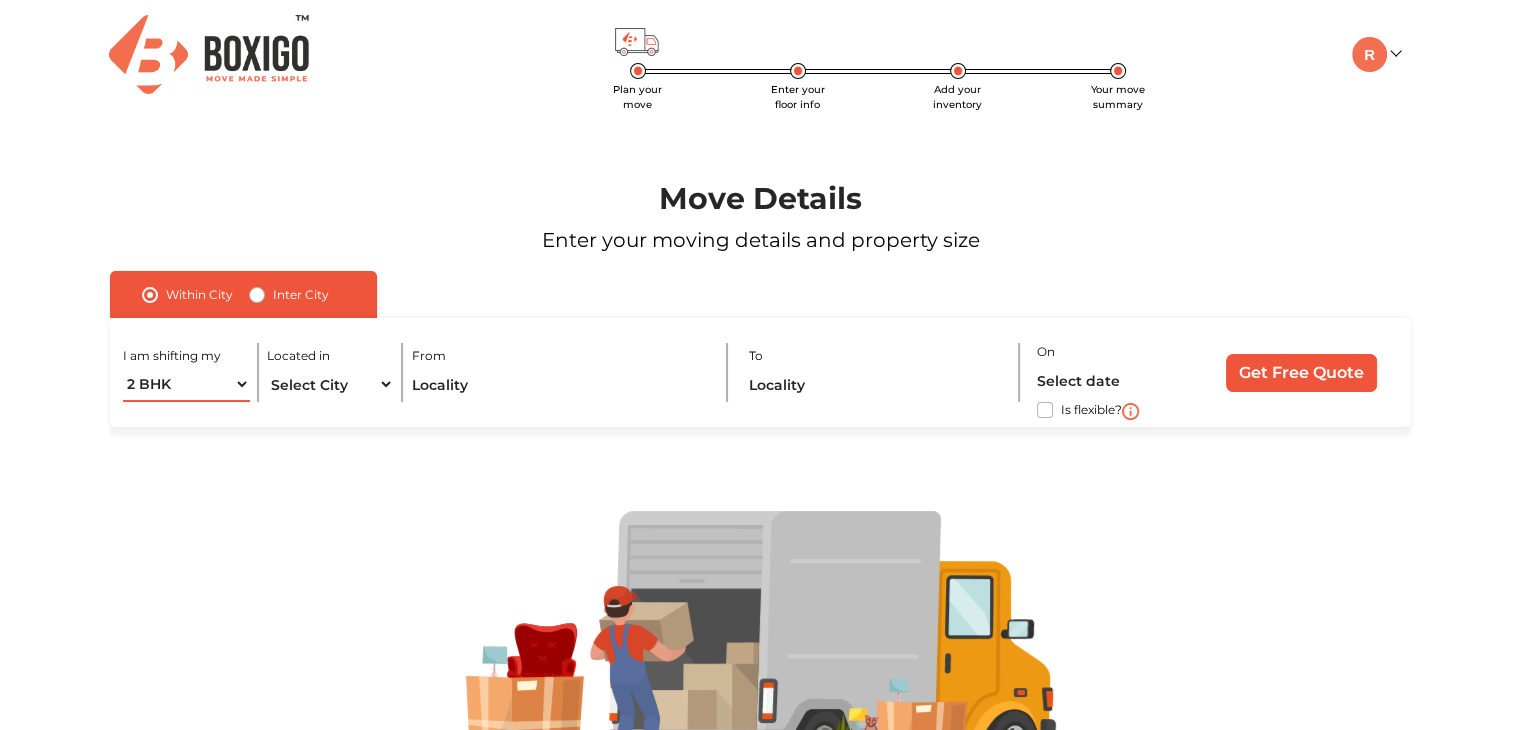 click on "1 BHK 2 BHK 3 BHK 3 + BHK FEW ITEMS" at bounding box center (186, 384) 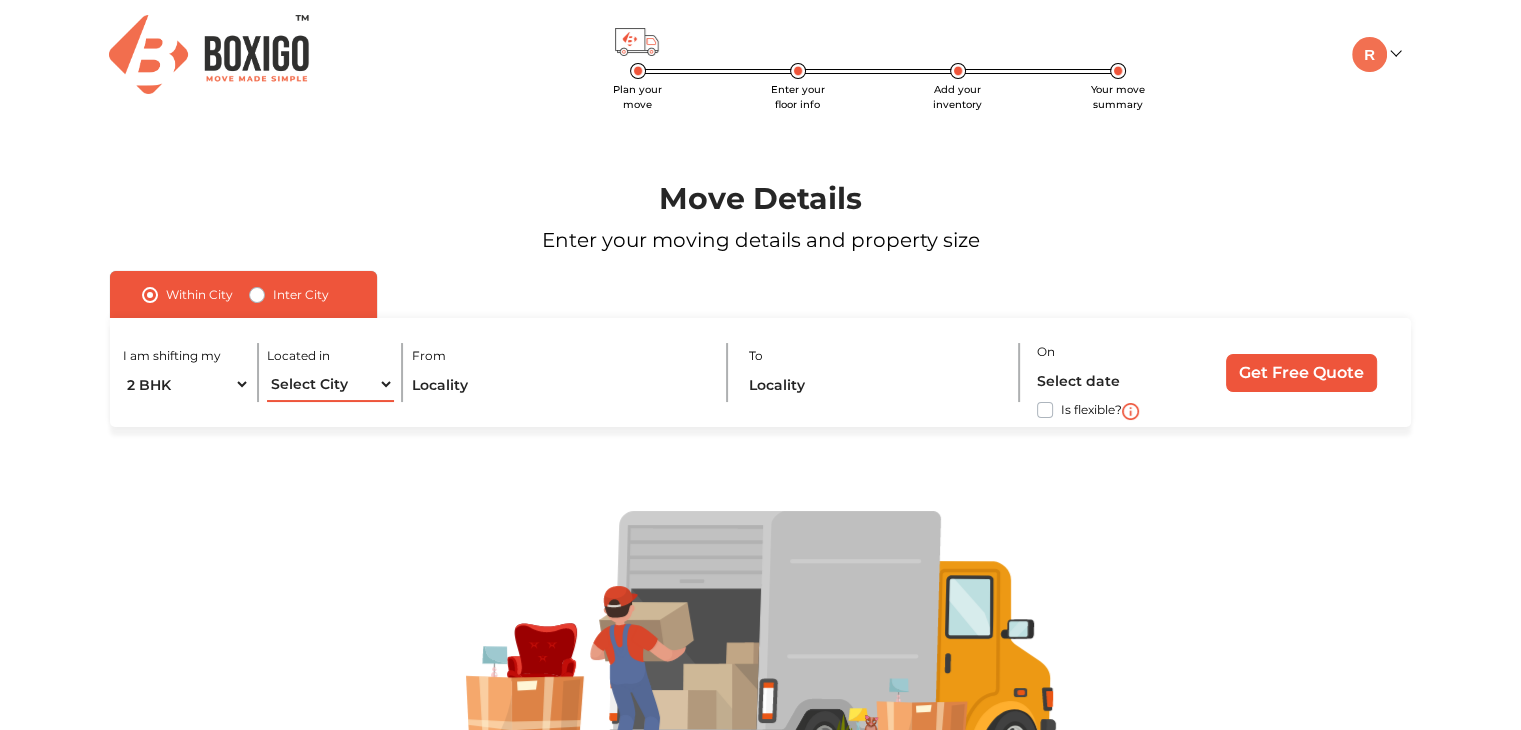 click on "Select City Bangalore Bengaluru Bhopal Bhubaneswar Chennai Coimbatore Cuttack Delhi Gulbarga Gurugram Guwahati Hyderabad Indore Jaipur Kalyan & Dombivali Kochi Kolkata Lucknow Madurai Mangalore Mumbai Mysore Navi Mumbai Noida Patna Pune Raipur Secunderabad Siliguri Srirangam Thane Thiruvananthapuram Vijayawada Visakhapatnam Warangal" at bounding box center (330, 384) 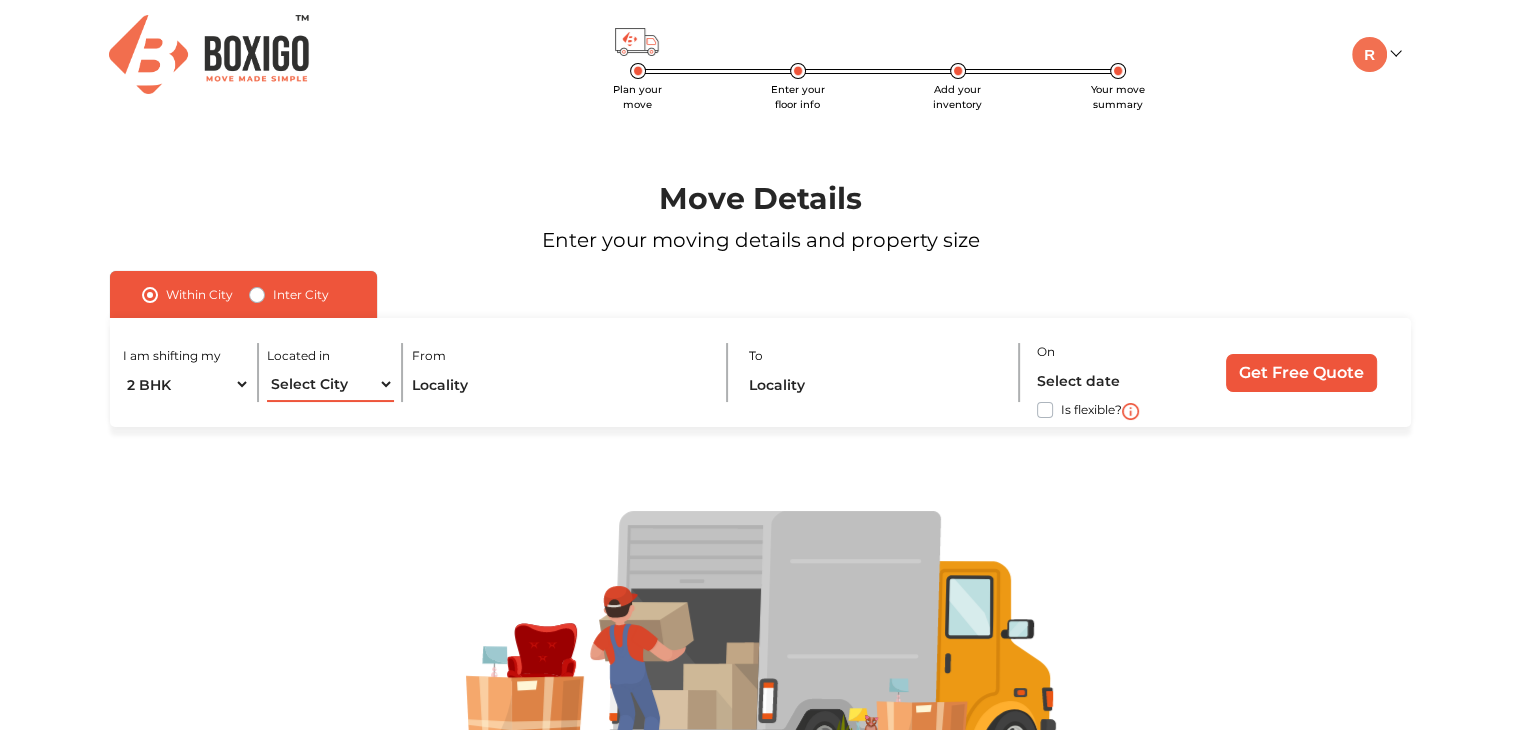 select on "[GEOGRAPHIC_DATA]" 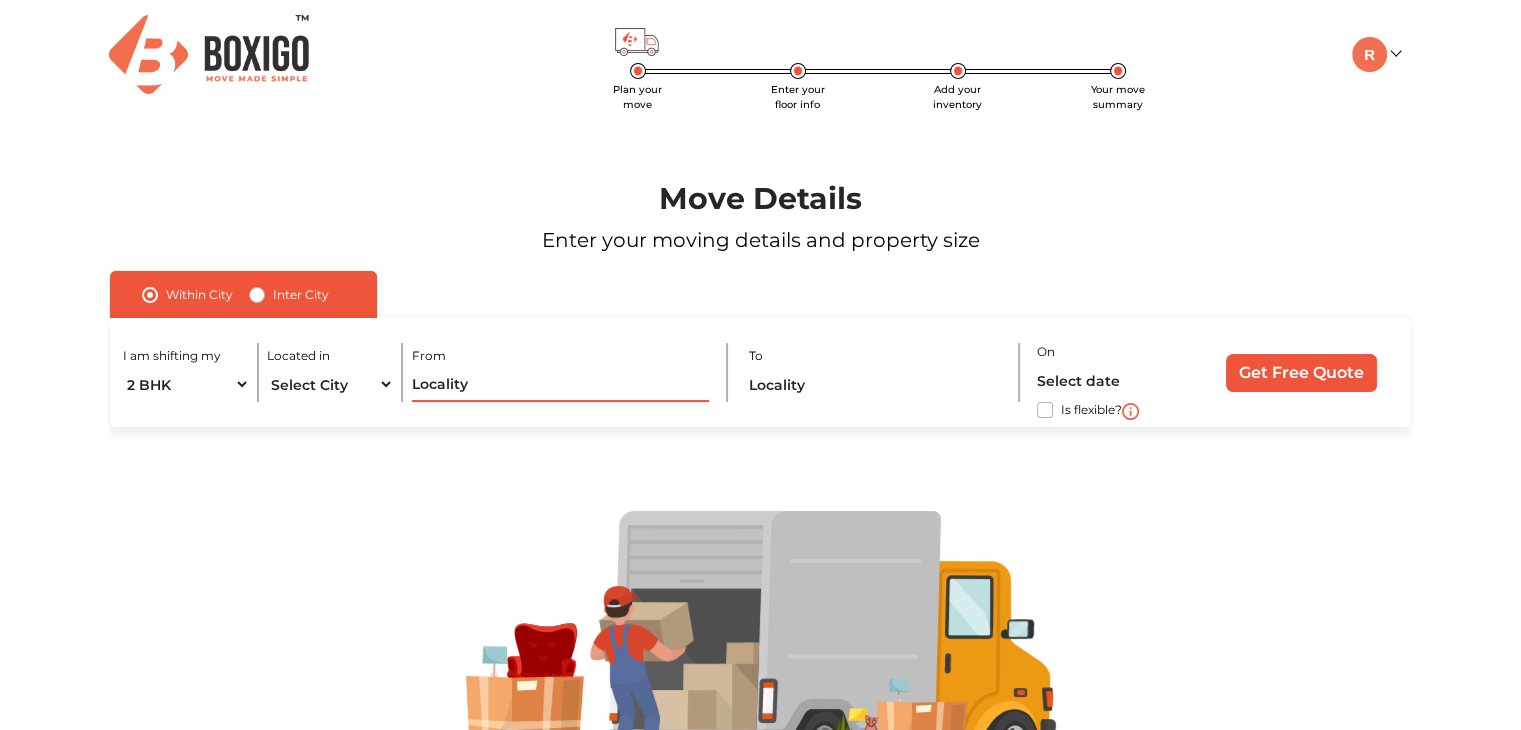 click at bounding box center (561, 384) 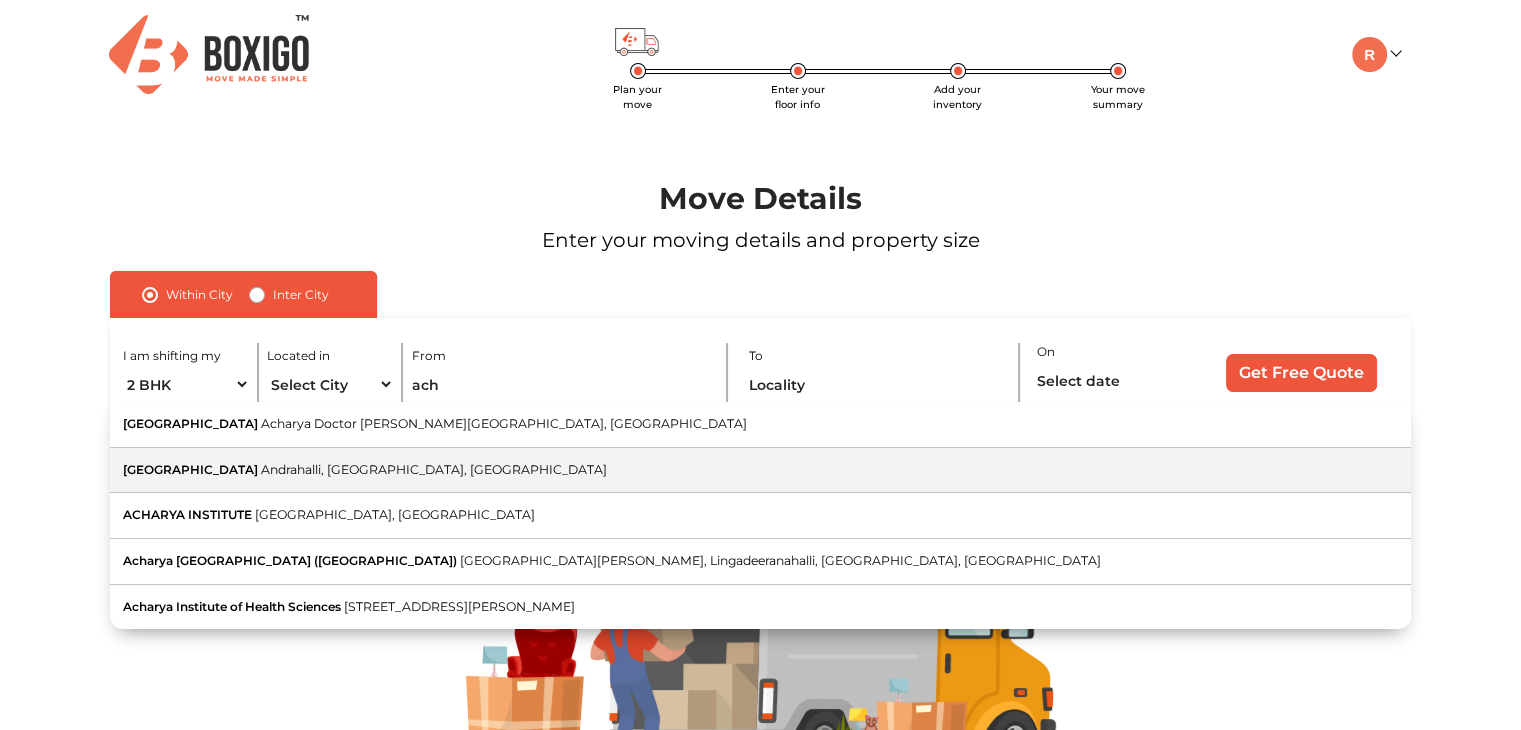click on "Andrahalli, [GEOGRAPHIC_DATA], [GEOGRAPHIC_DATA]" at bounding box center [434, 469] 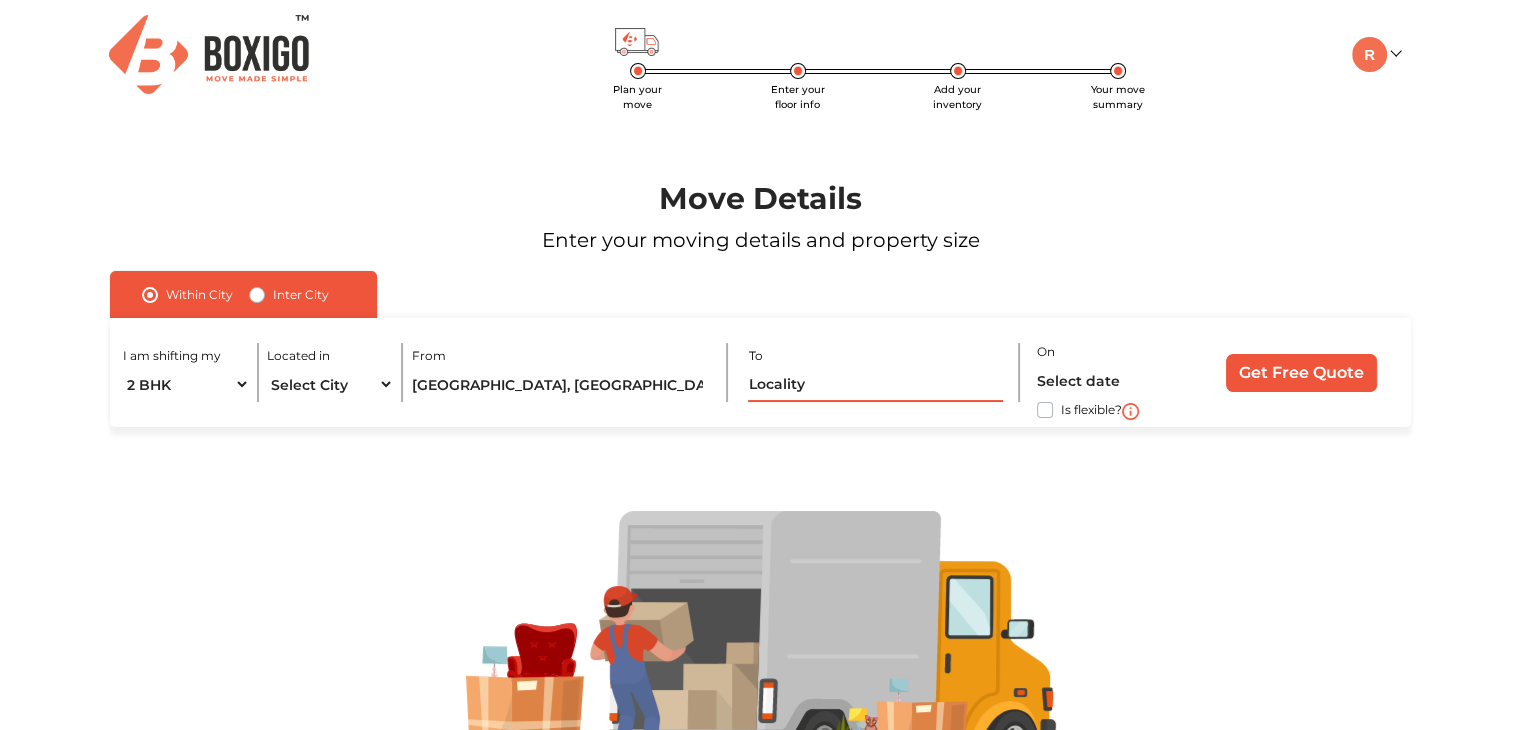 click at bounding box center (875, 384) 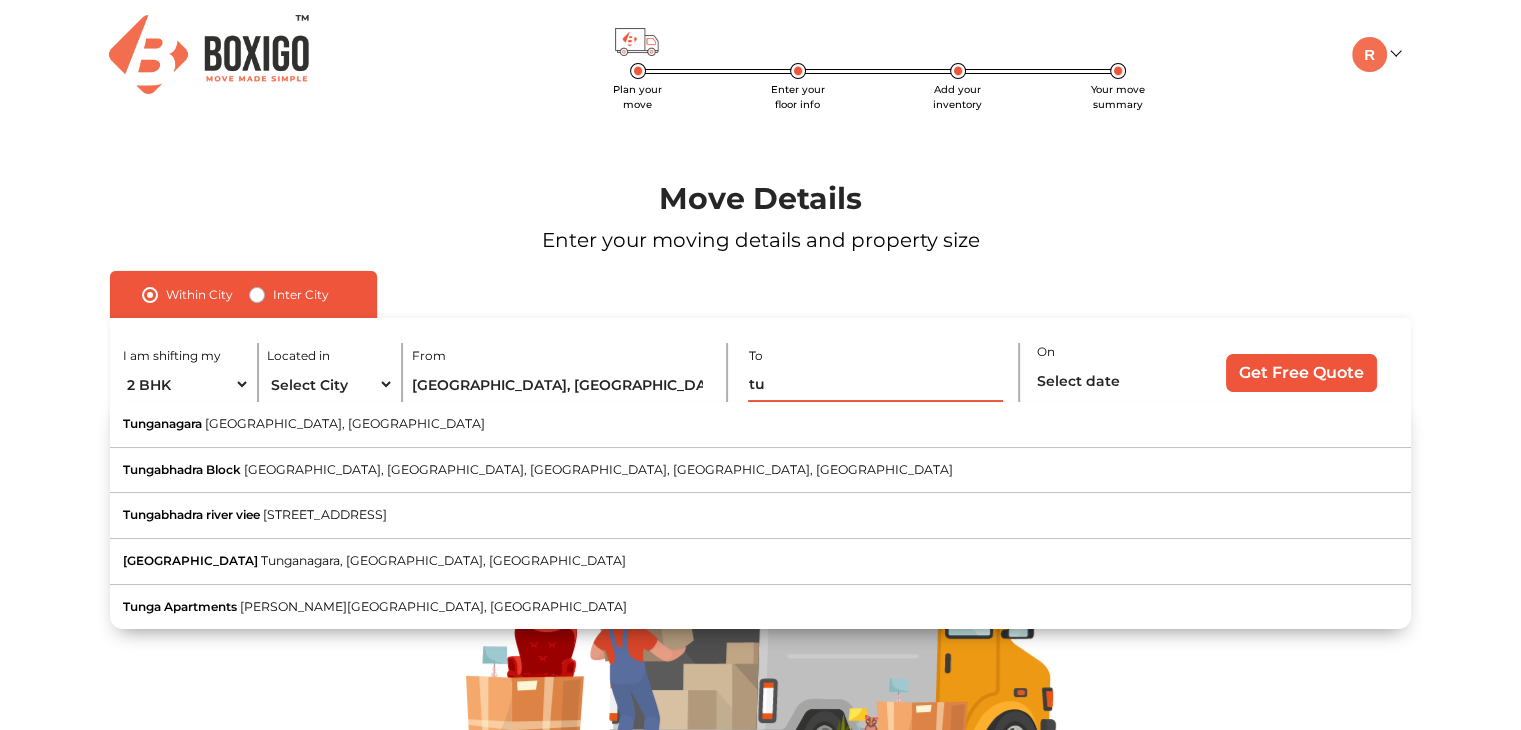 type on "t" 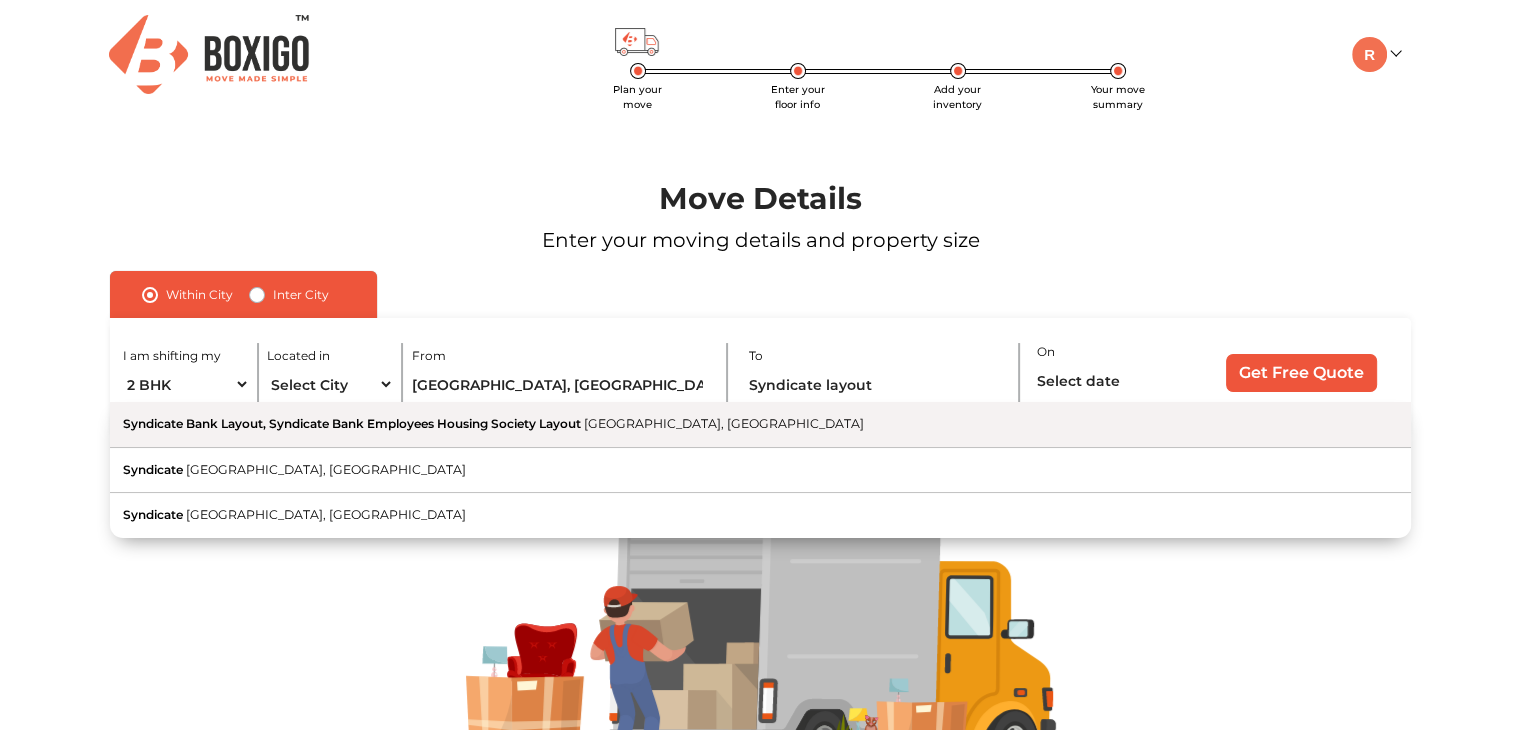 click on "Syndicate Bank Layout, Syndicate Bank Employees Housing Society Layout Bengaluru, Karnataka" at bounding box center [760, 425] 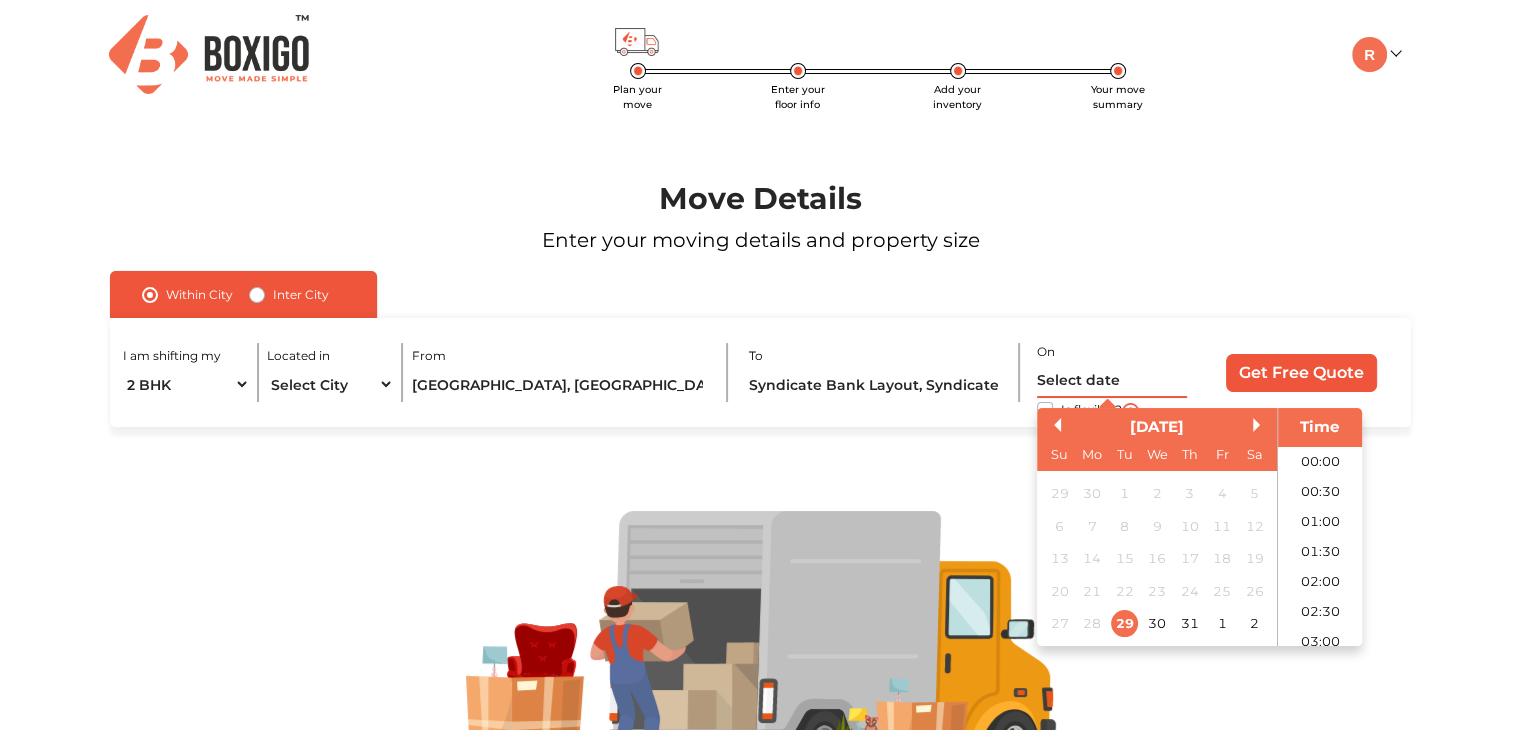 click at bounding box center [1112, 380] 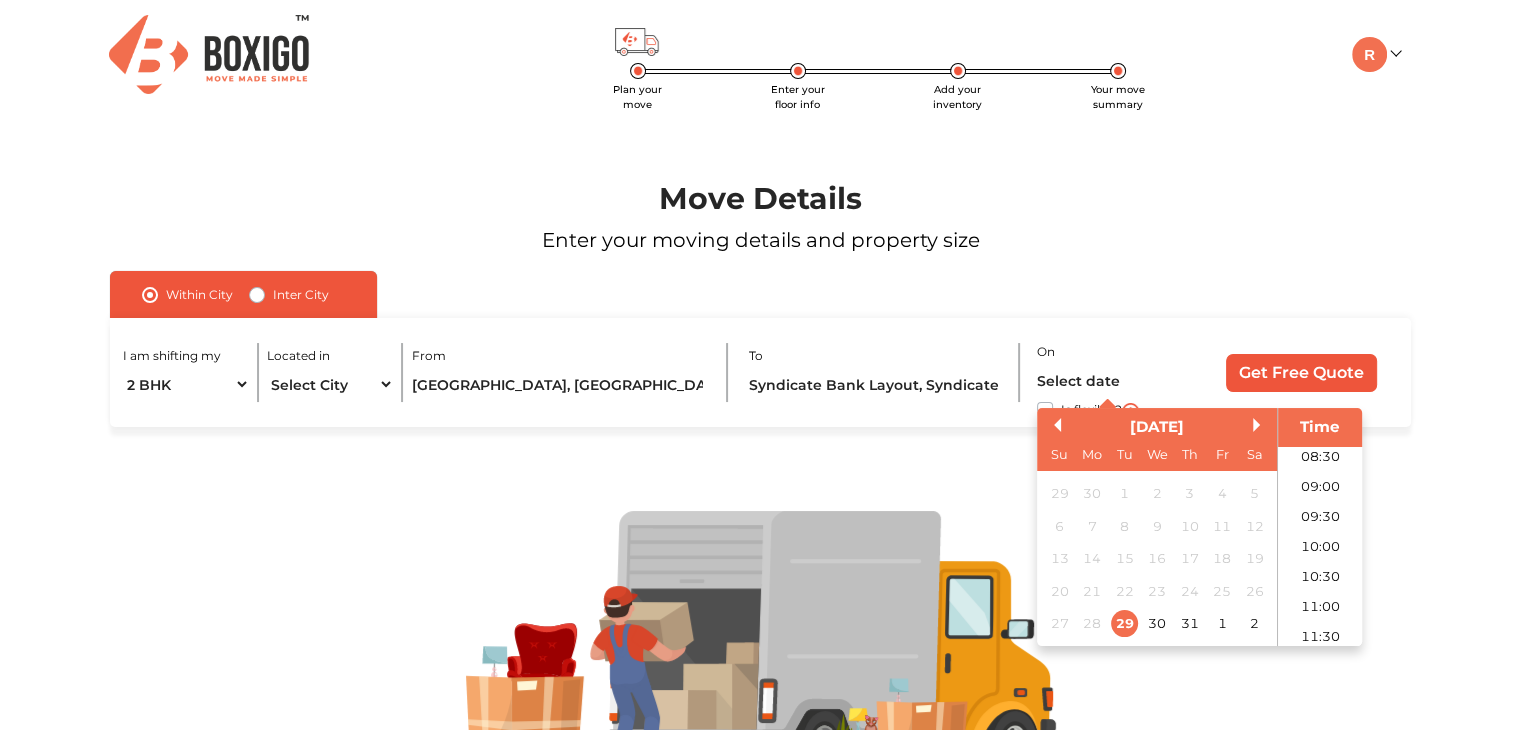 click on "[DATE]" at bounding box center (1157, 427) 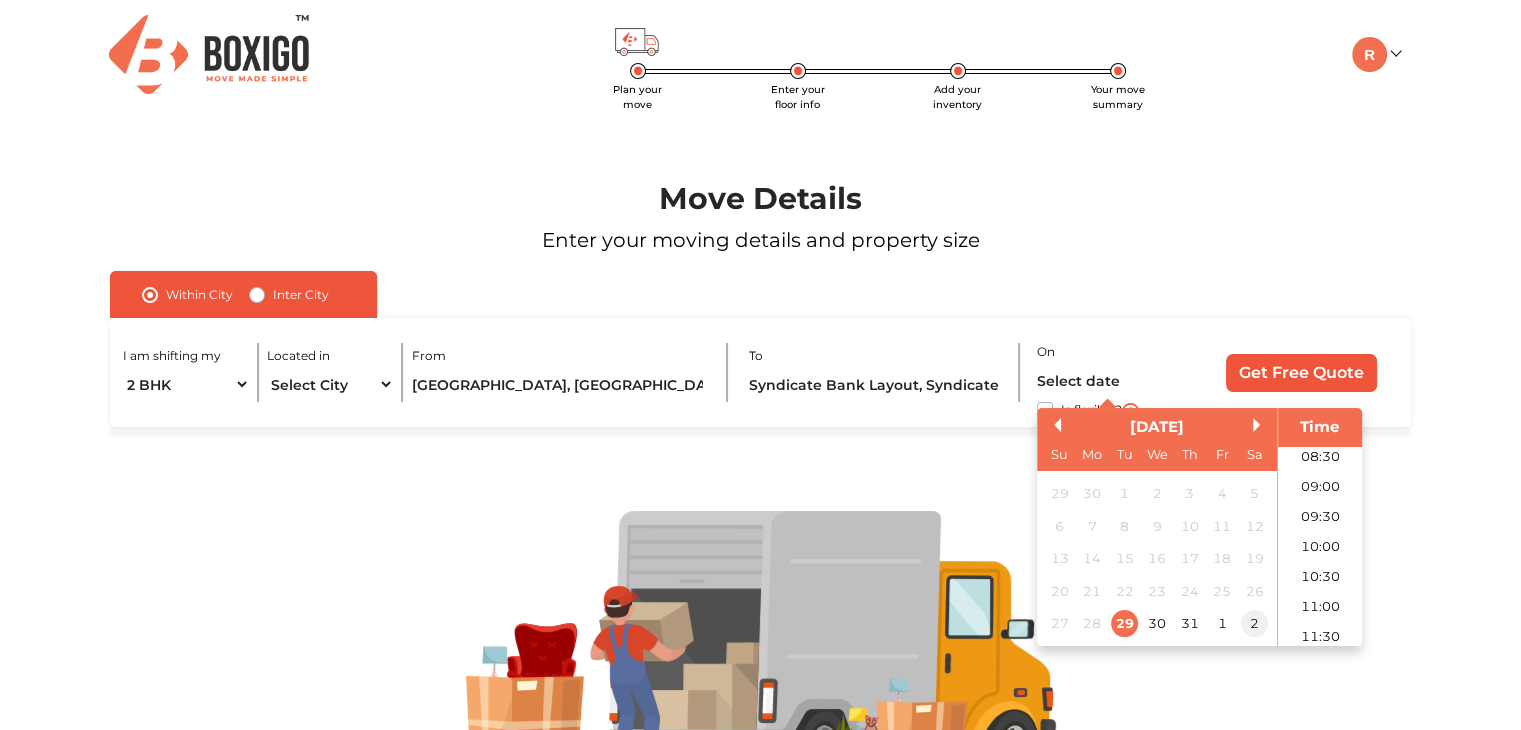click on "2" at bounding box center (1254, 624) 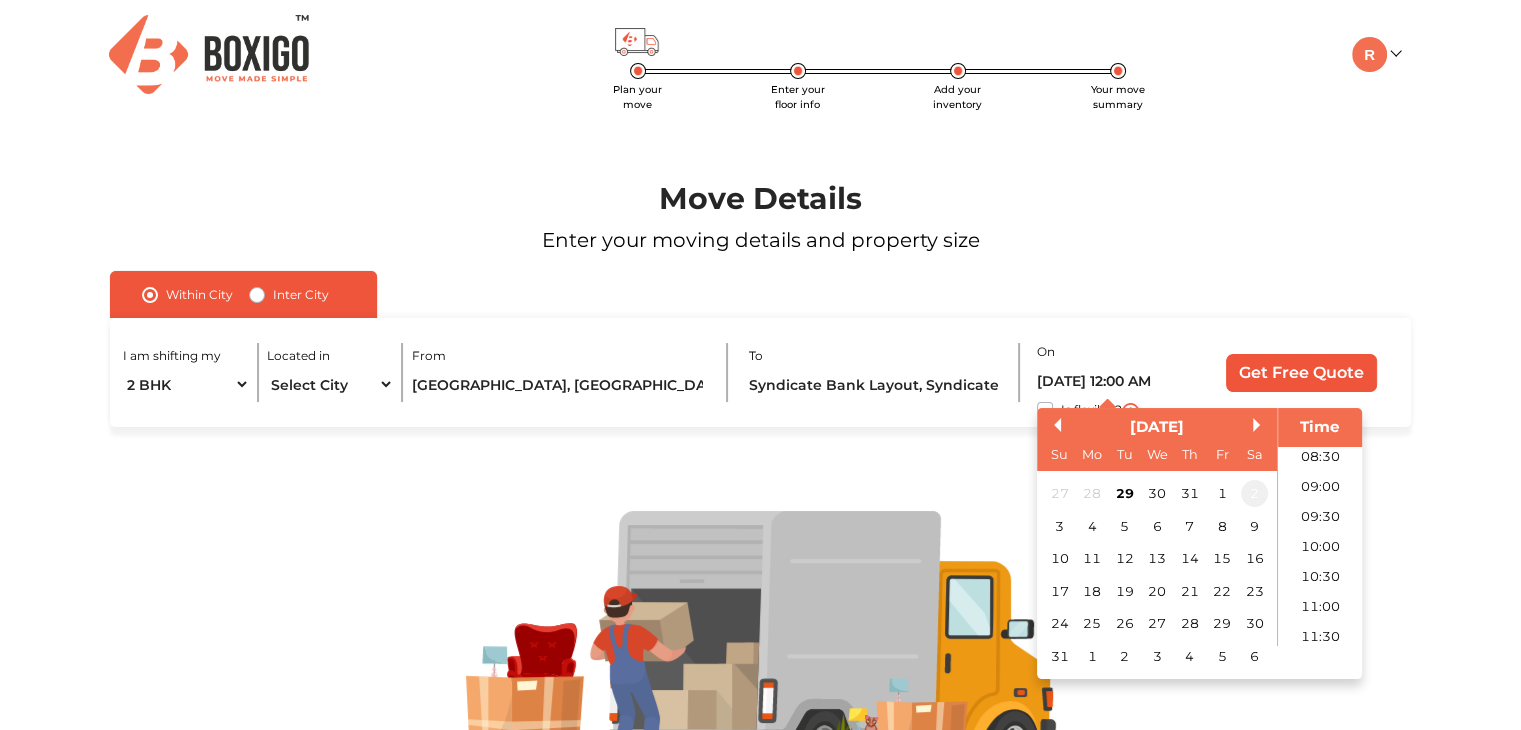 click on "2" at bounding box center [1254, 494] 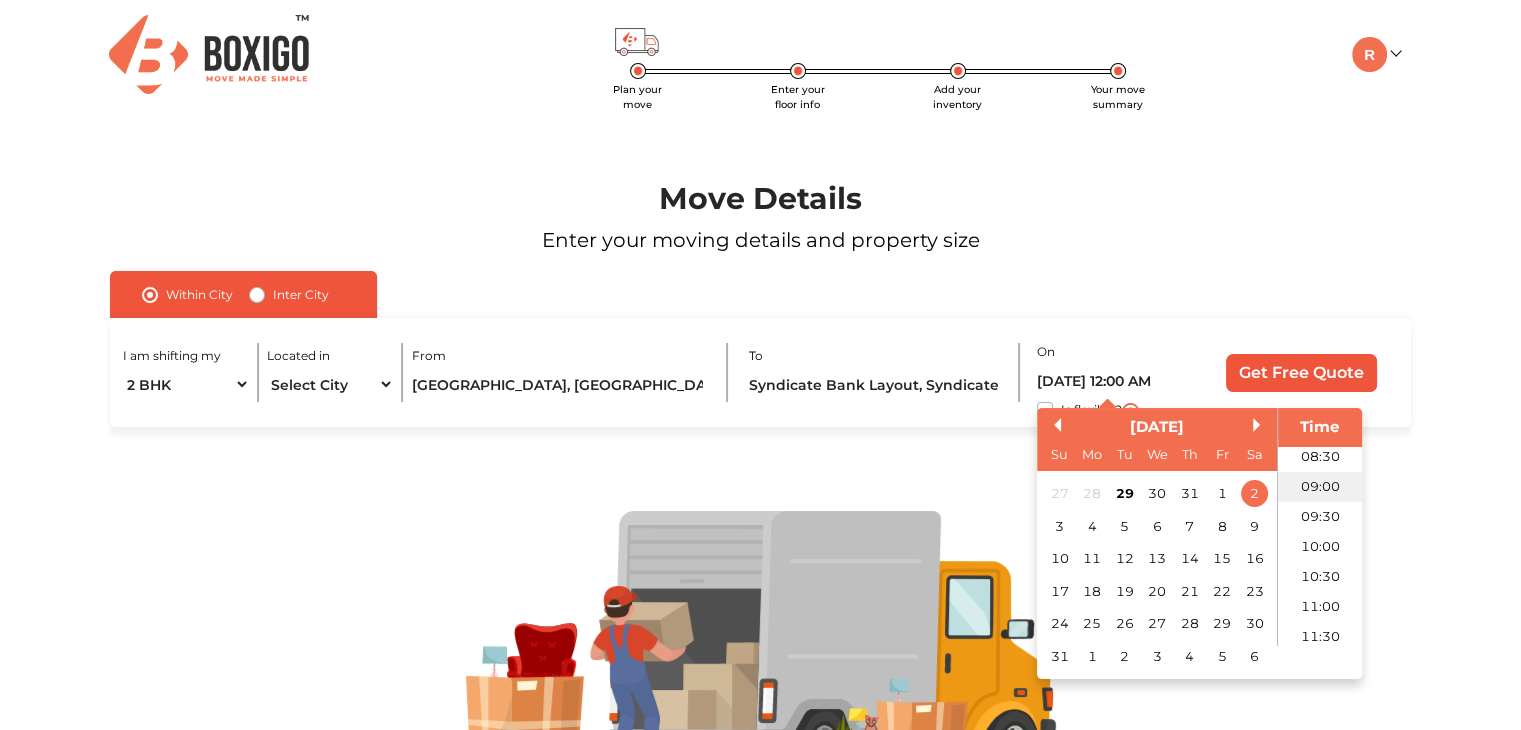 click on "09:00" at bounding box center [1320, 487] 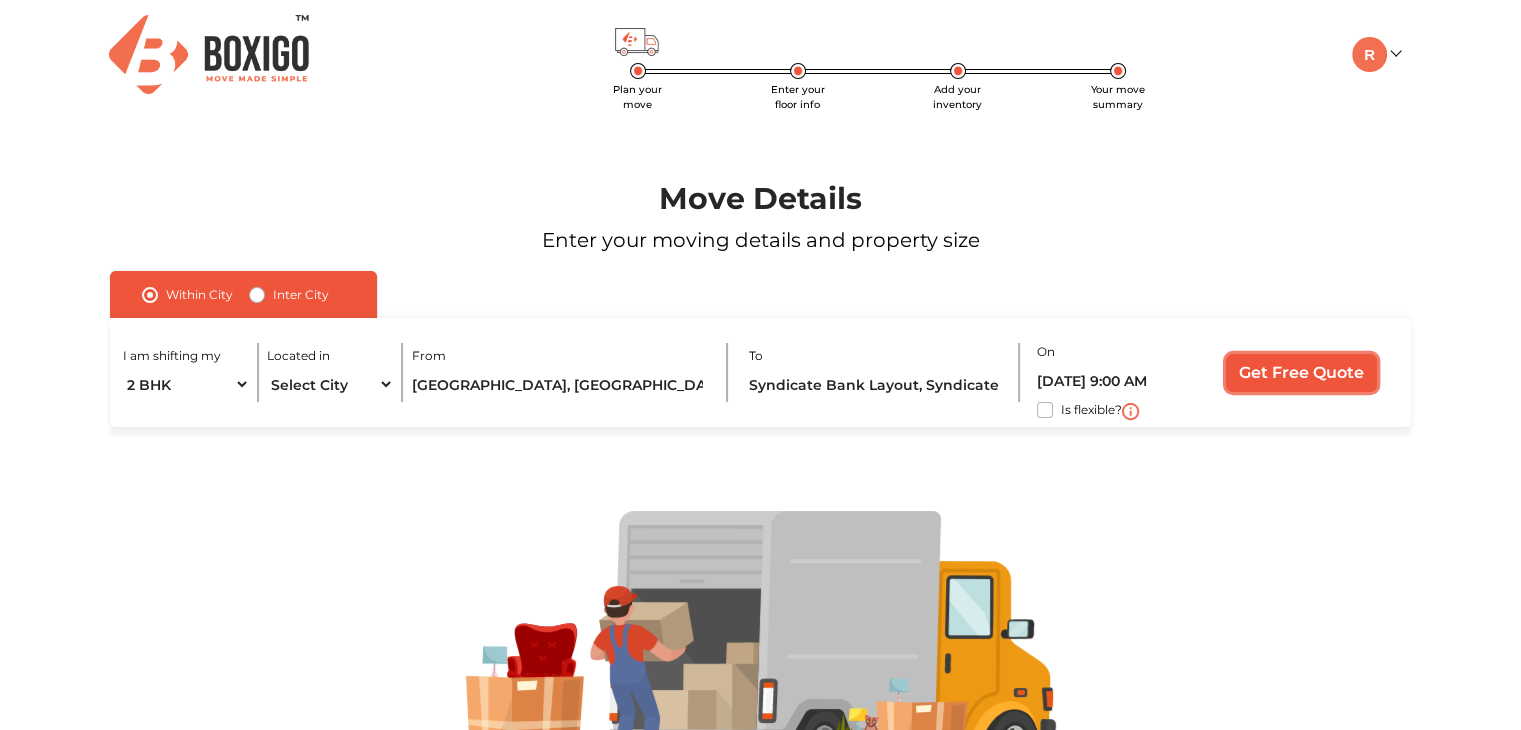 click on "Get Free Quote" at bounding box center (1301, 373) 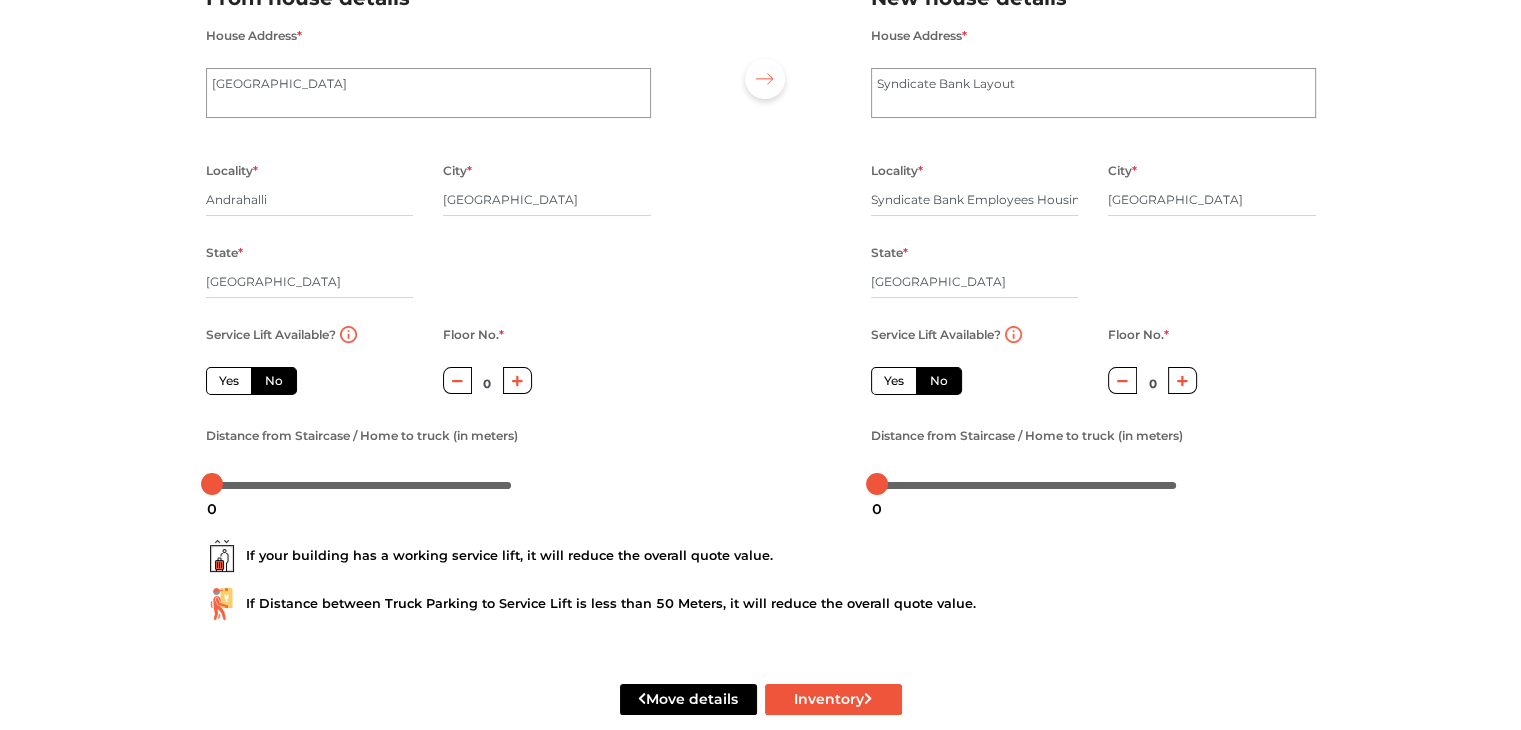 scroll, scrollTop: 220, scrollLeft: 0, axis: vertical 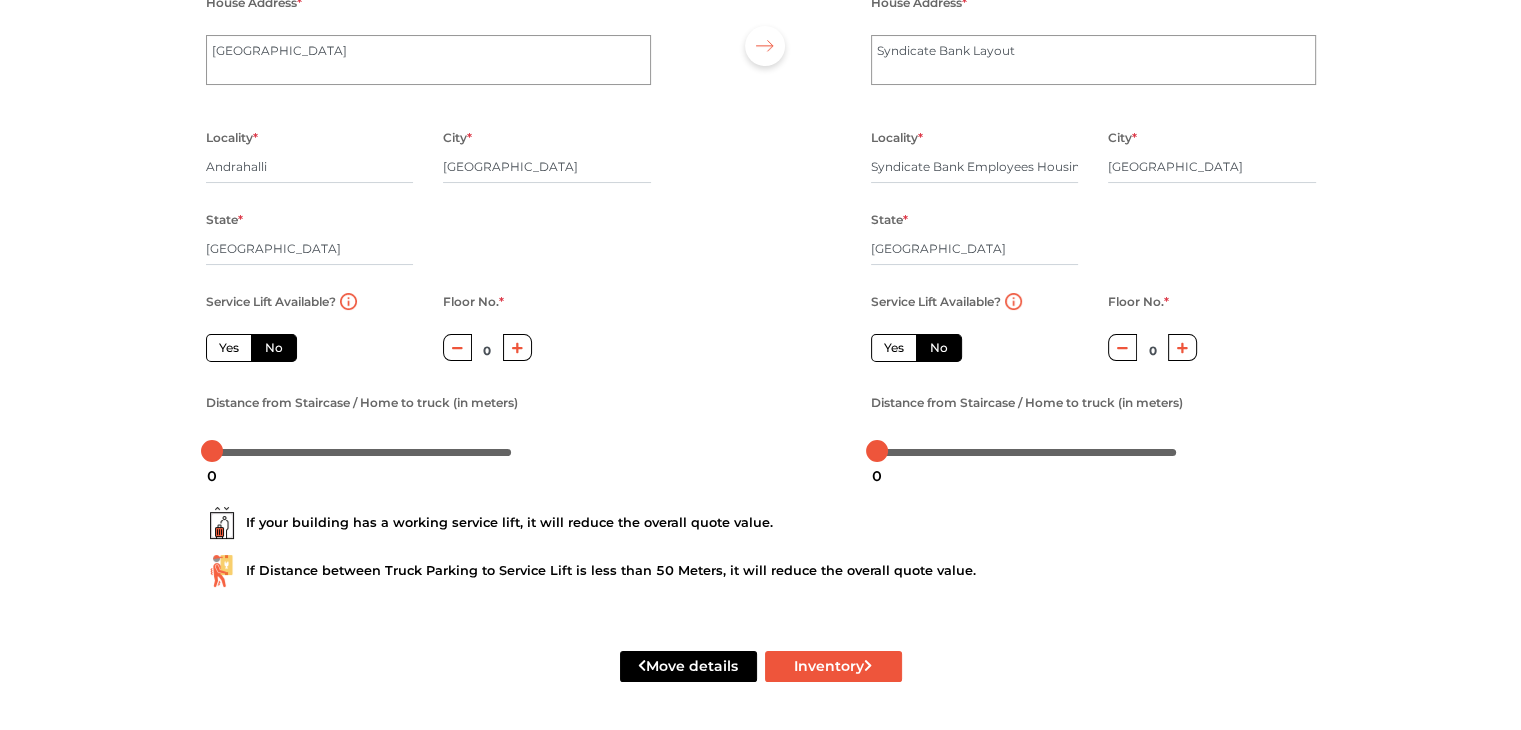 click 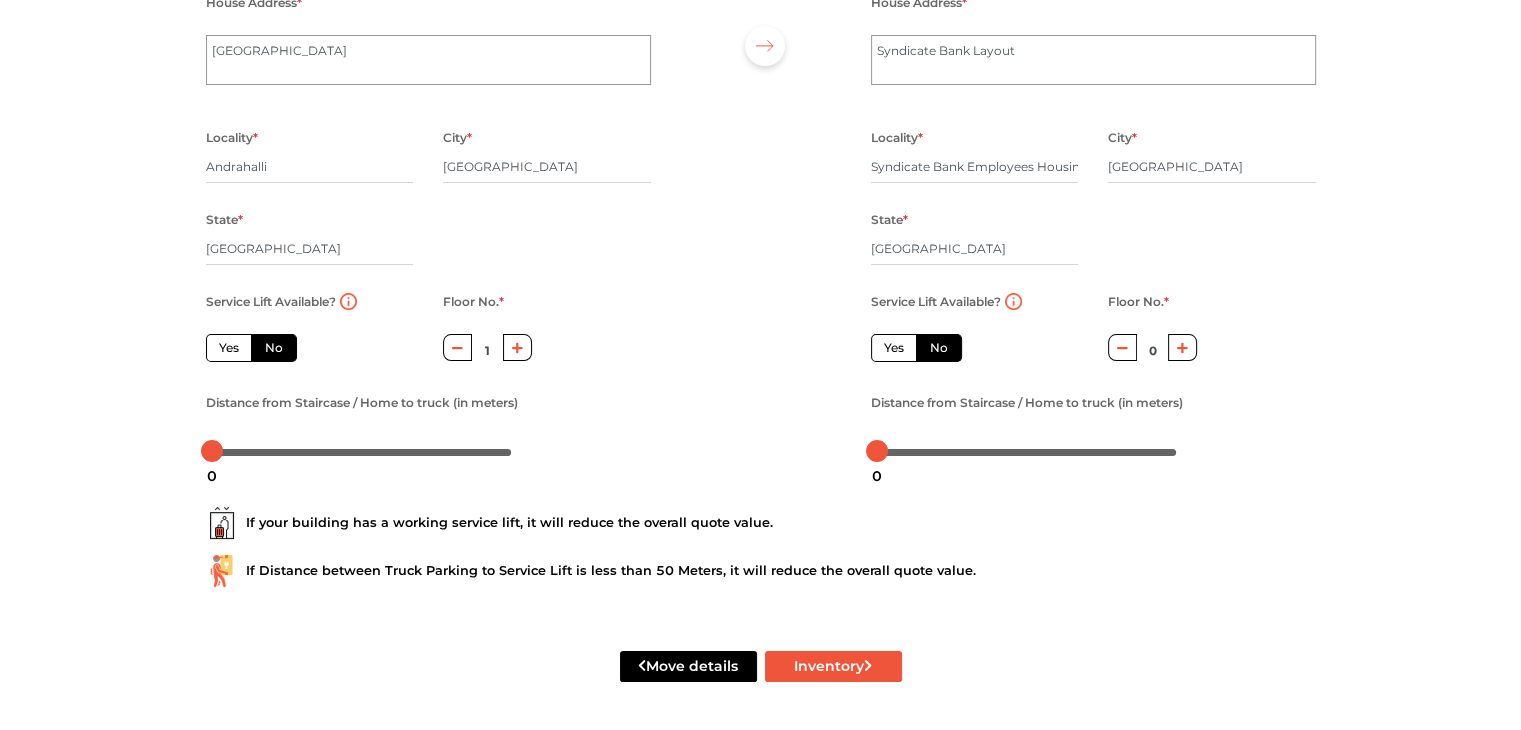click 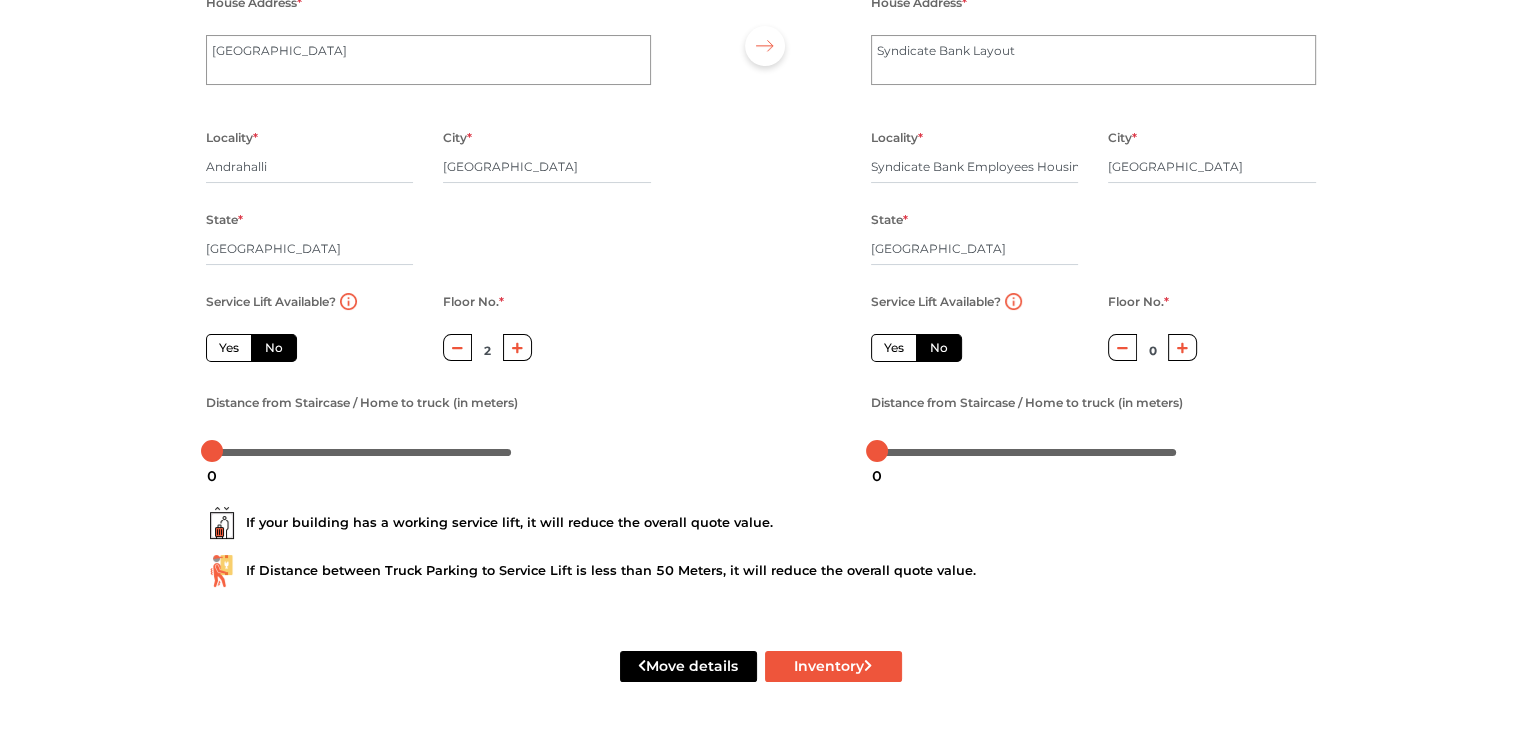 click at bounding box center (1182, 347) 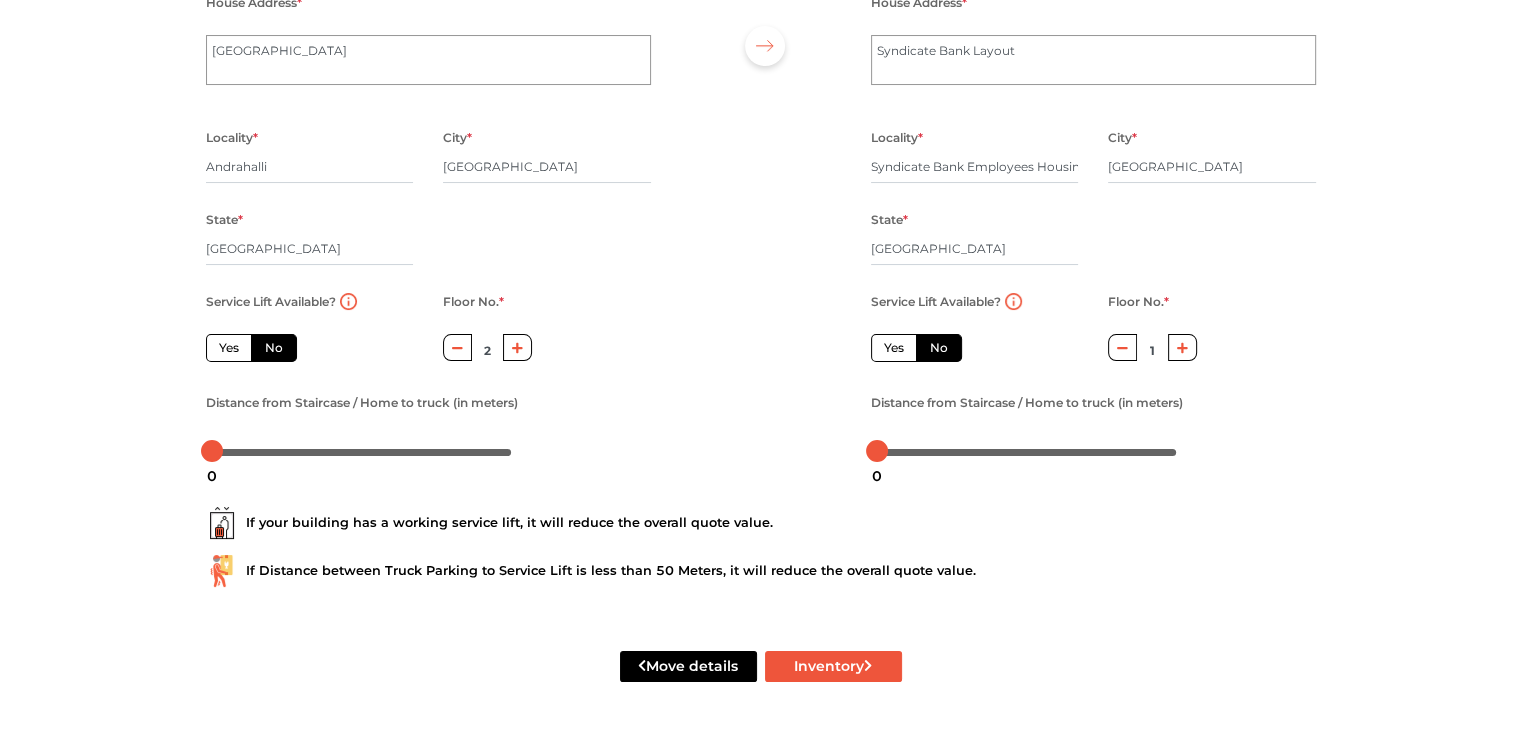 click at bounding box center (1182, 347) 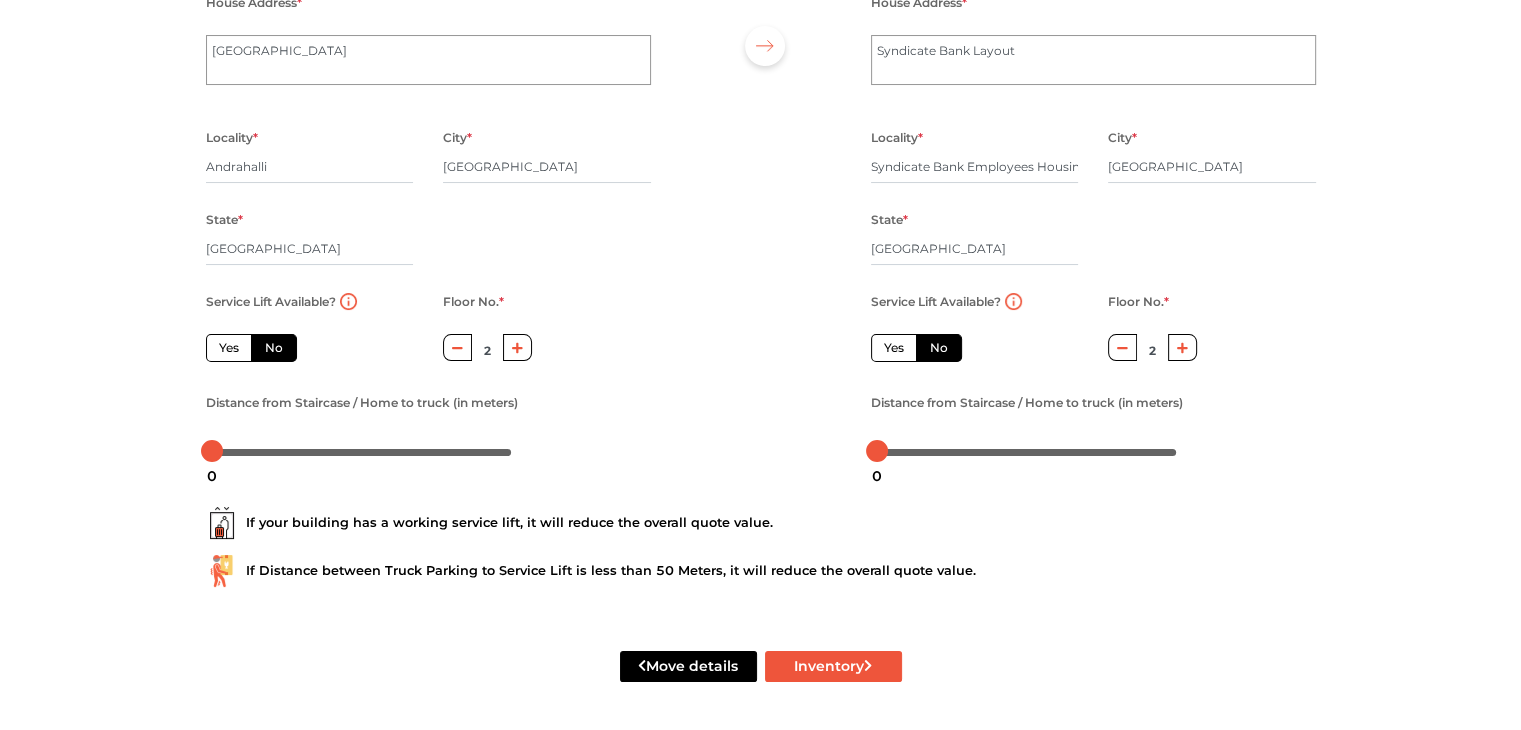 click at bounding box center (1182, 347) 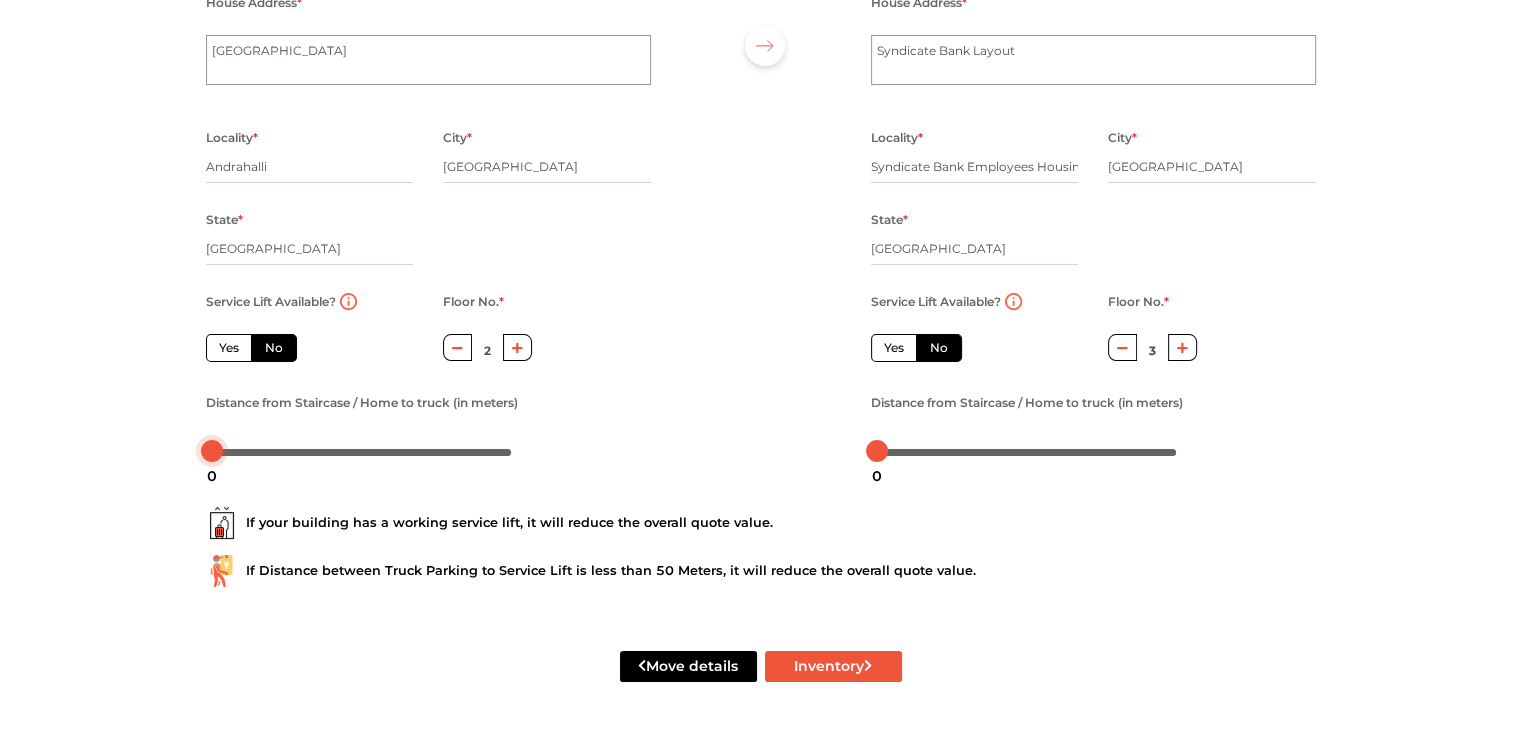 click at bounding box center [362, 451] 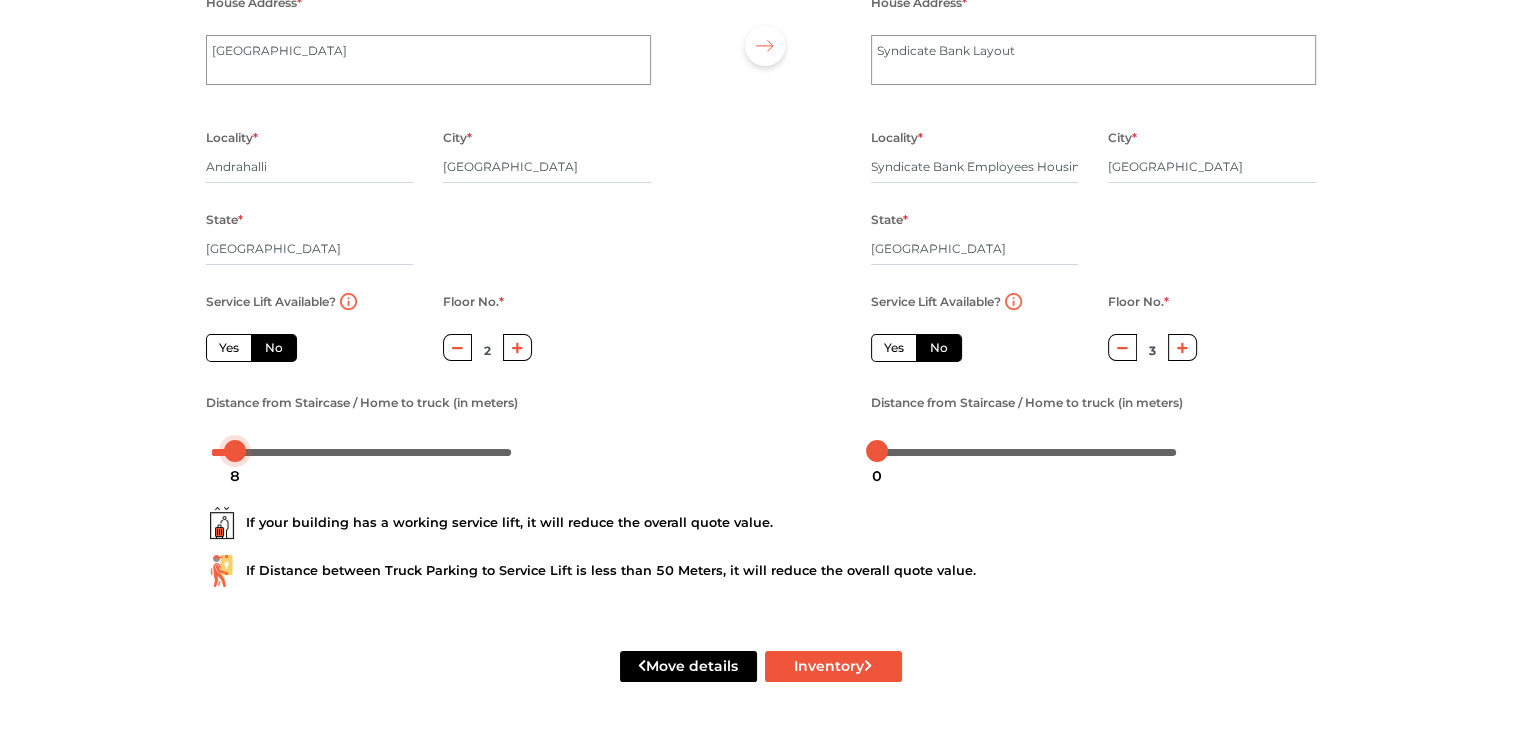 click at bounding box center (362, 451) 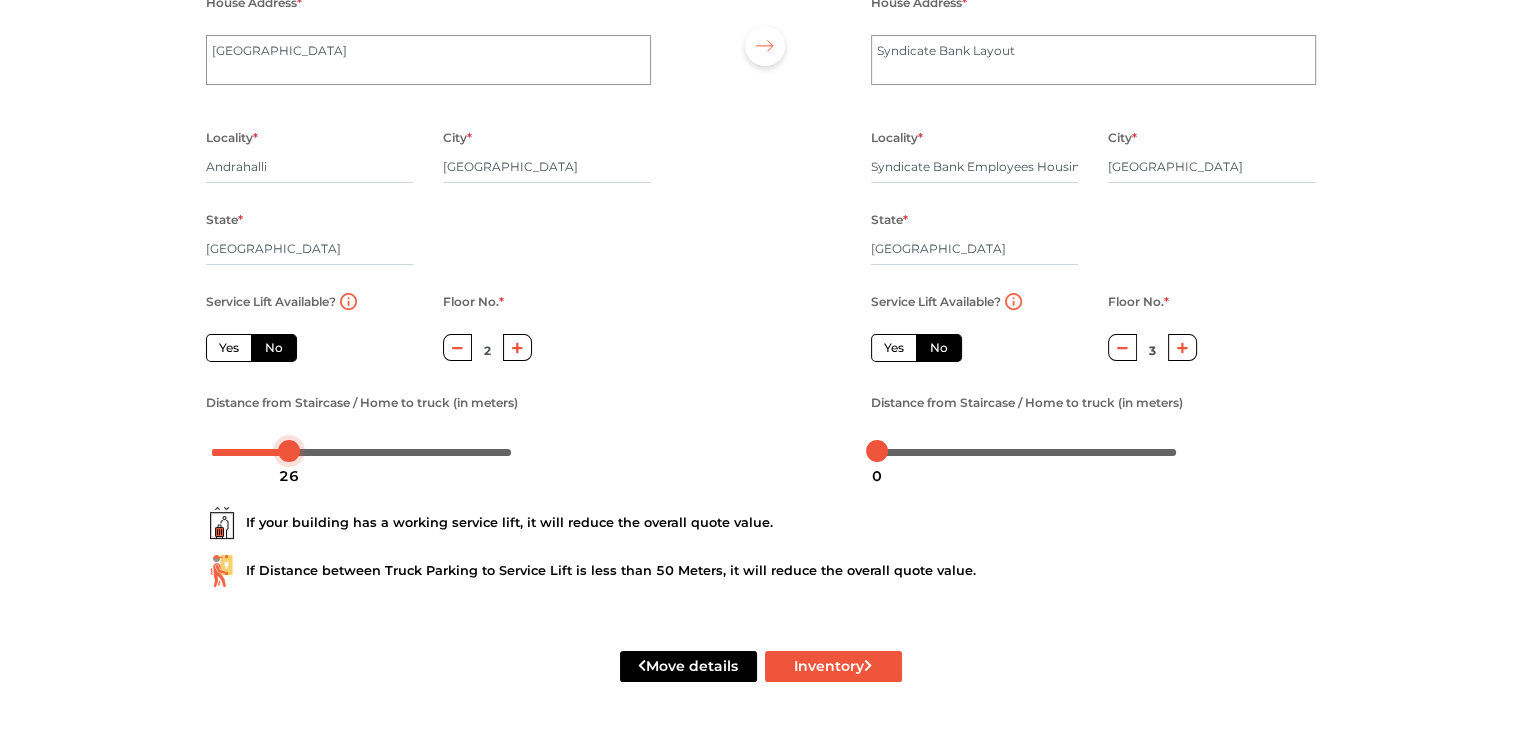 click at bounding box center (362, 451) 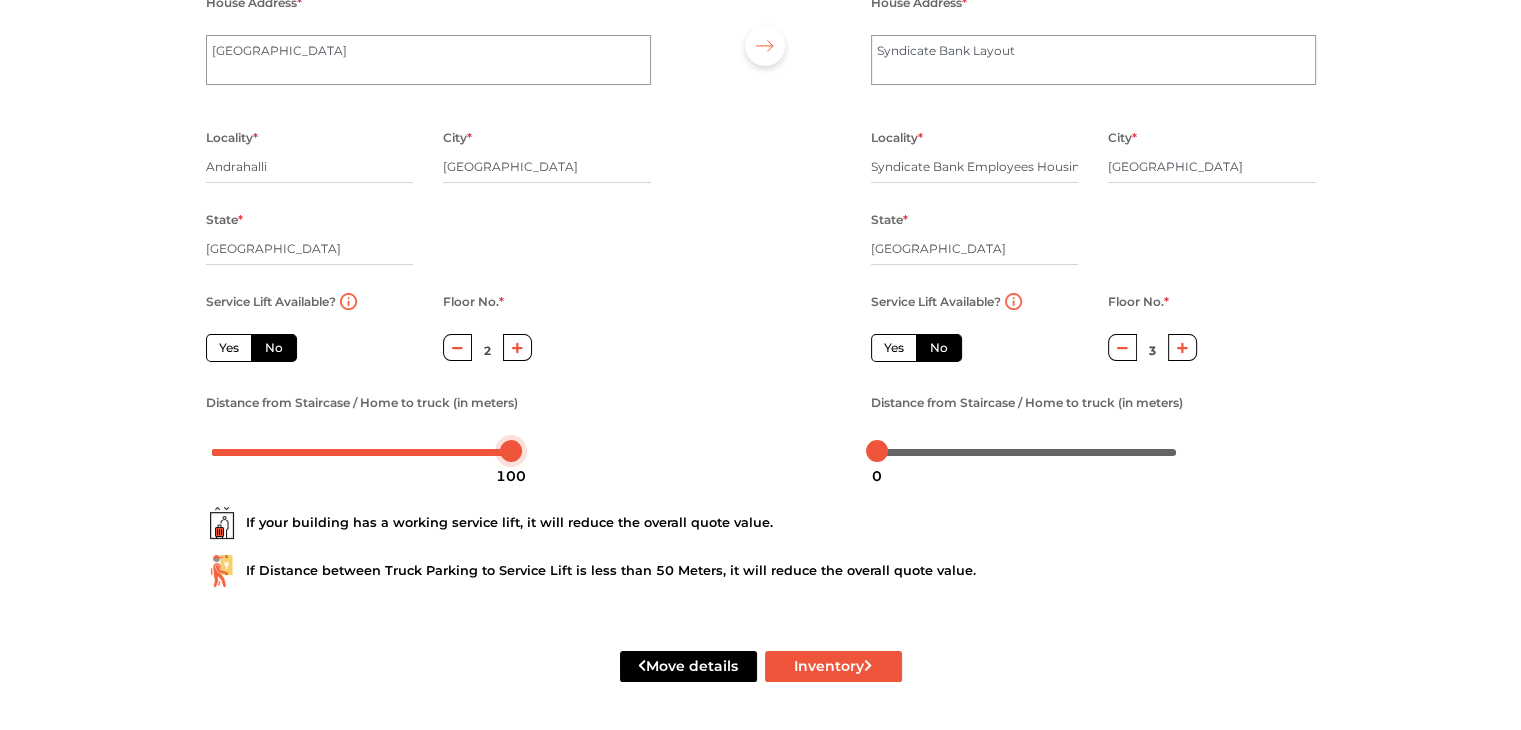 drag, startPoint x: 288, startPoint y: 450, endPoint x: 556, endPoint y: 457, distance: 268.0914 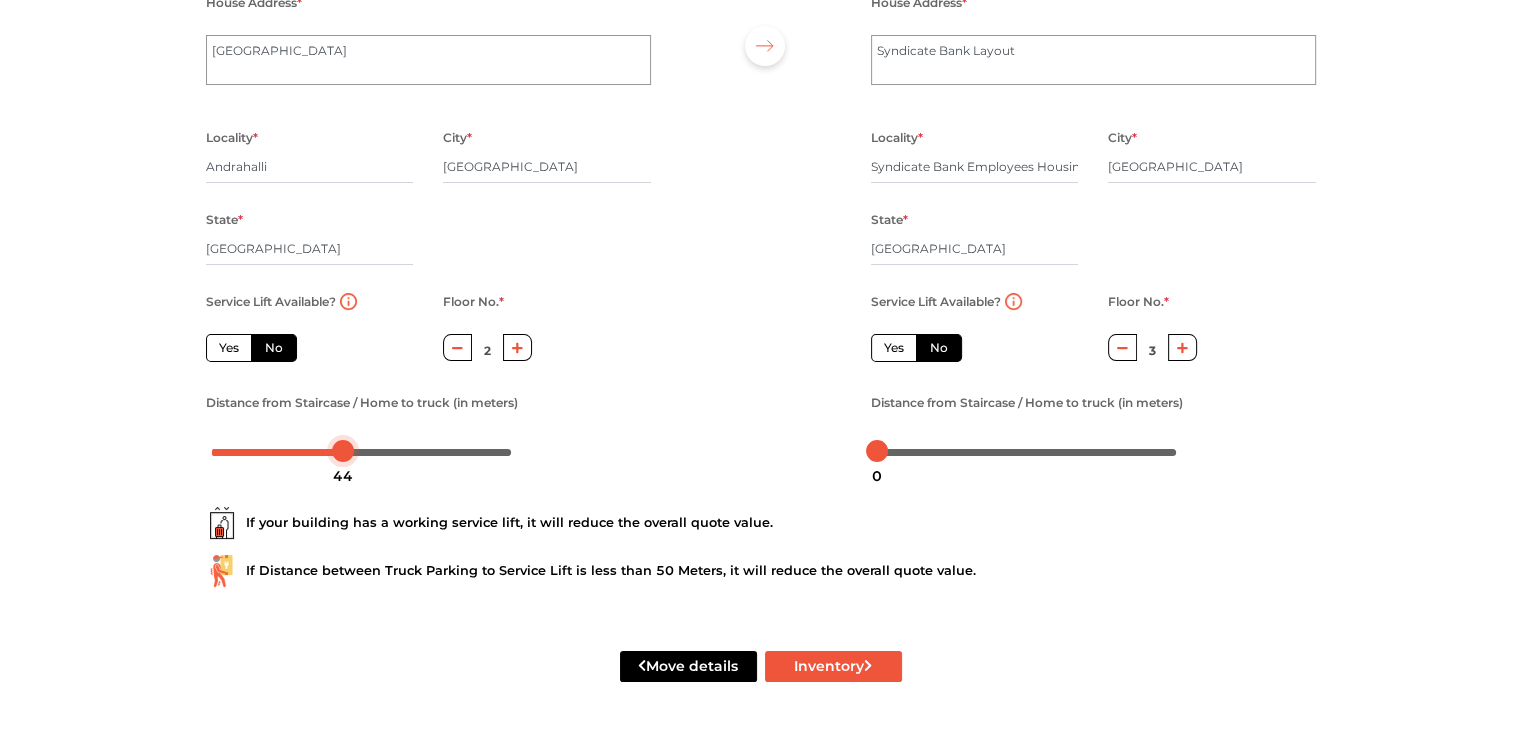 drag, startPoint x: 512, startPoint y: 451, endPoint x: 345, endPoint y: 461, distance: 167.29913 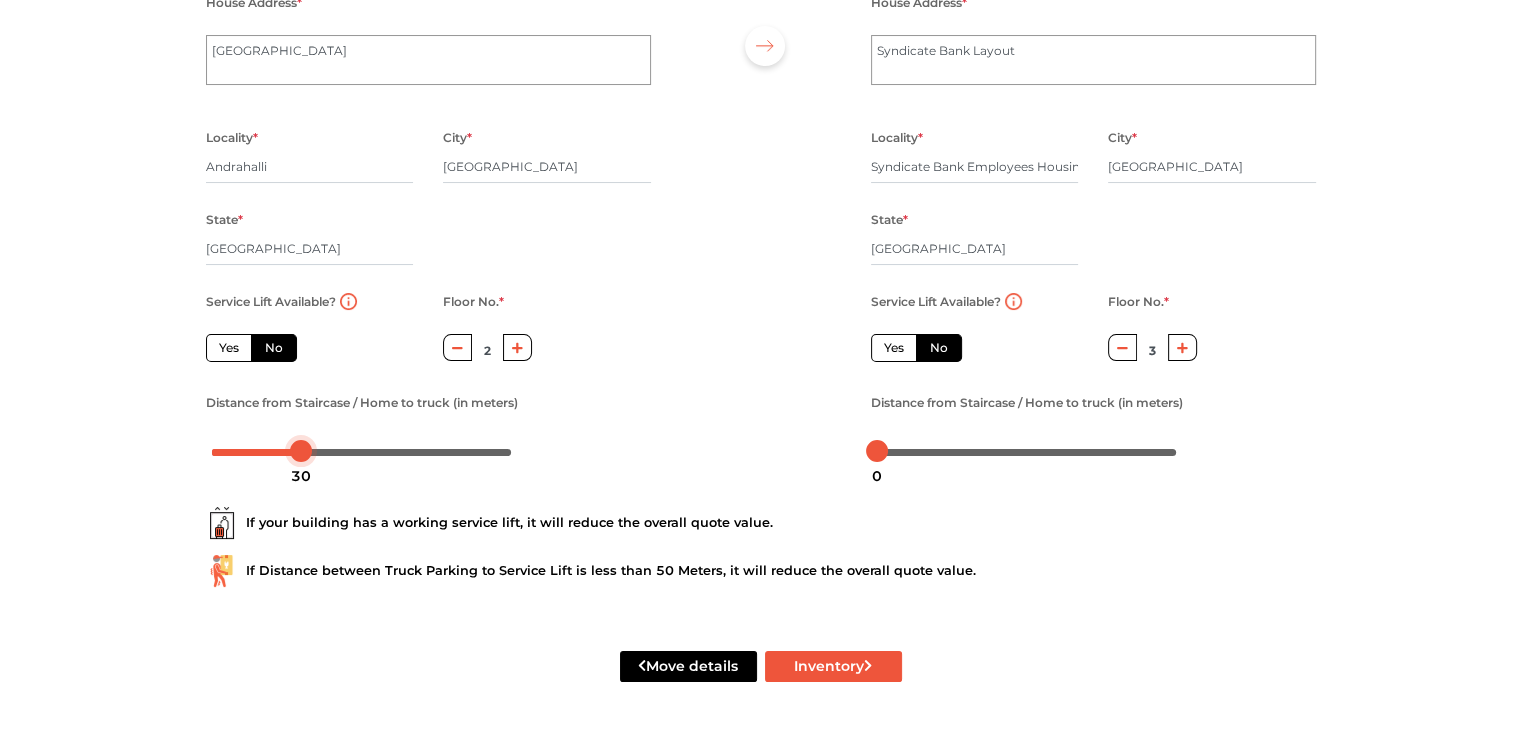 drag, startPoint x: 346, startPoint y: 449, endPoint x: 305, endPoint y: 449, distance: 41 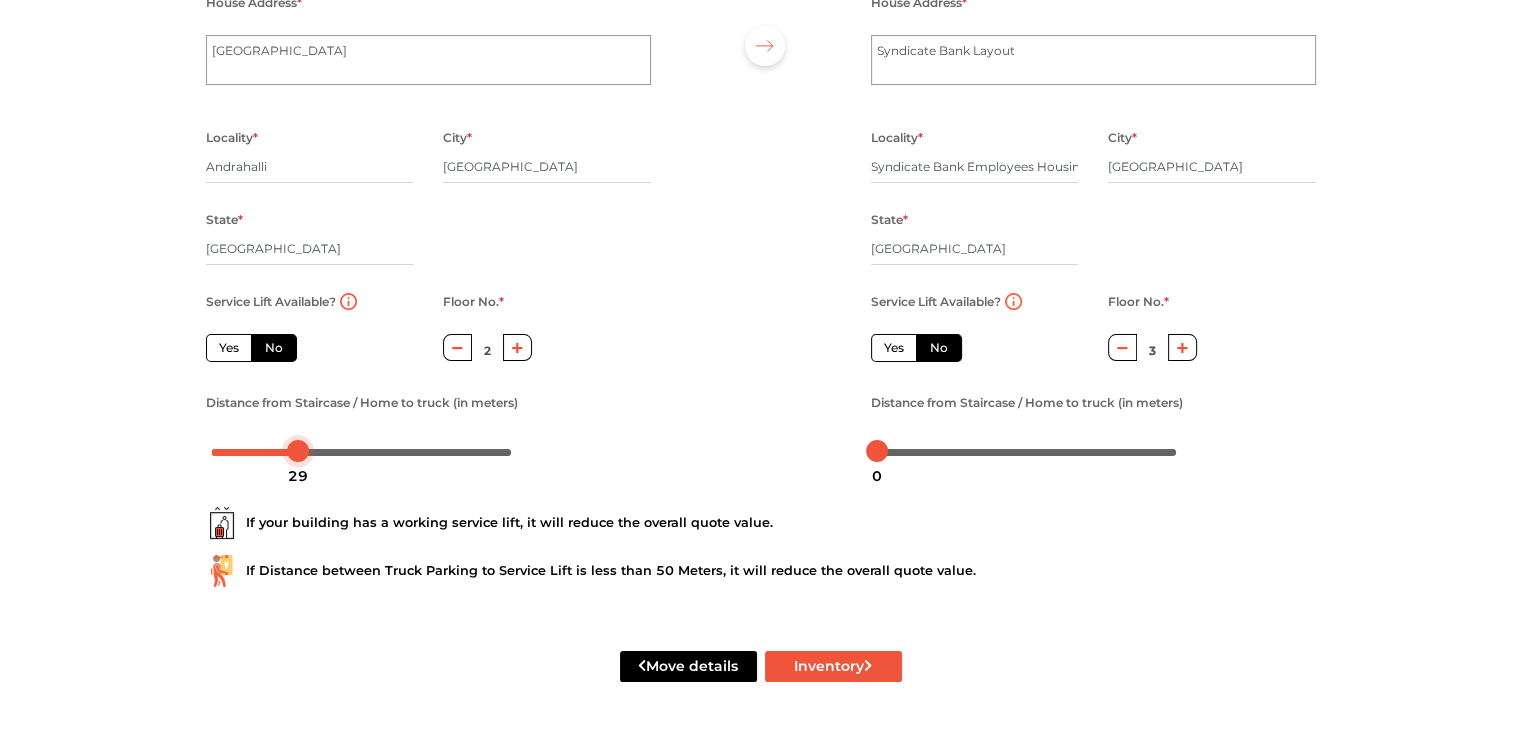 click at bounding box center (298, 451) 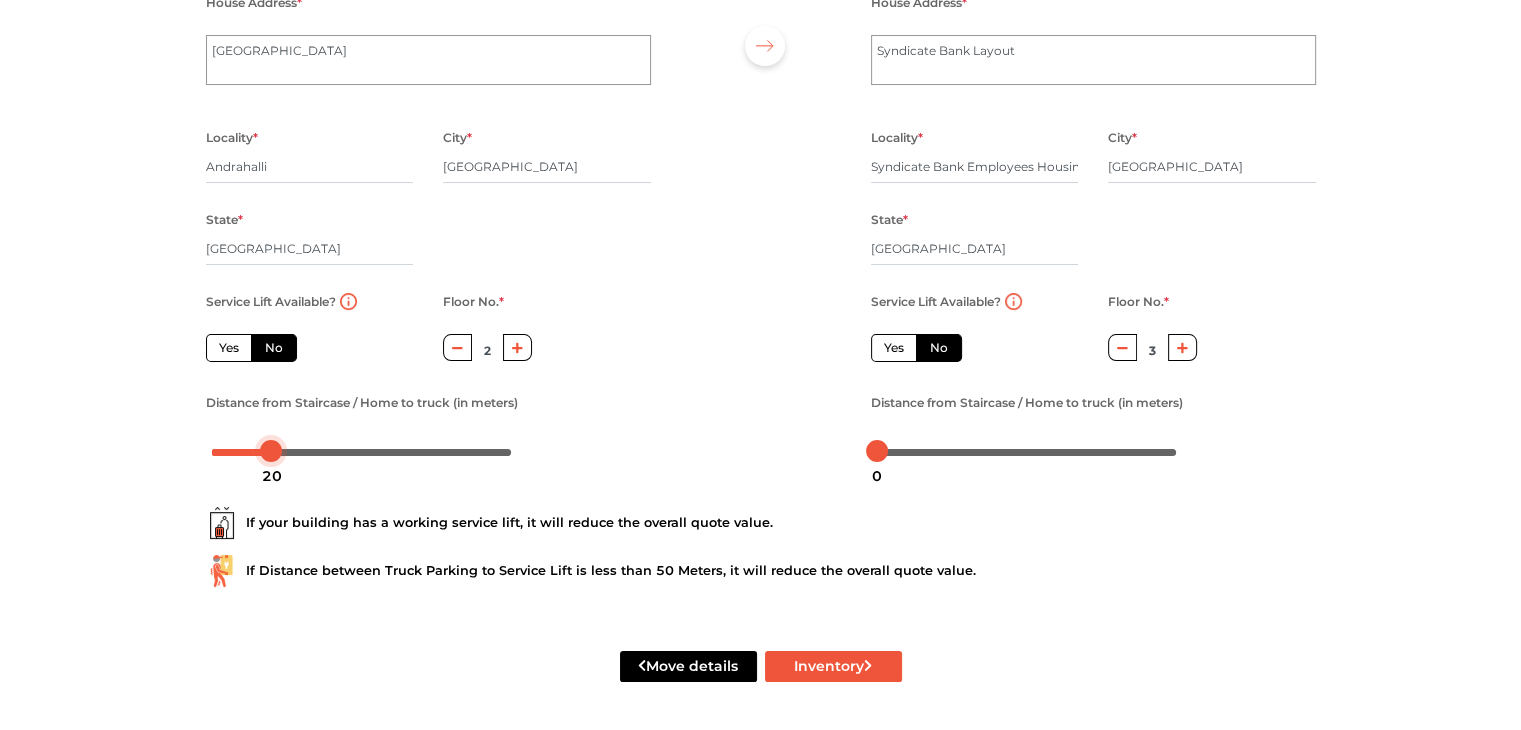 drag, startPoint x: 305, startPoint y: 452, endPoint x: 278, endPoint y: 456, distance: 27.294687 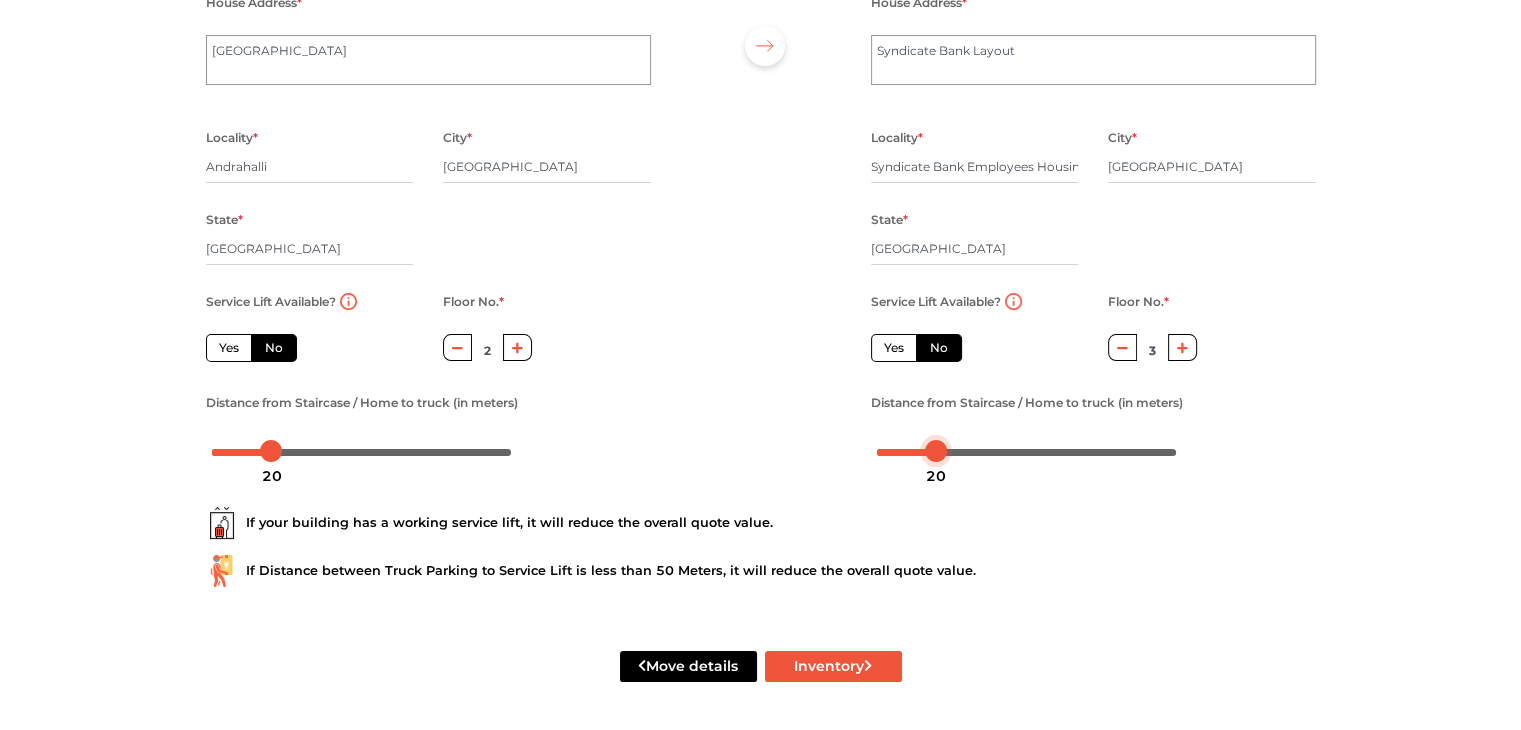 drag, startPoint x: 872, startPoint y: 451, endPoint x: 932, endPoint y: 449, distance: 60.033325 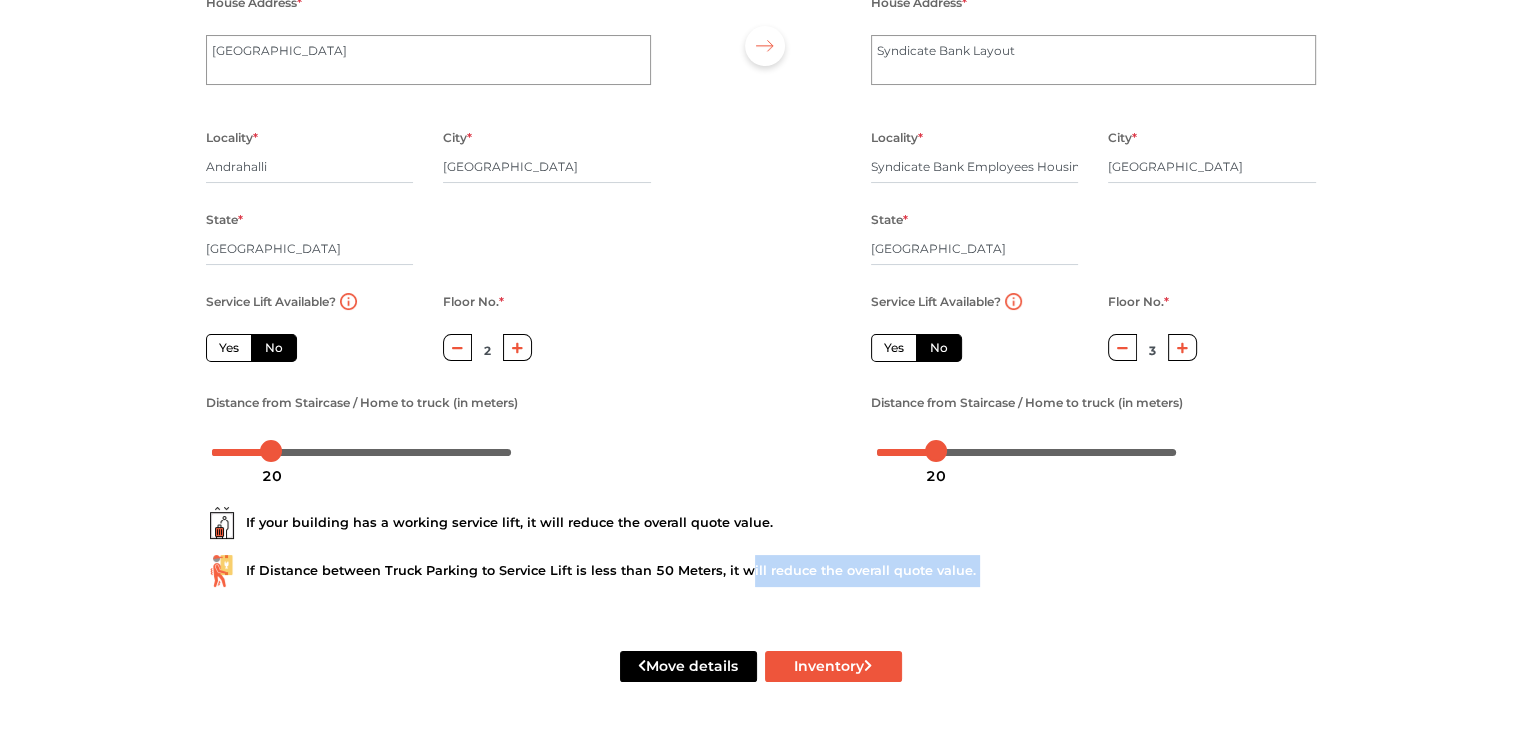 drag, startPoint x: 726, startPoint y: 629, endPoint x: 737, endPoint y: 653, distance: 26.400757 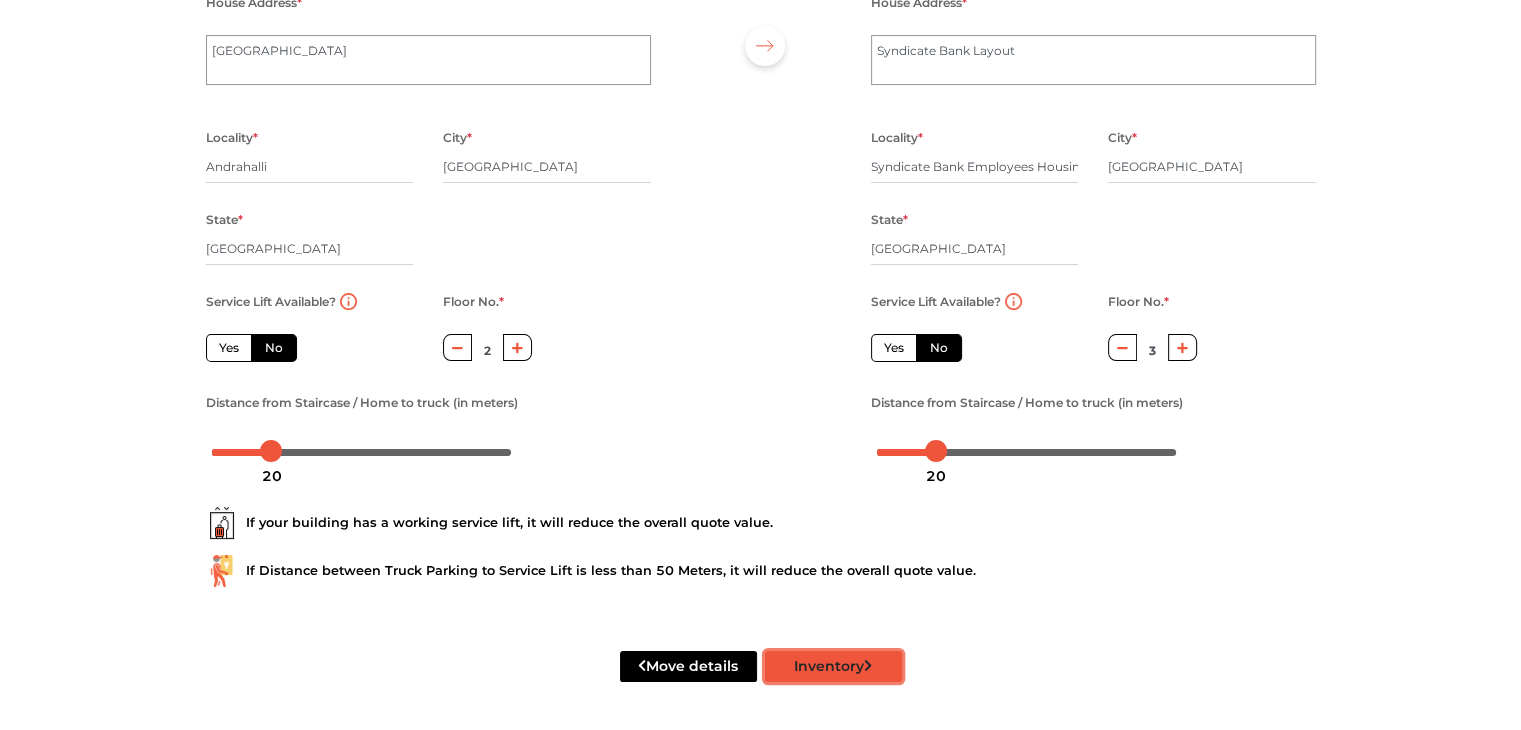 click on "Inventory" at bounding box center [833, 666] 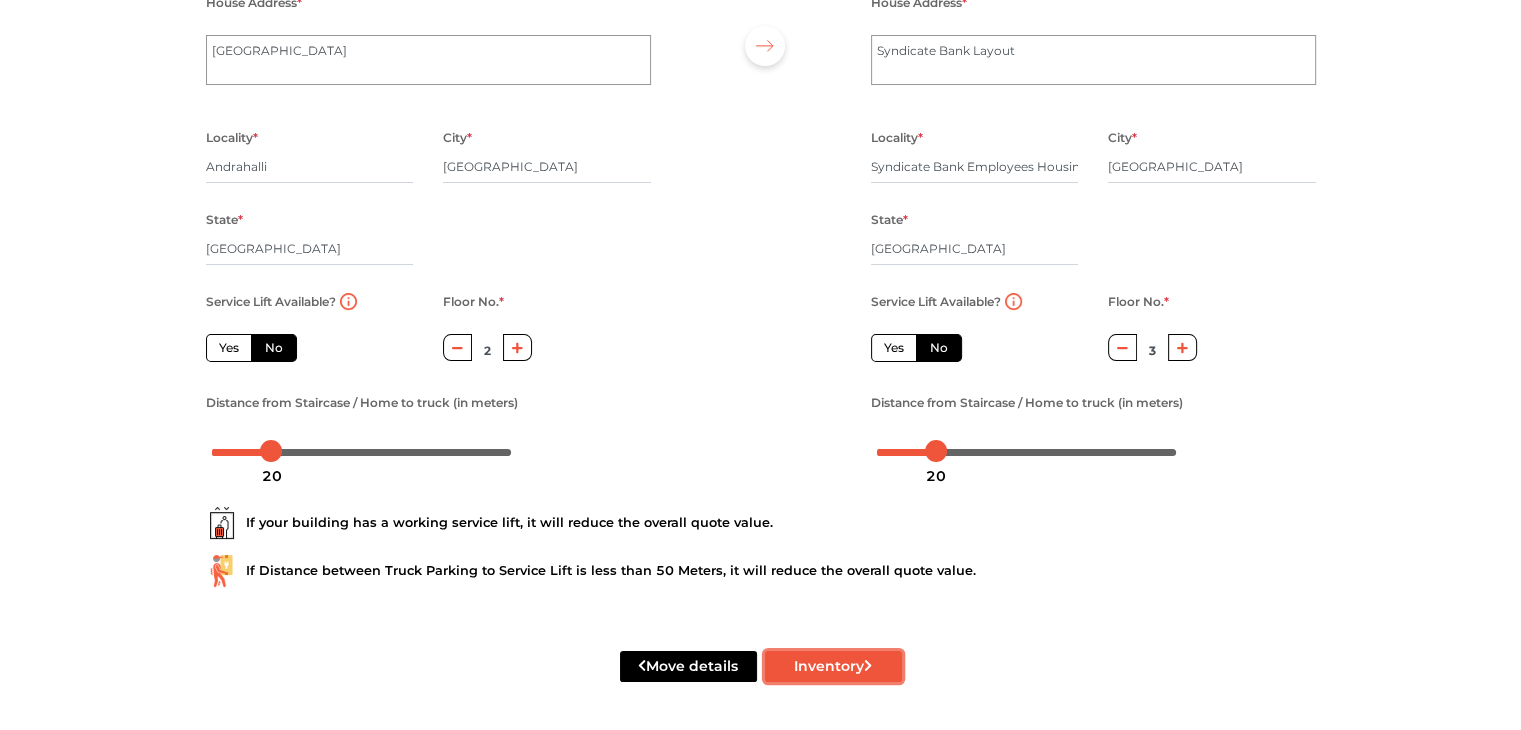 radio on "true" 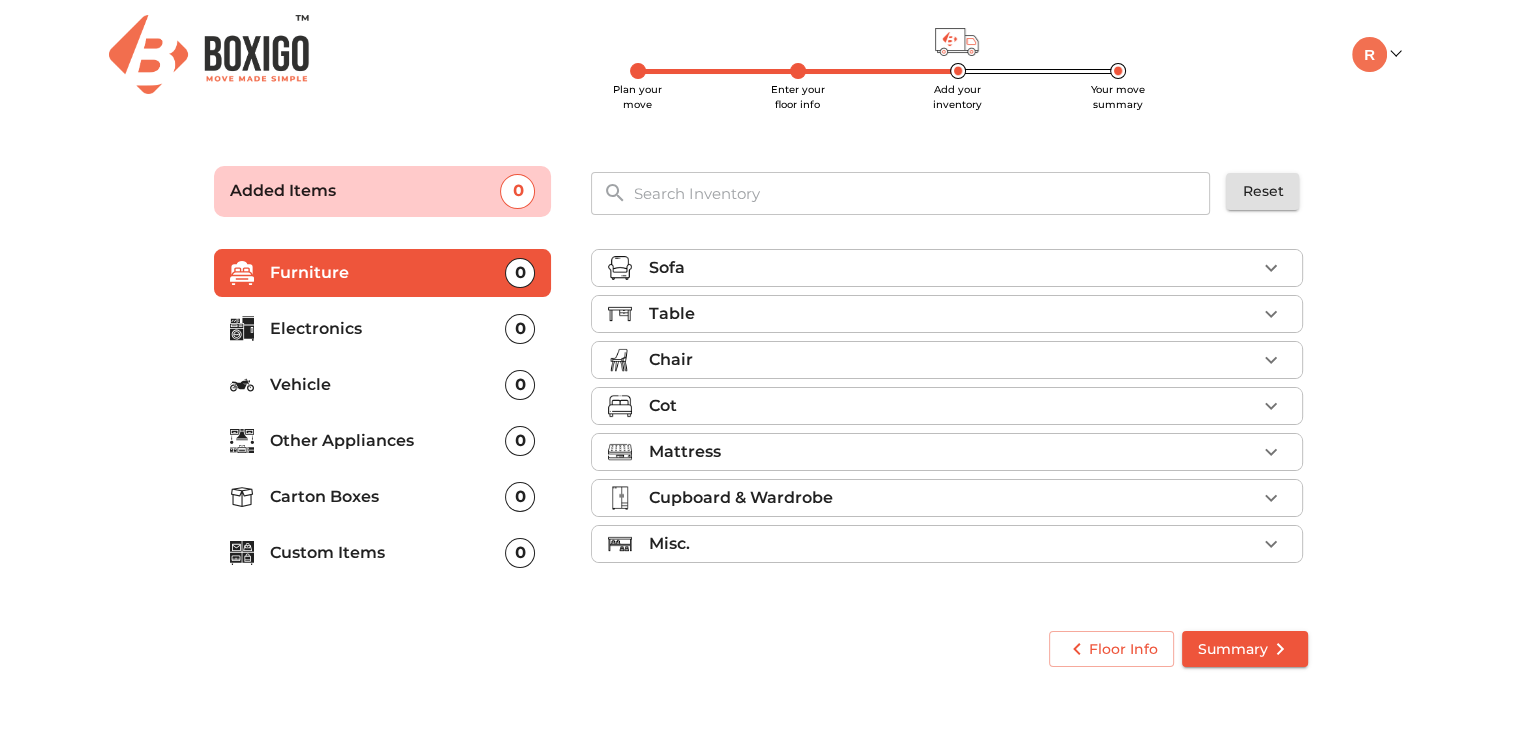 scroll, scrollTop: 0, scrollLeft: 0, axis: both 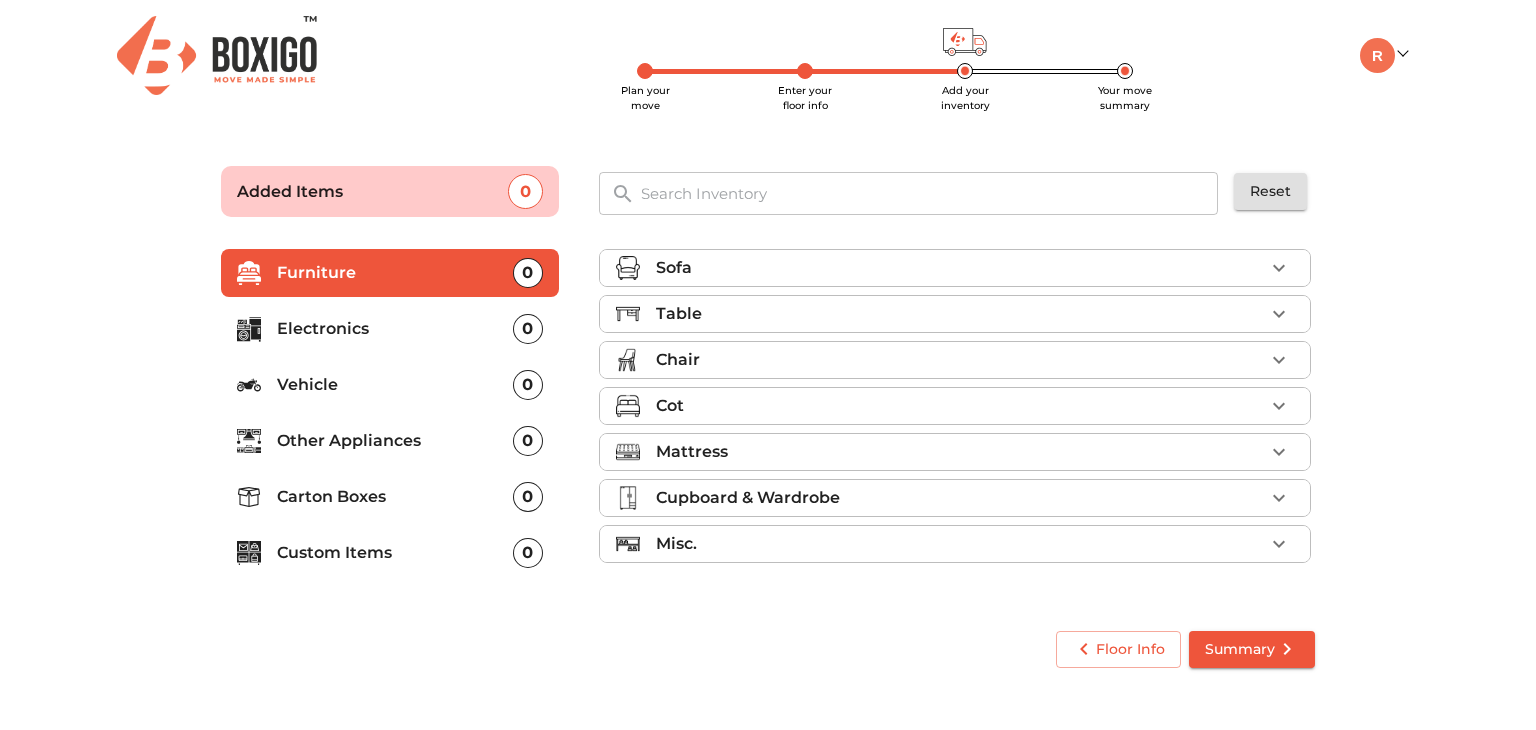 click on "Sofa" at bounding box center (960, 268) 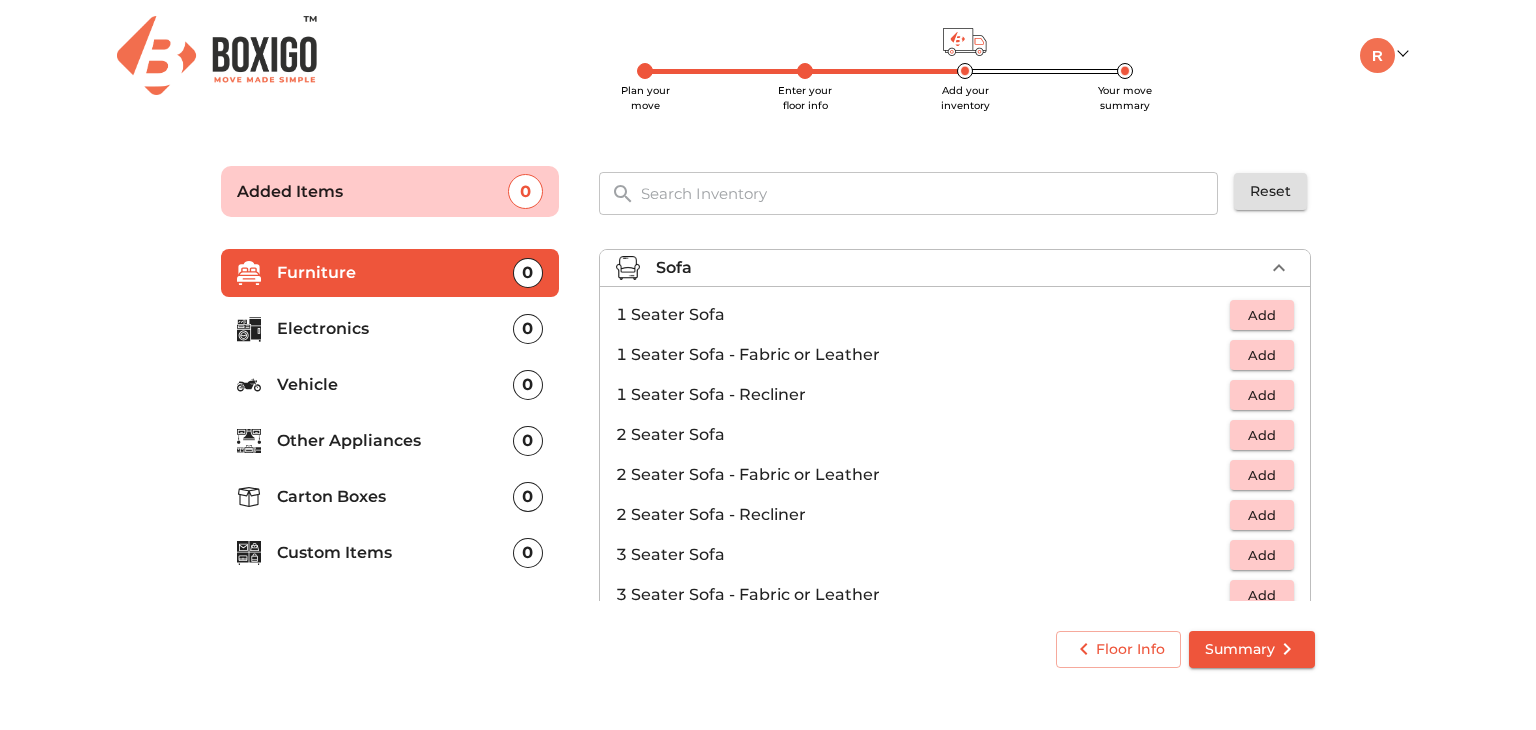 click on "Sofa" at bounding box center [955, 268] 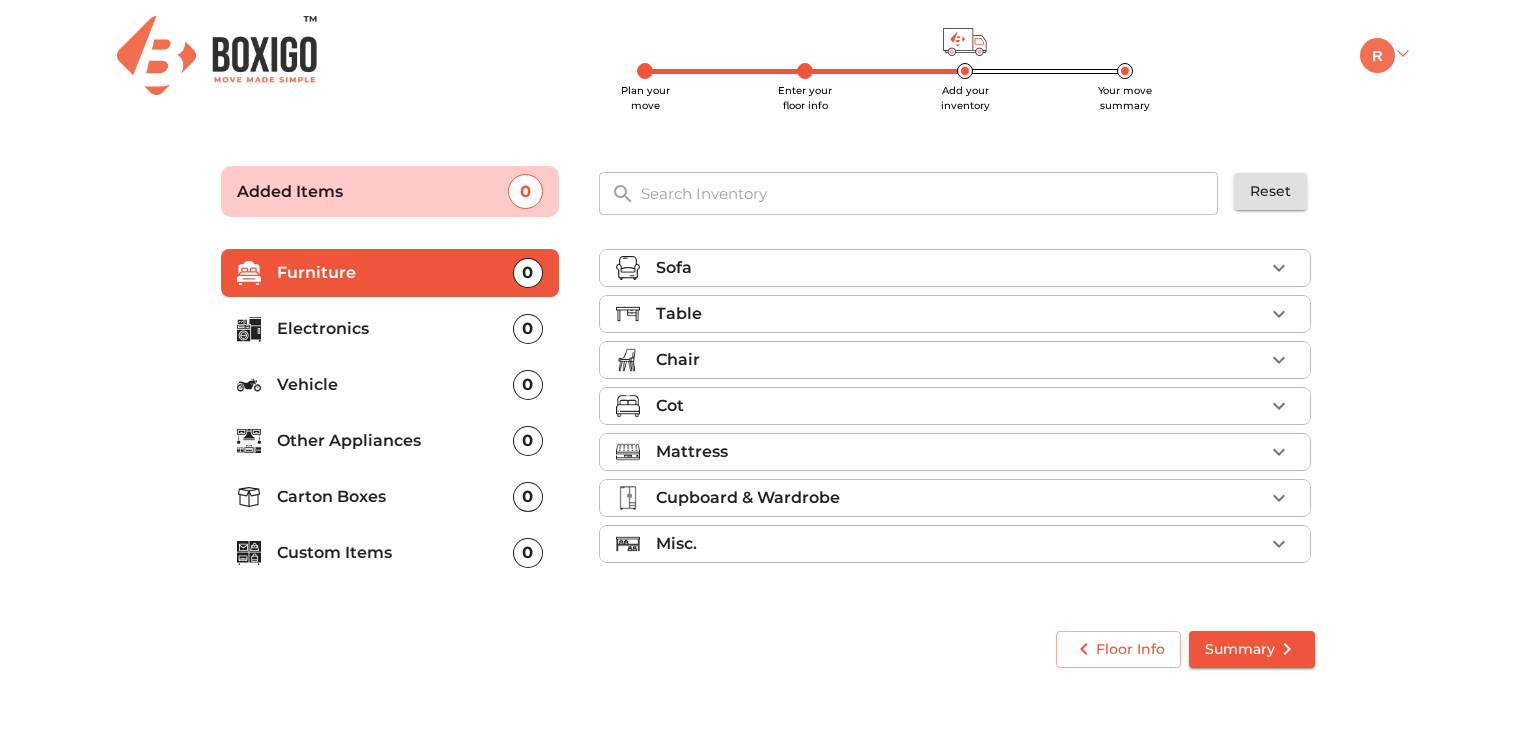 click at bounding box center [1383, 53] 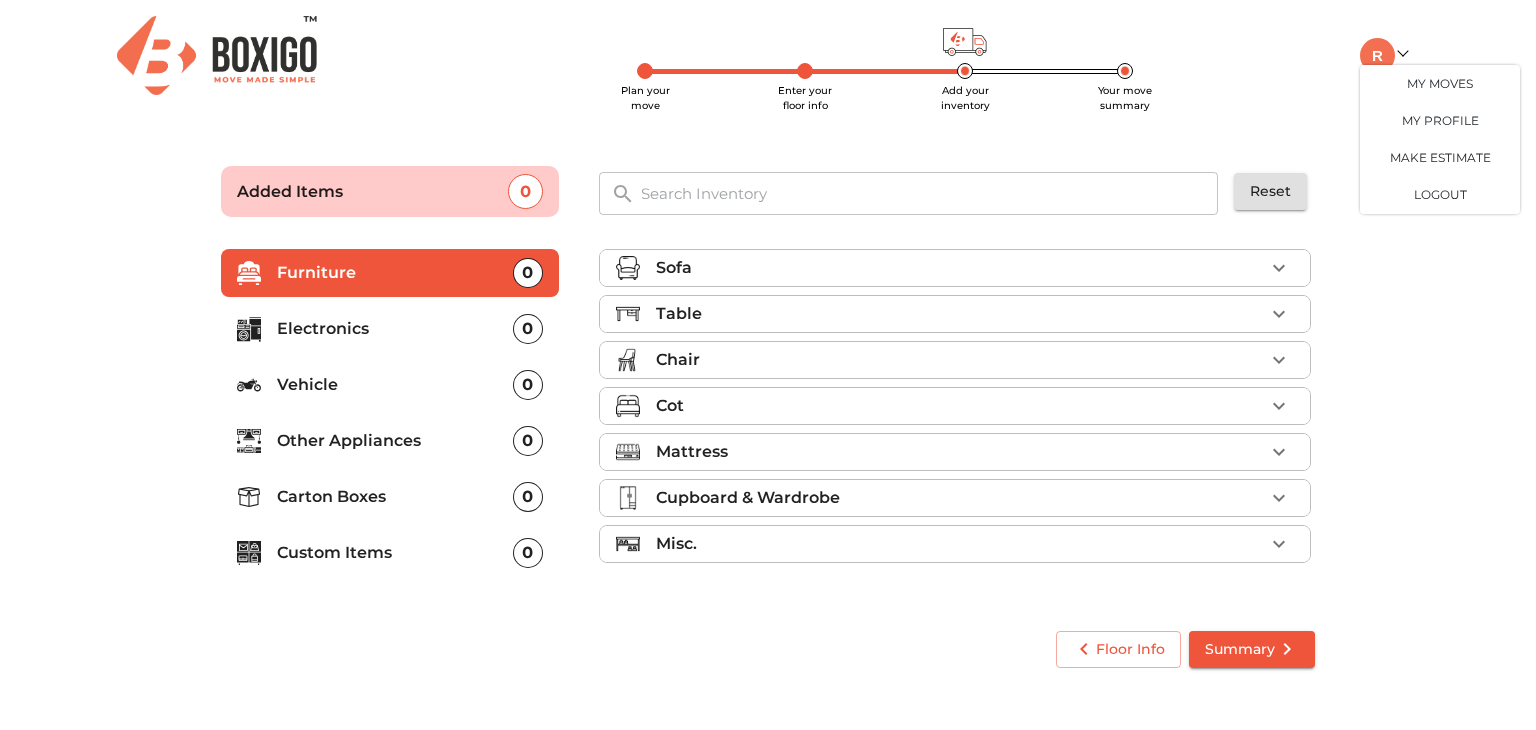 click on "Plan your   move Enter your   floor info Add your   inventory Your move   summary My Moves My Profile Make Estimate LOGOUT Plan your   move Enter your   floor info Add your   inventory Your move   summary Added Items 0 ​ Reset Furniture 0 Electronics 0 Vehicle 0 Other Appliances 0 Carton Boxes 0 Custom Items 0 Sofa Table Chair Cot Mattress Cupboard & Wardrobe Misc.  Floor Info Summary" at bounding box center (768, 344) 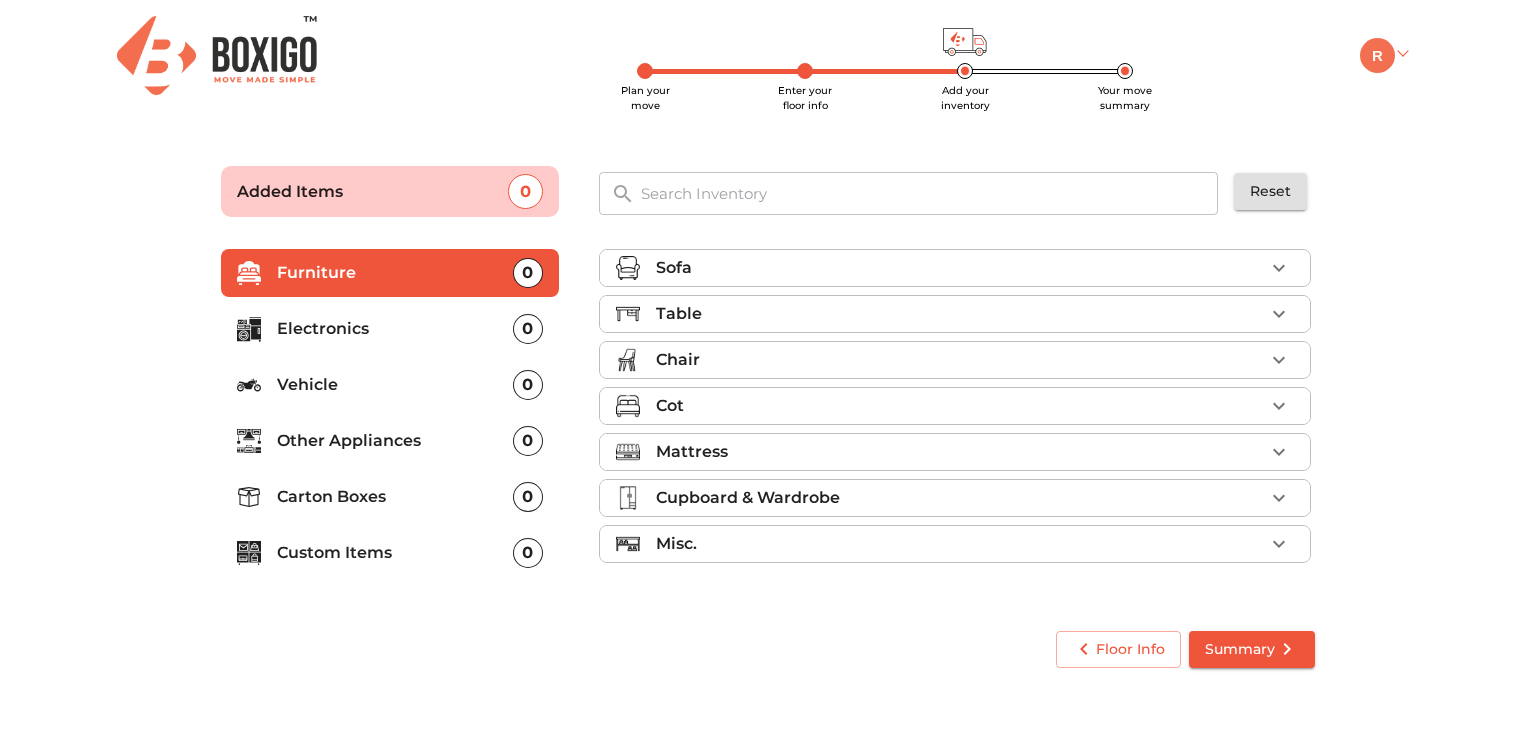 click at bounding box center [1383, 53] 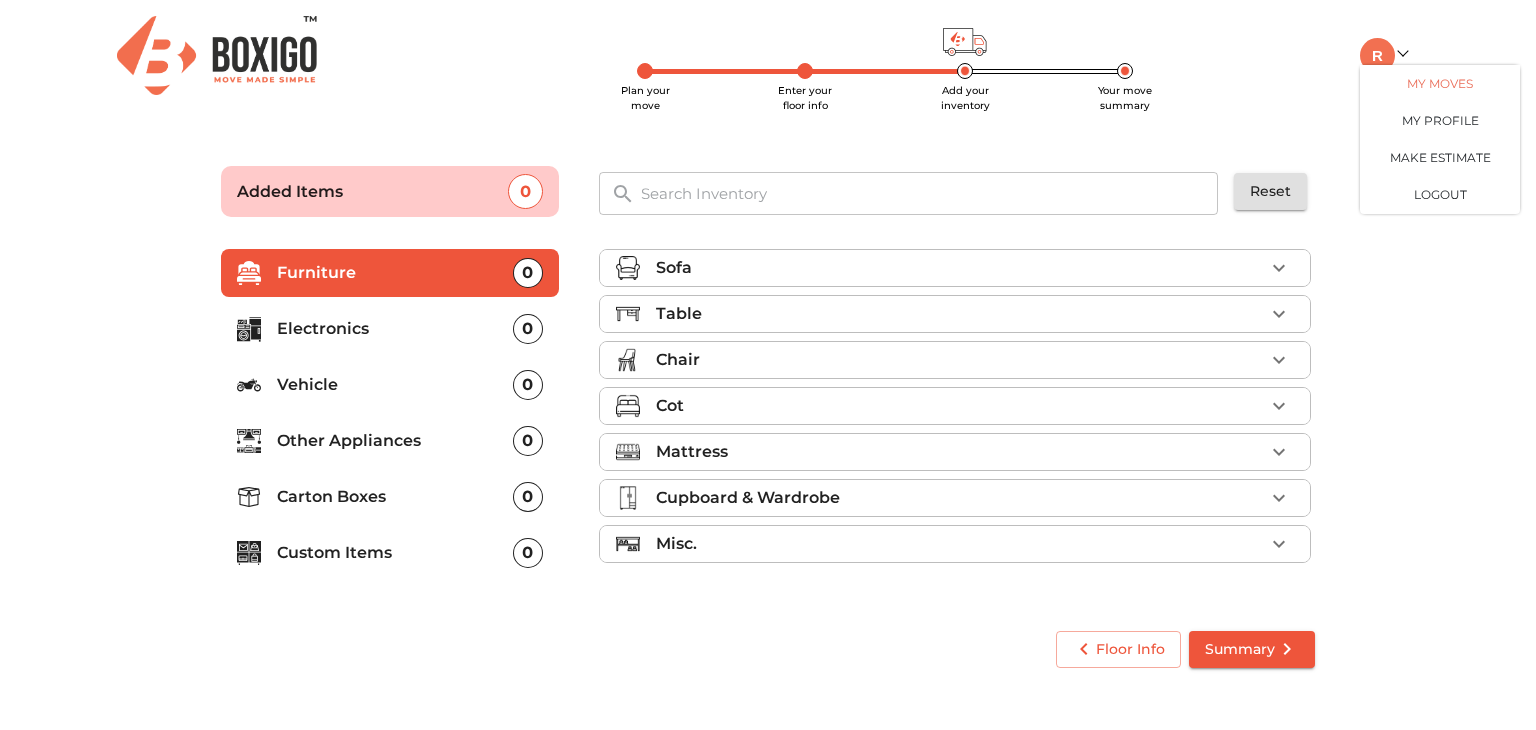 click on "My Moves" at bounding box center [1440, 83] 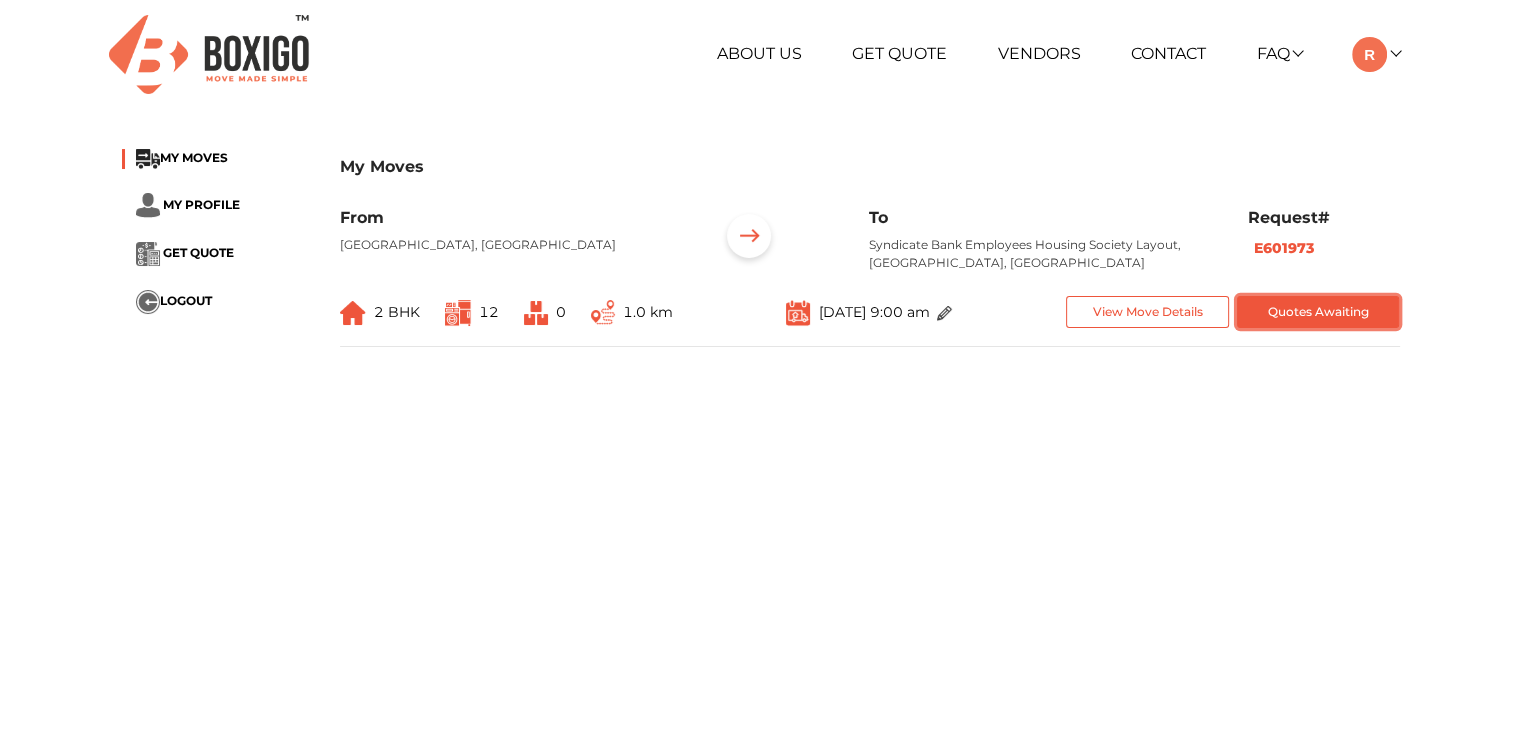 click on "Quotes Awaiting" at bounding box center [1318, 312] 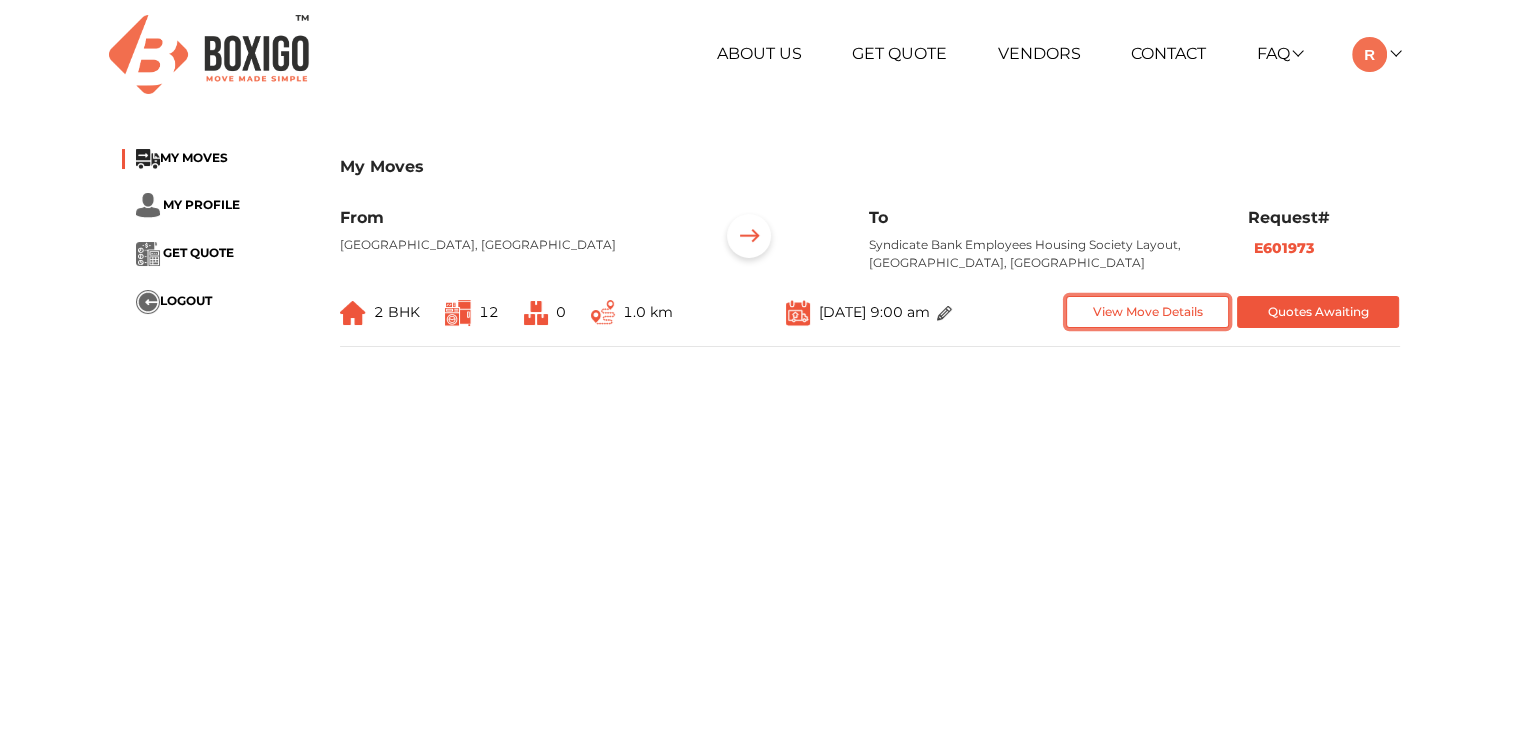click on "View Move Details" at bounding box center (1147, 312) 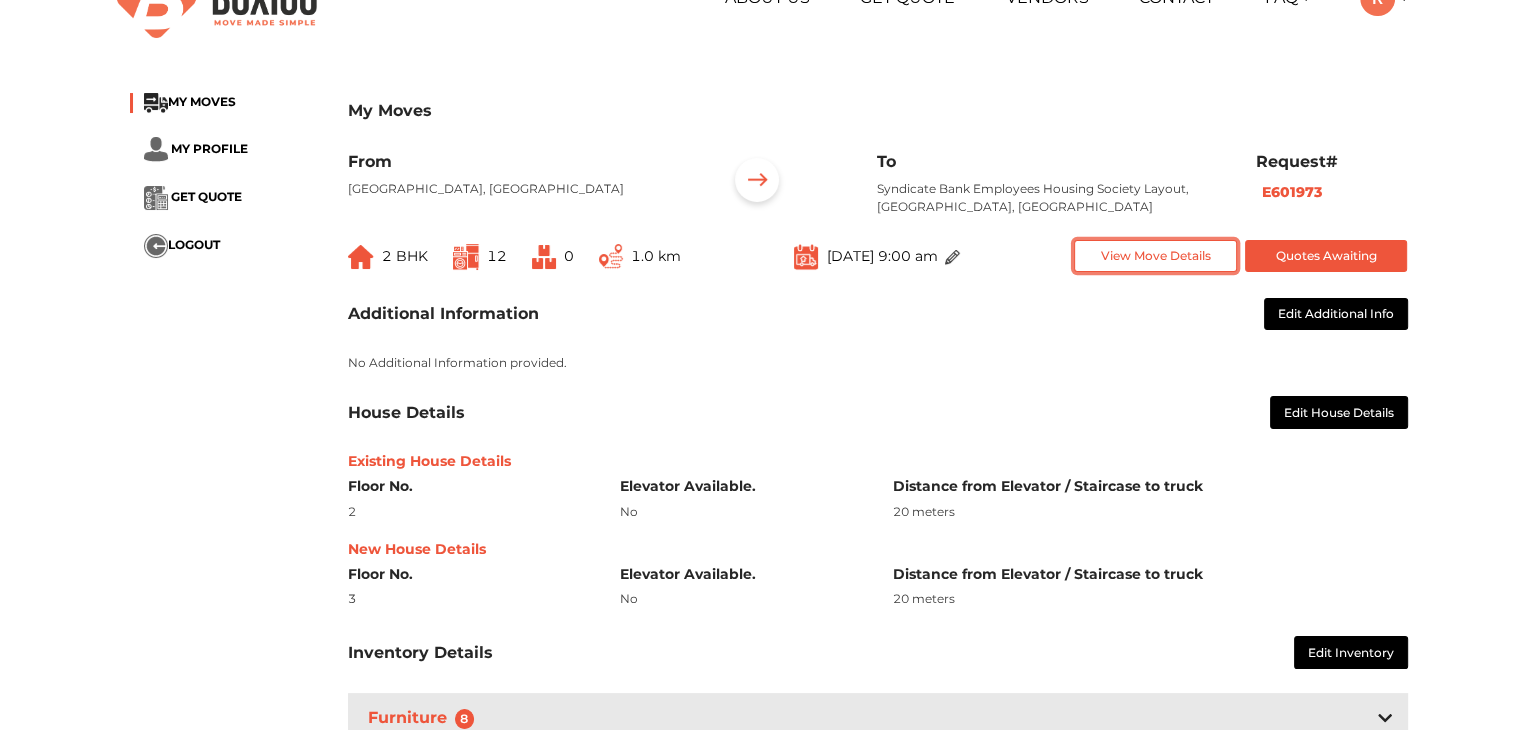 scroll, scrollTop: 0, scrollLeft: 0, axis: both 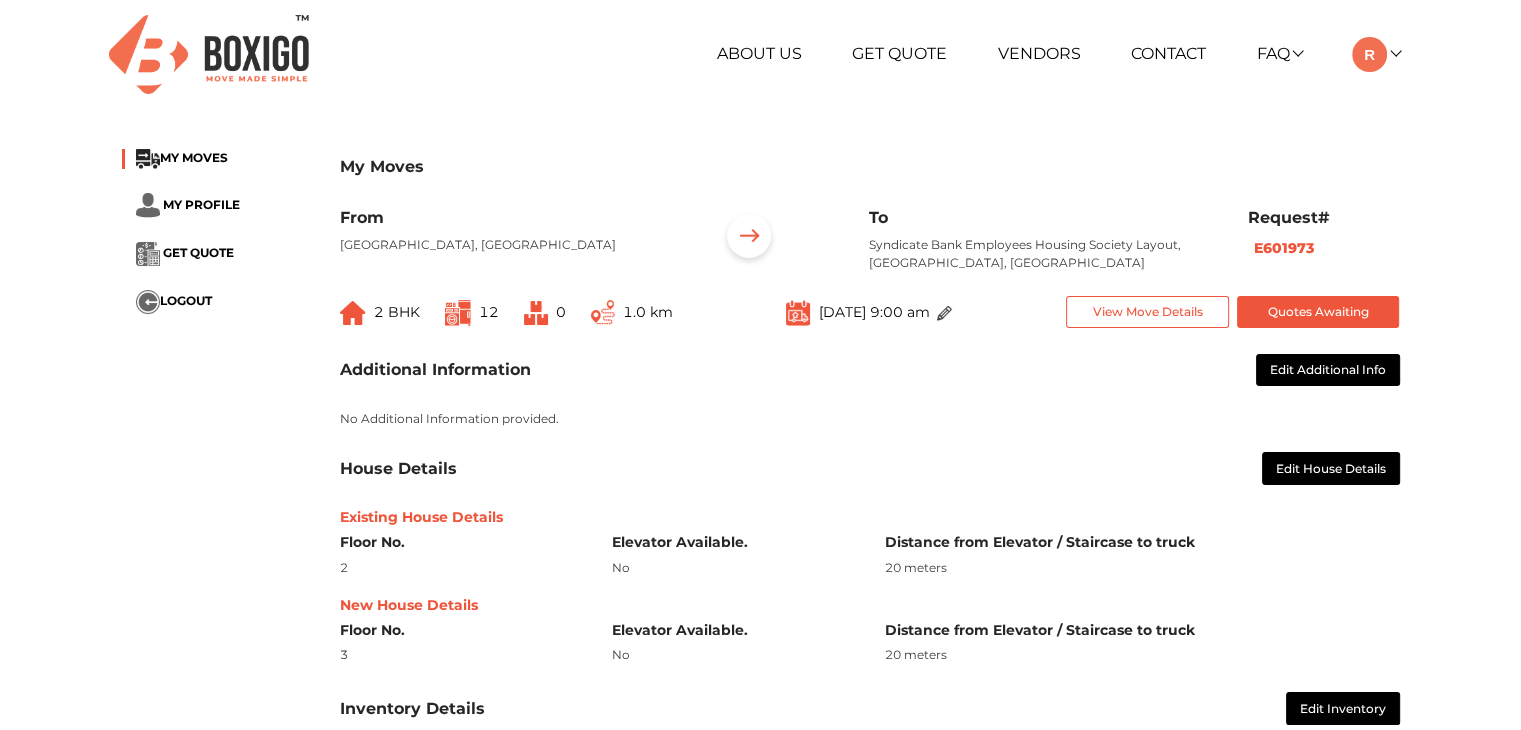 click on "My Moves    MY MOVES    MY PROFILE     GET QUOTE   LOGOUT  My Moves From  Acharya College Main Road,  Andrahalli,  Bengaluru,  Karnataka To   Syndicate Bank Employees Housing Society Layout,  Bengaluru,  Karnataka Request#  E601973 2 BHK 12 0 1.0 km Aug 2nd 2025 at 9:00 am View Move Details Quotes Awaiting Additional Information Edit Additional Info No Additional Information provided. House Details Edit House Details Existing House Details Floor No. 2 Elevator Available. No Distance from Elevator / Staircase to truck   20 meters New House Details Floor No. 3 Elevator Available. No Distance from Elevator / Staircase to truck   20 meters Inventory Details Edit Inventory Furniture 8 Chair   Arm Chair - UnFoldable     2 Cot   Queen Size Cot - Without Storage     1 Single Size Cot - Without Storage     1 Mattress   Roll Away Bed     1 Single Bed Mattress - Non Foldable     1 Cupboard & Wardrobe   Steel Almirah – 2 Door     1 Misc.   Kitchen Metal Rack     1 Electronics 4 Television   TV LED/LCD 40"–43"" at bounding box center (761, 521) 